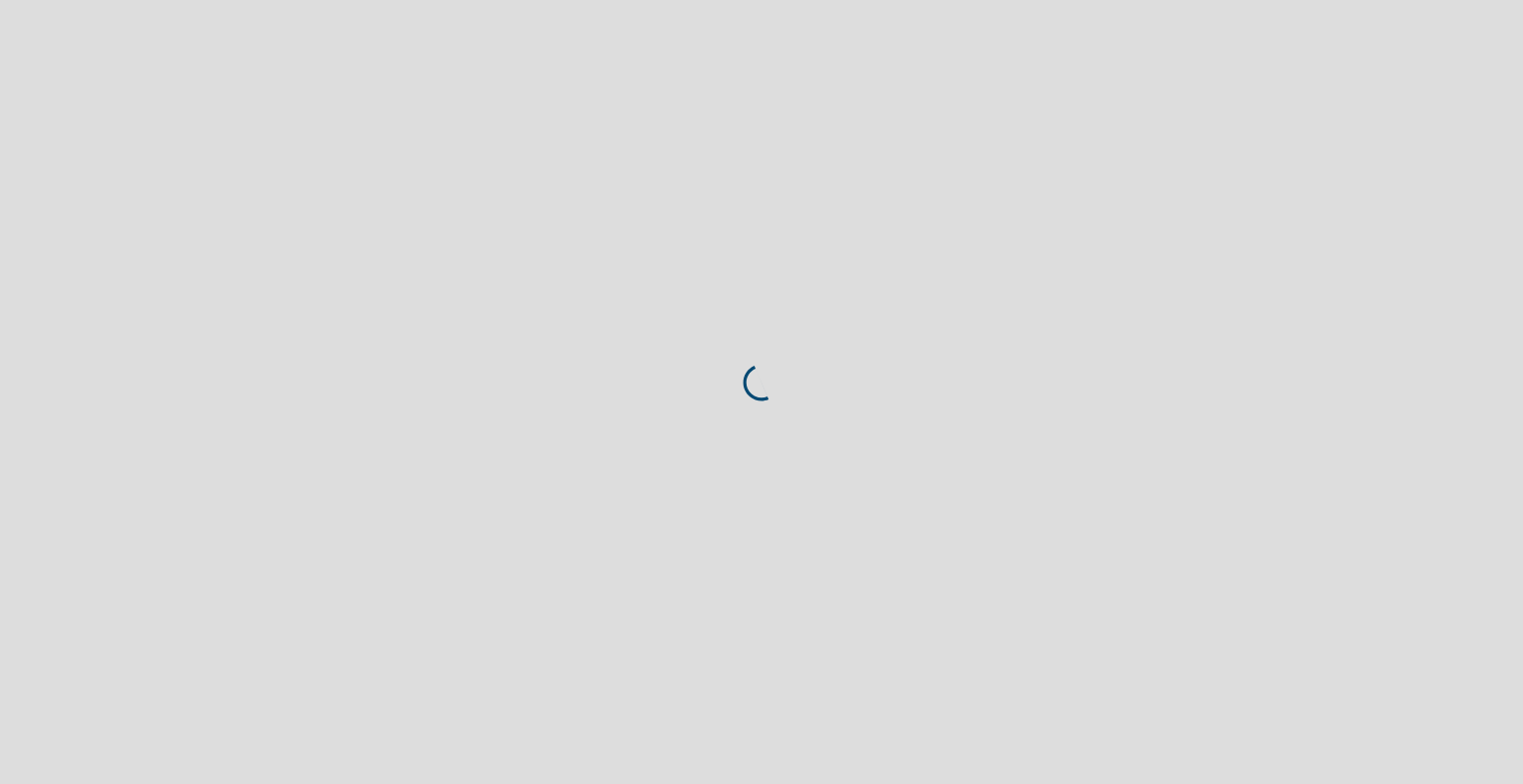 scroll, scrollTop: 0, scrollLeft: 0, axis: both 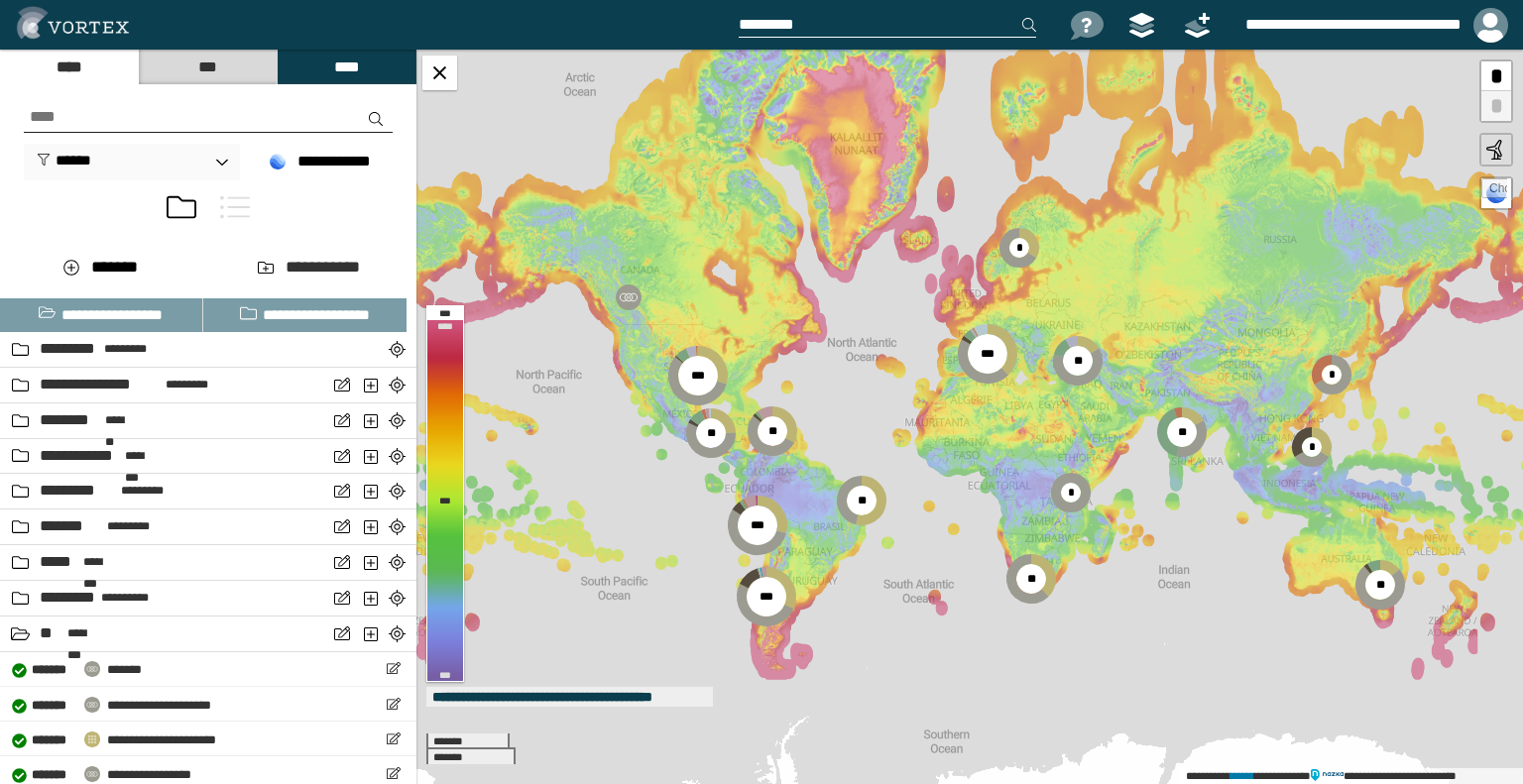 click at bounding box center [235, 207] 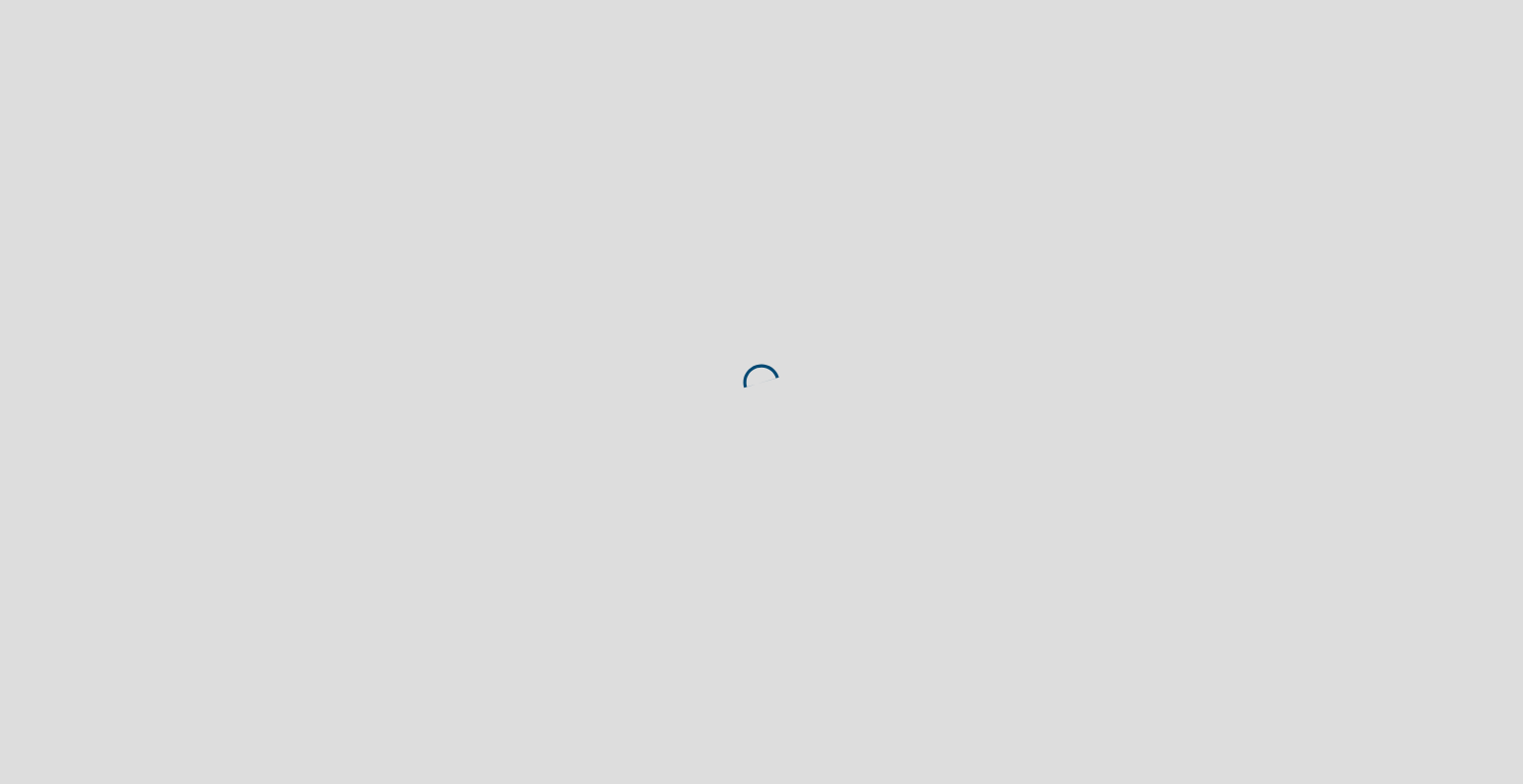 scroll, scrollTop: 0, scrollLeft: 0, axis: both 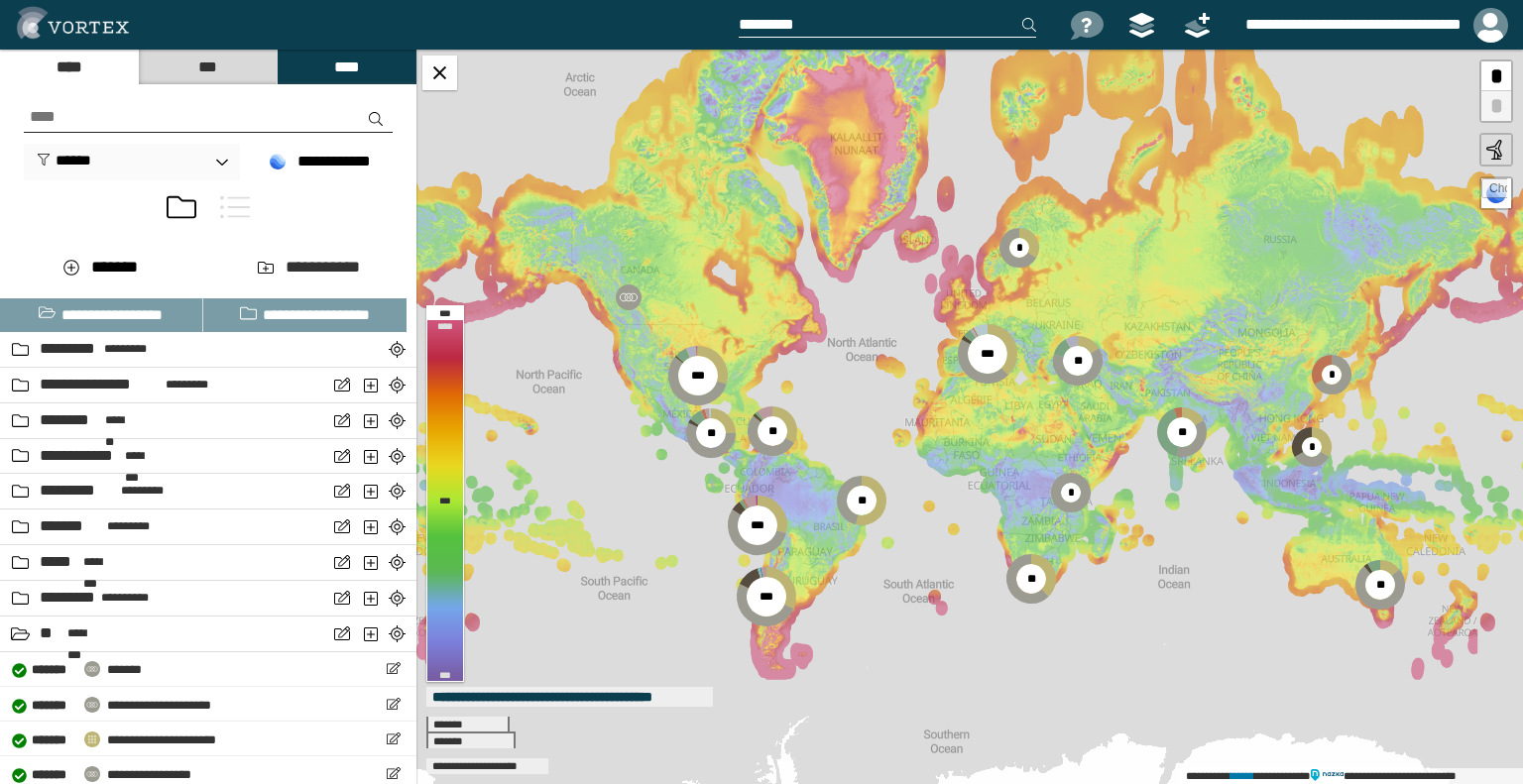 click at bounding box center (235, 207) 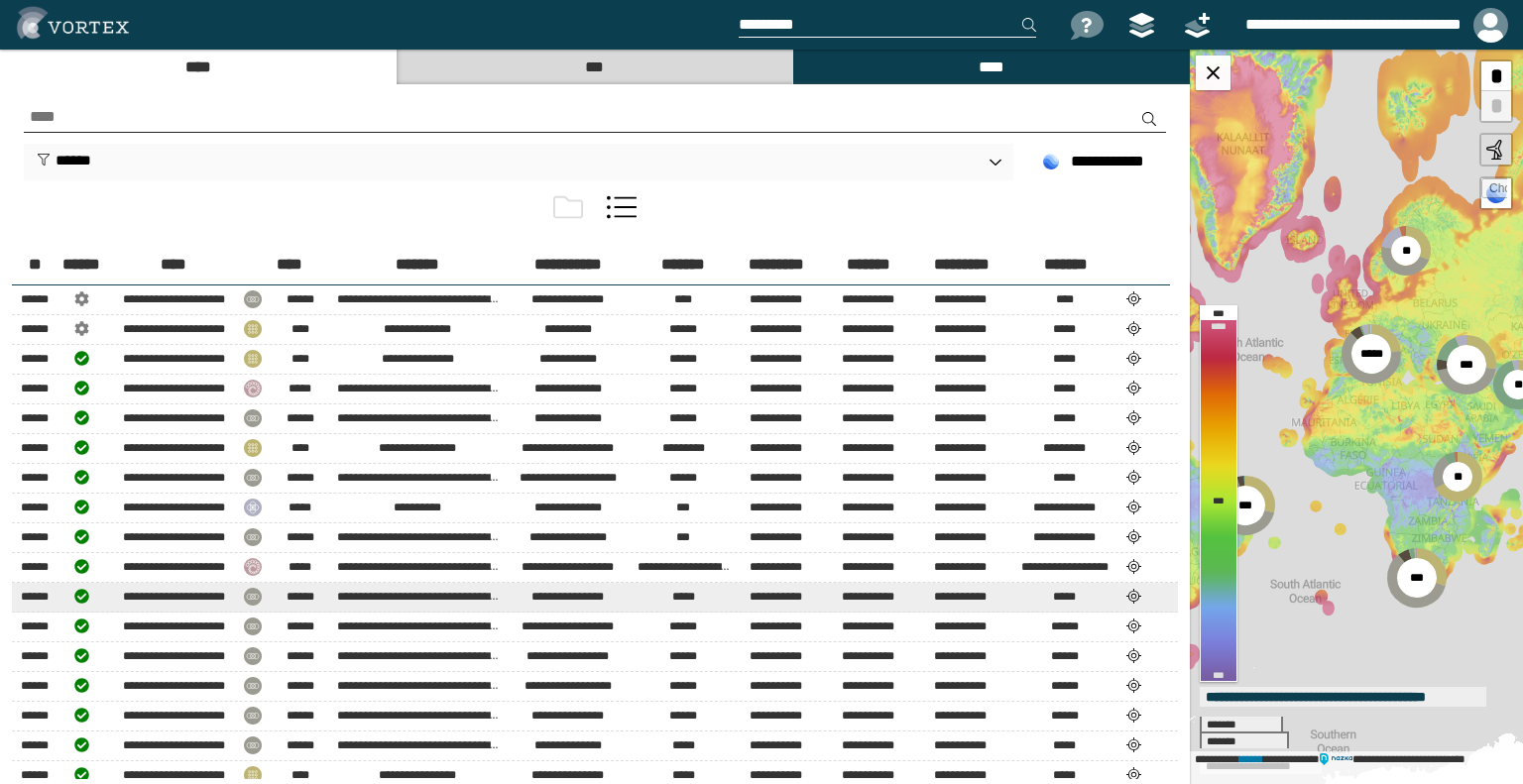 click at bounding box center (1134, 596) 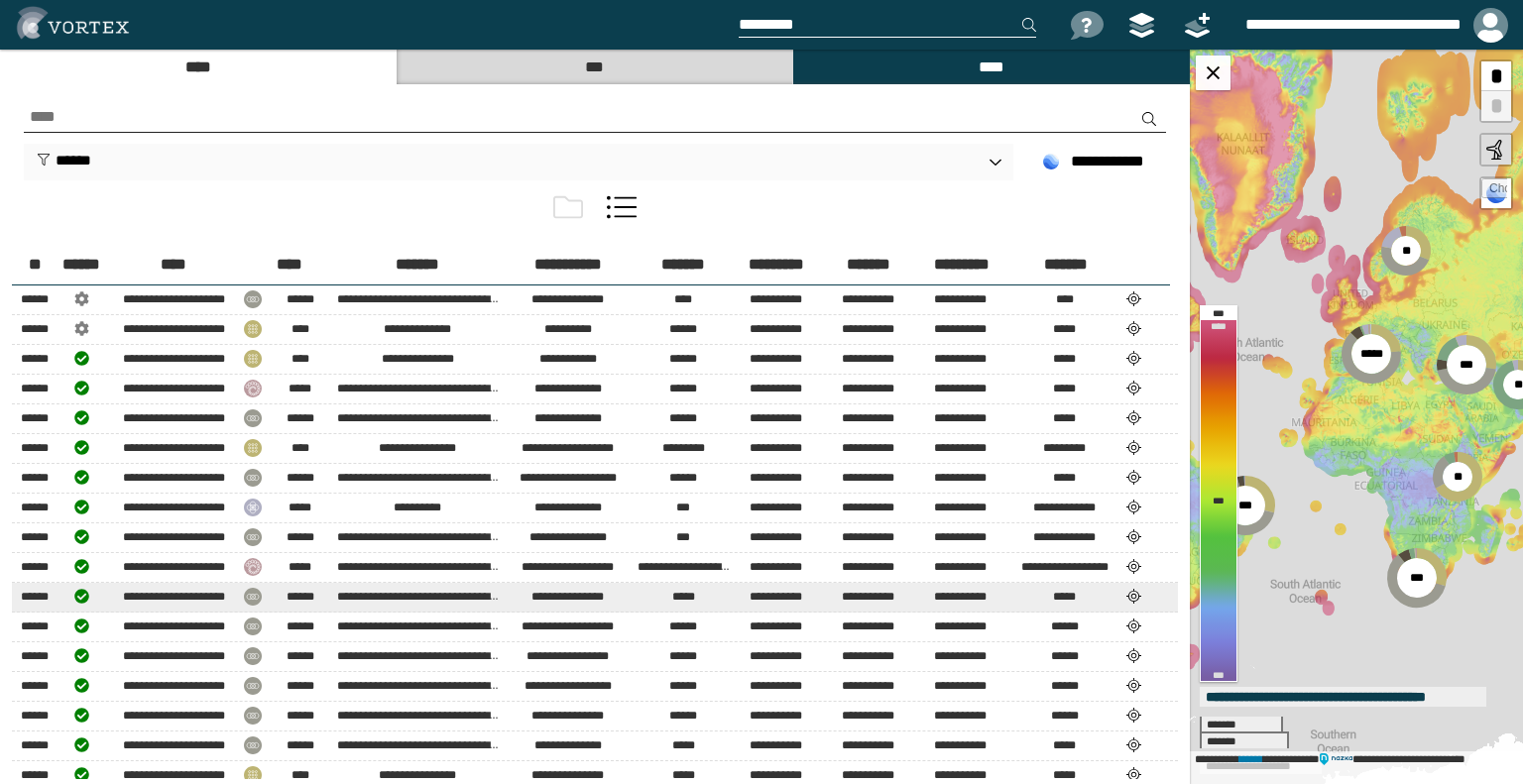 select on "***" 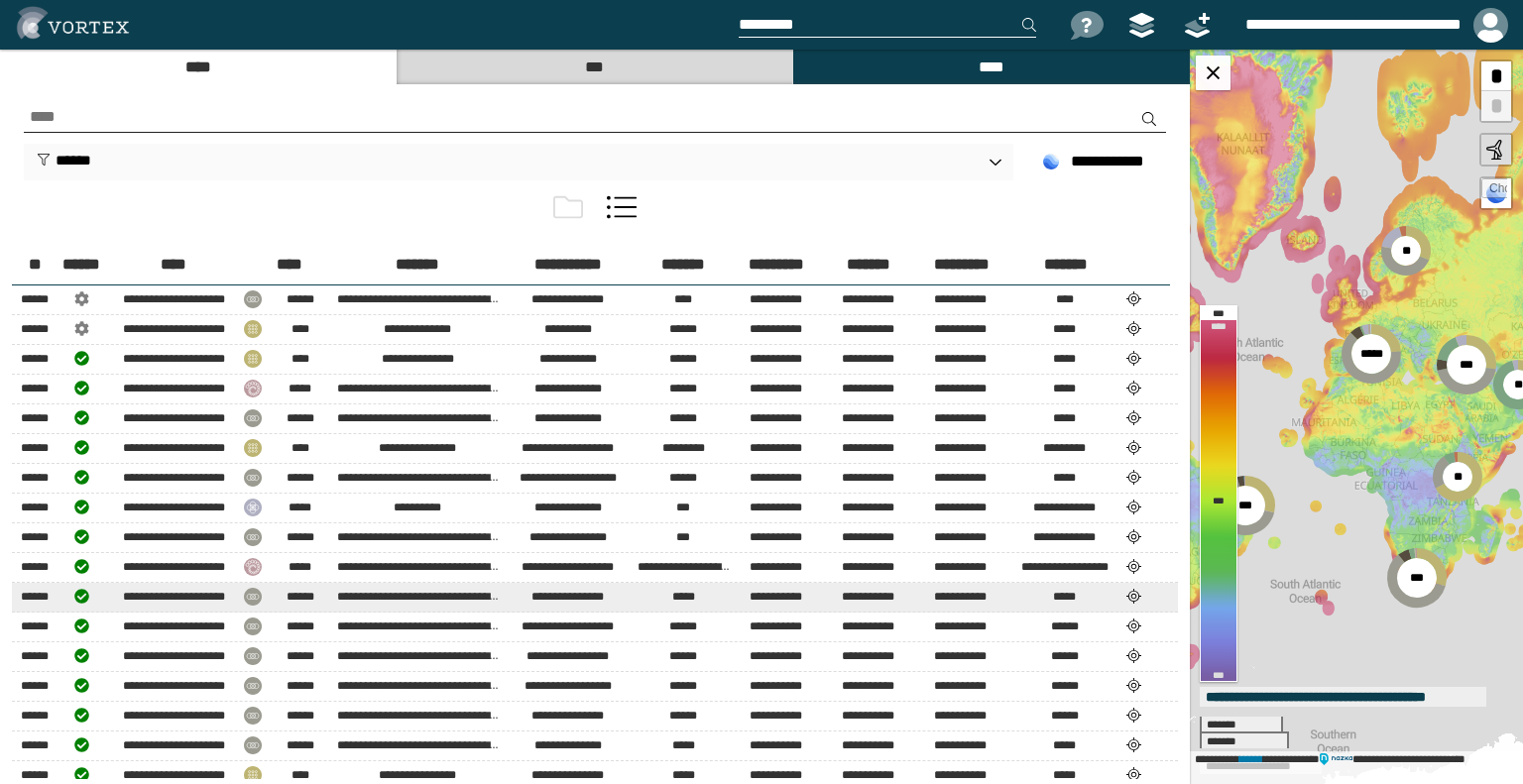 select on "**" 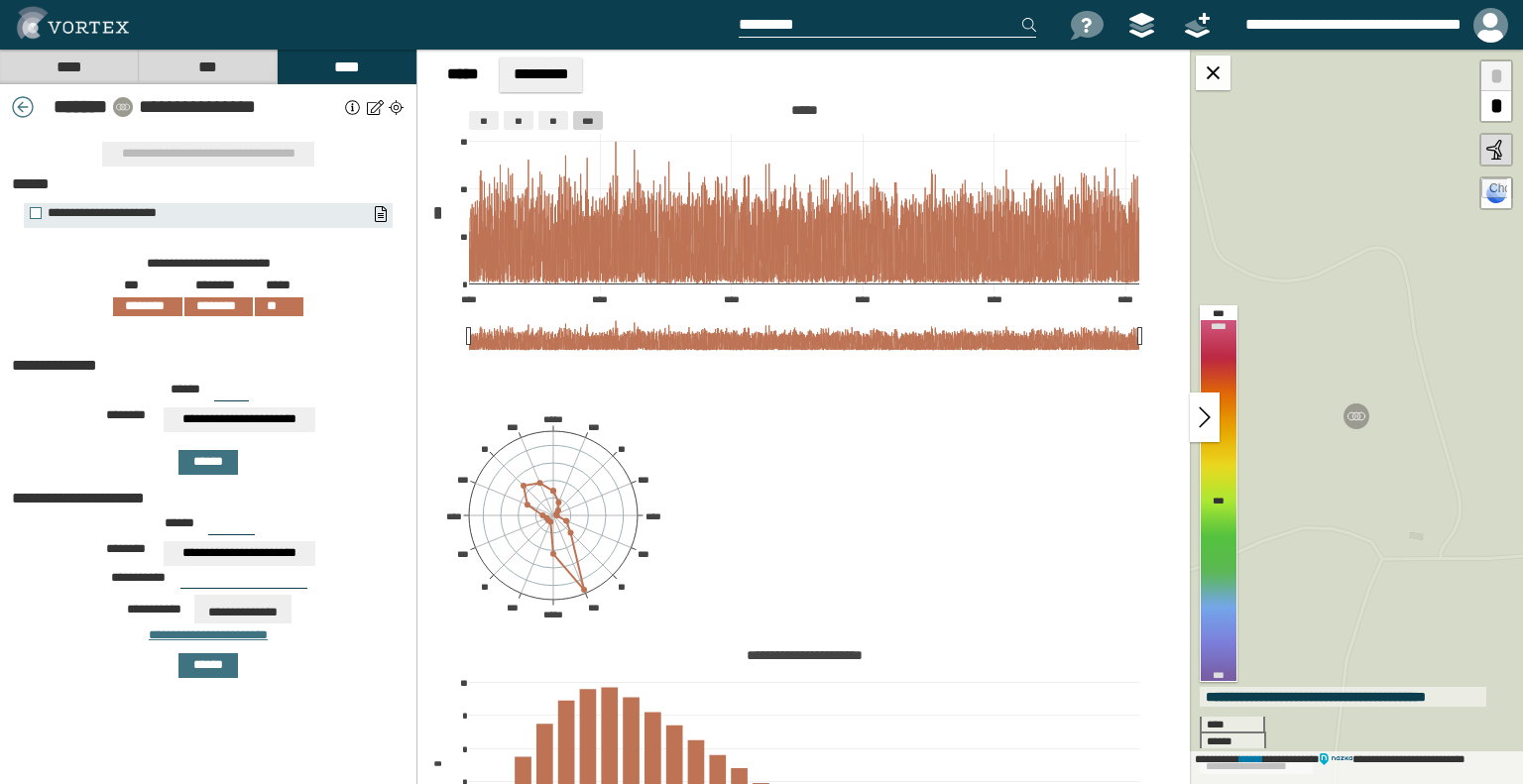drag, startPoint x: 234, startPoint y: 275, endPoint x: 212, endPoint y: 276, distance: 22.022716 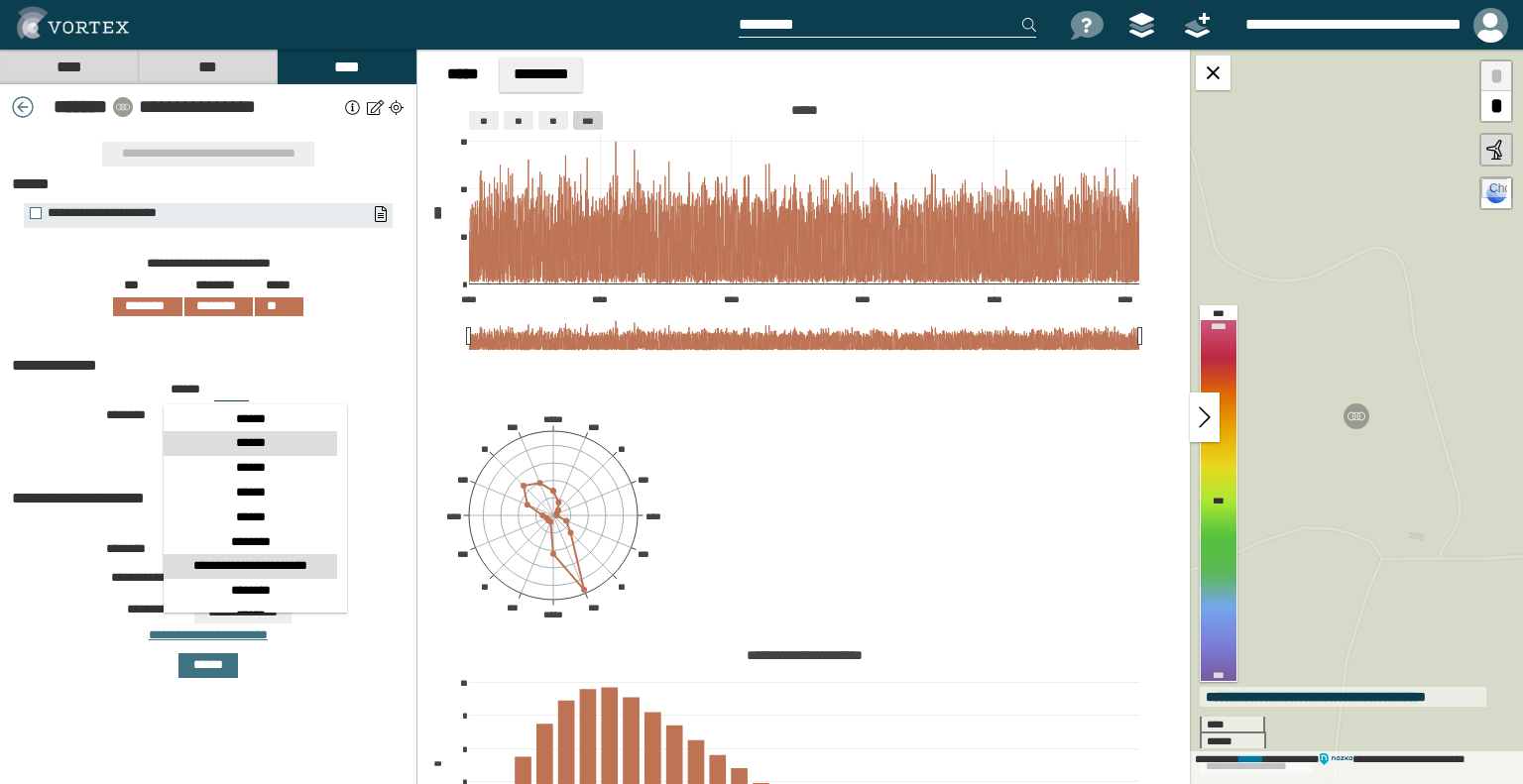 scroll, scrollTop: 198, scrollLeft: 0, axis: vertical 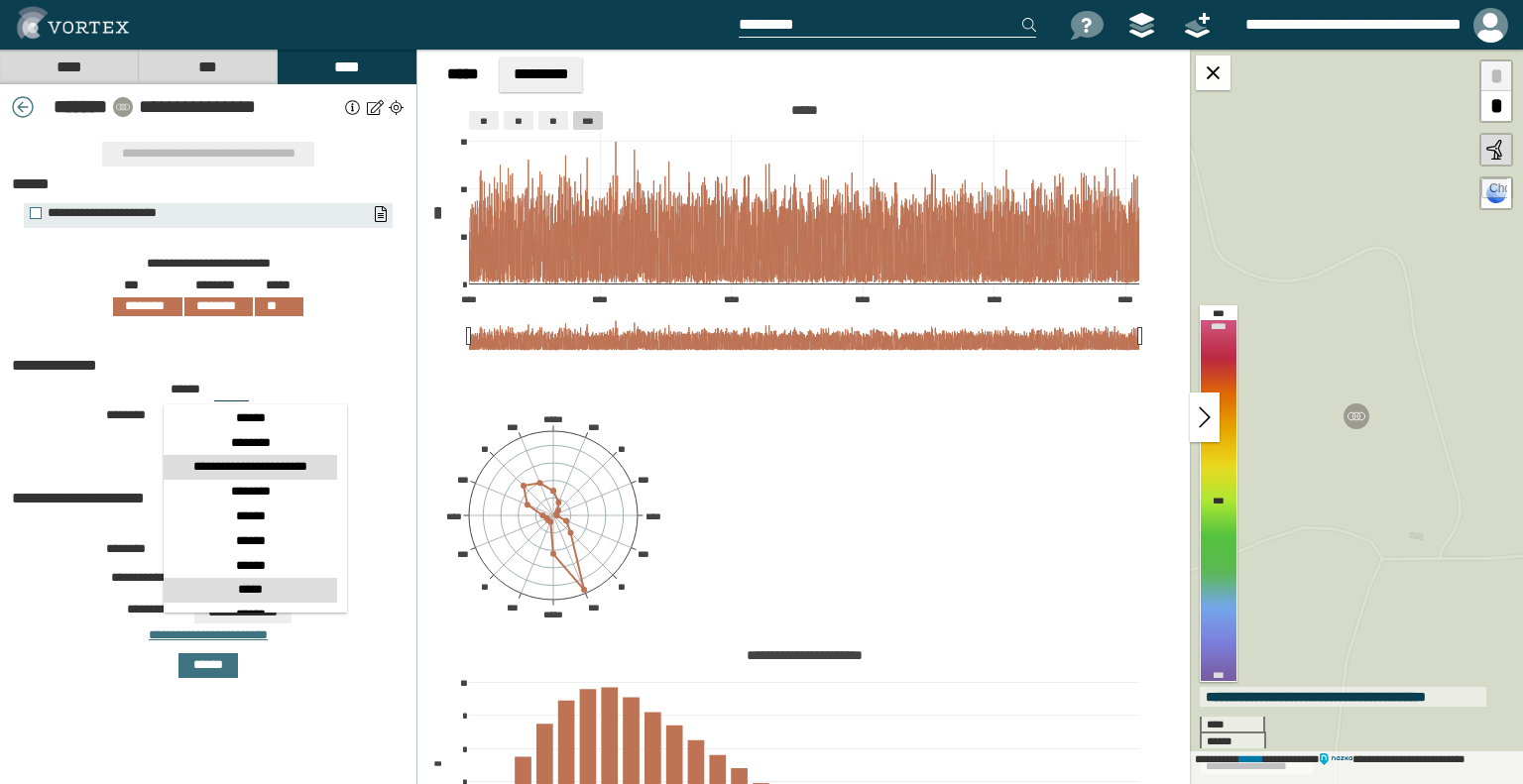 click on "*****" at bounding box center (250, 590) 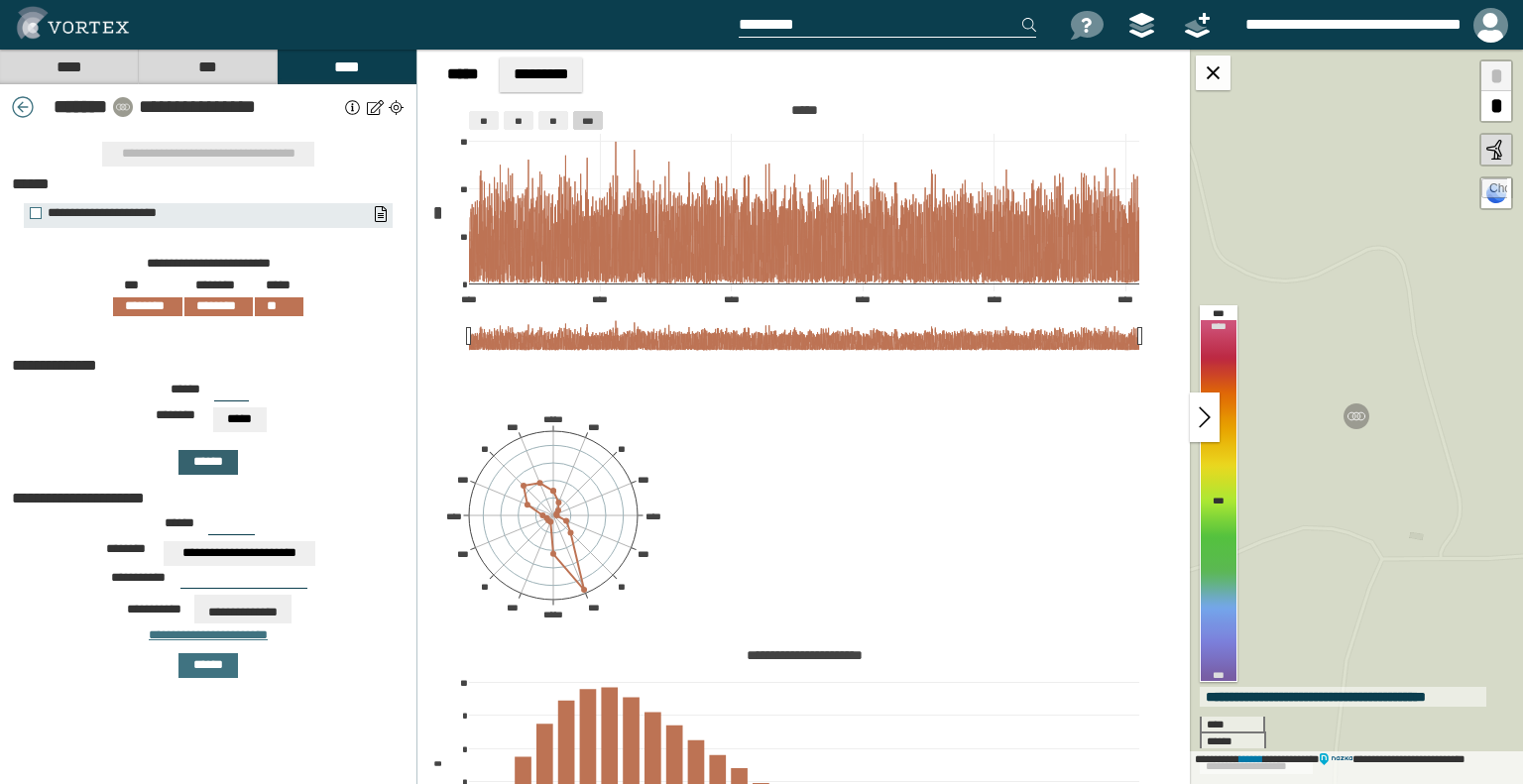 click on "******" at bounding box center (208, 462) 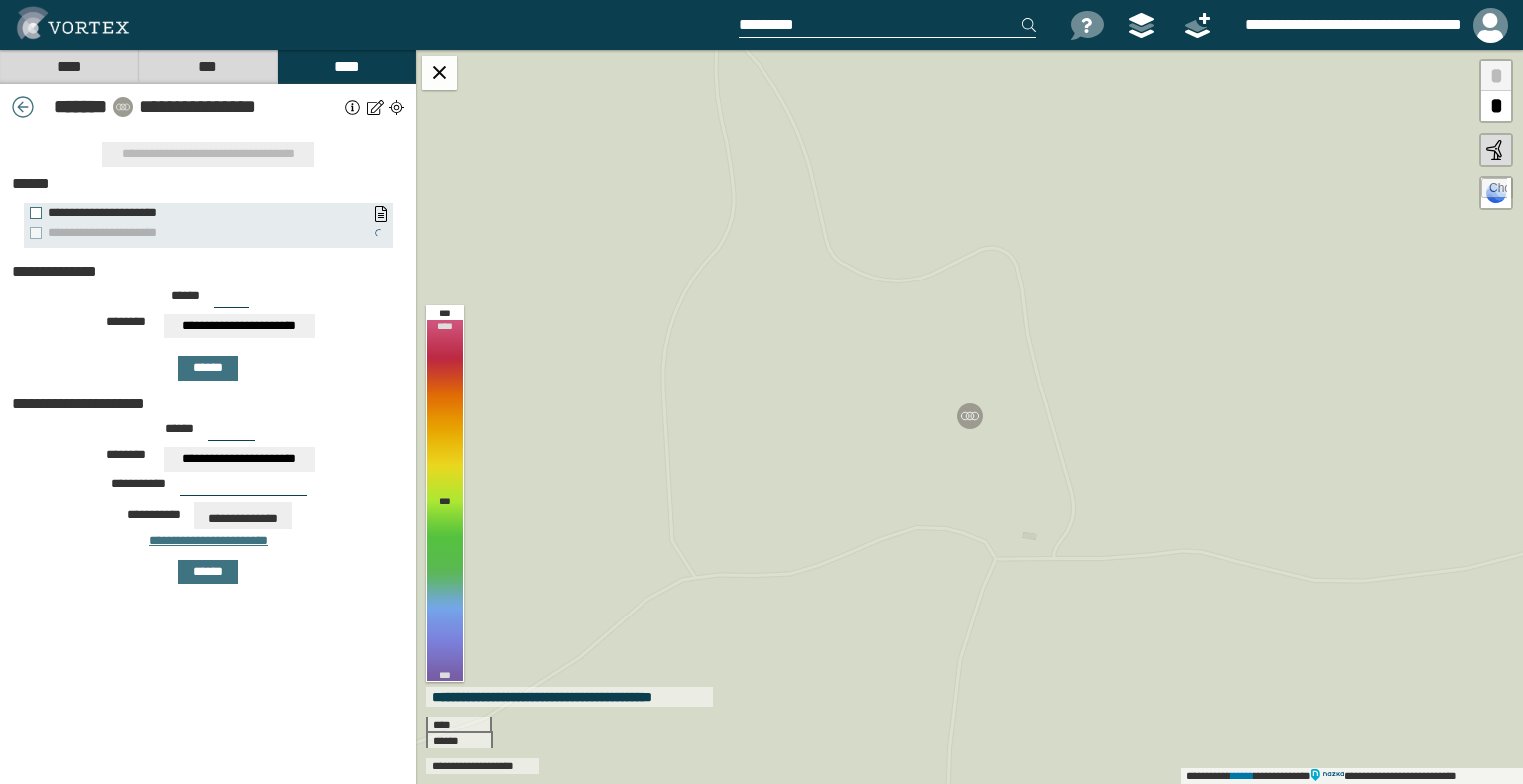 drag, startPoint x: 226, startPoint y: 294, endPoint x: 176, endPoint y: 295, distance: 50.009999 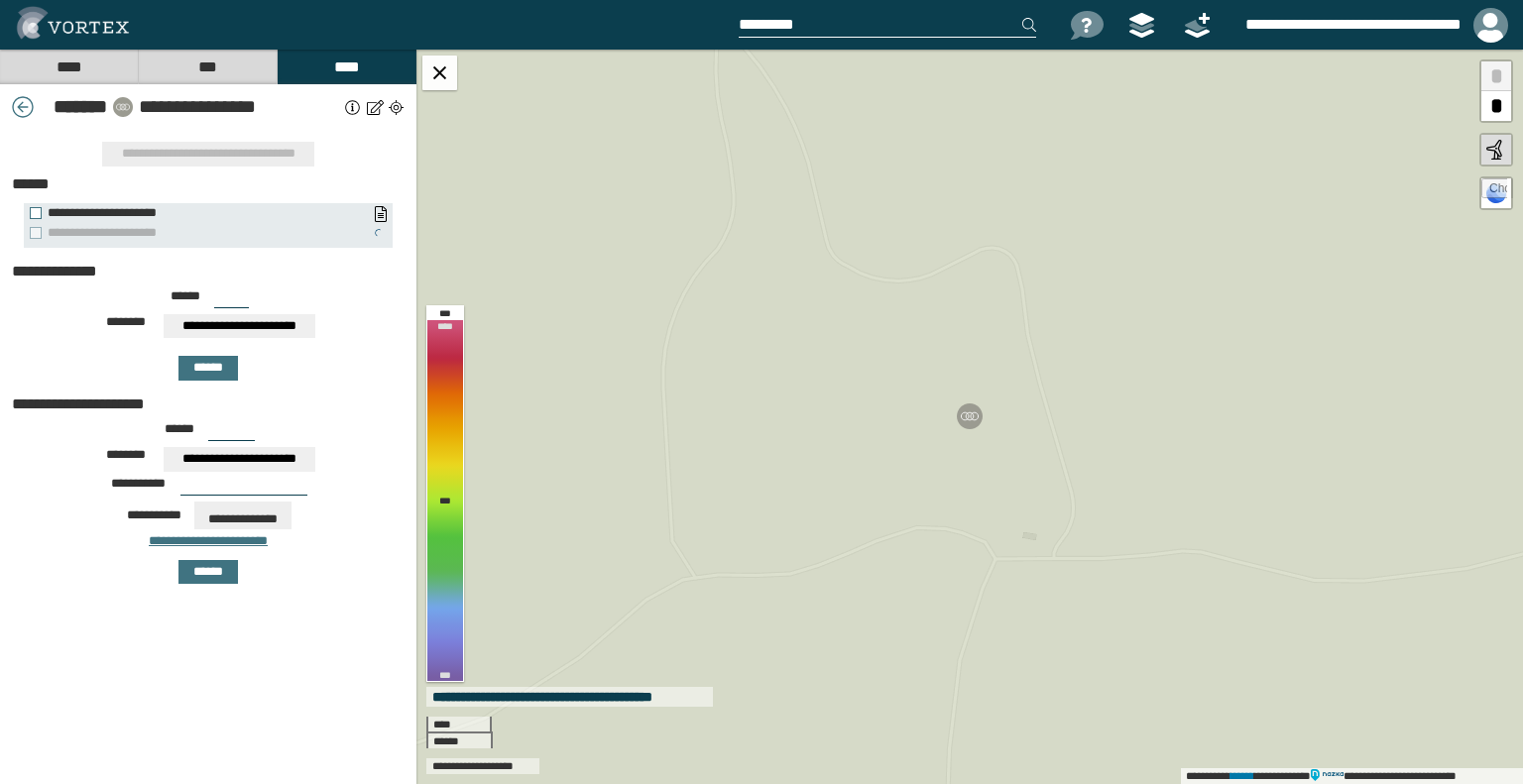 click on "****** ***" at bounding box center (208, 302) 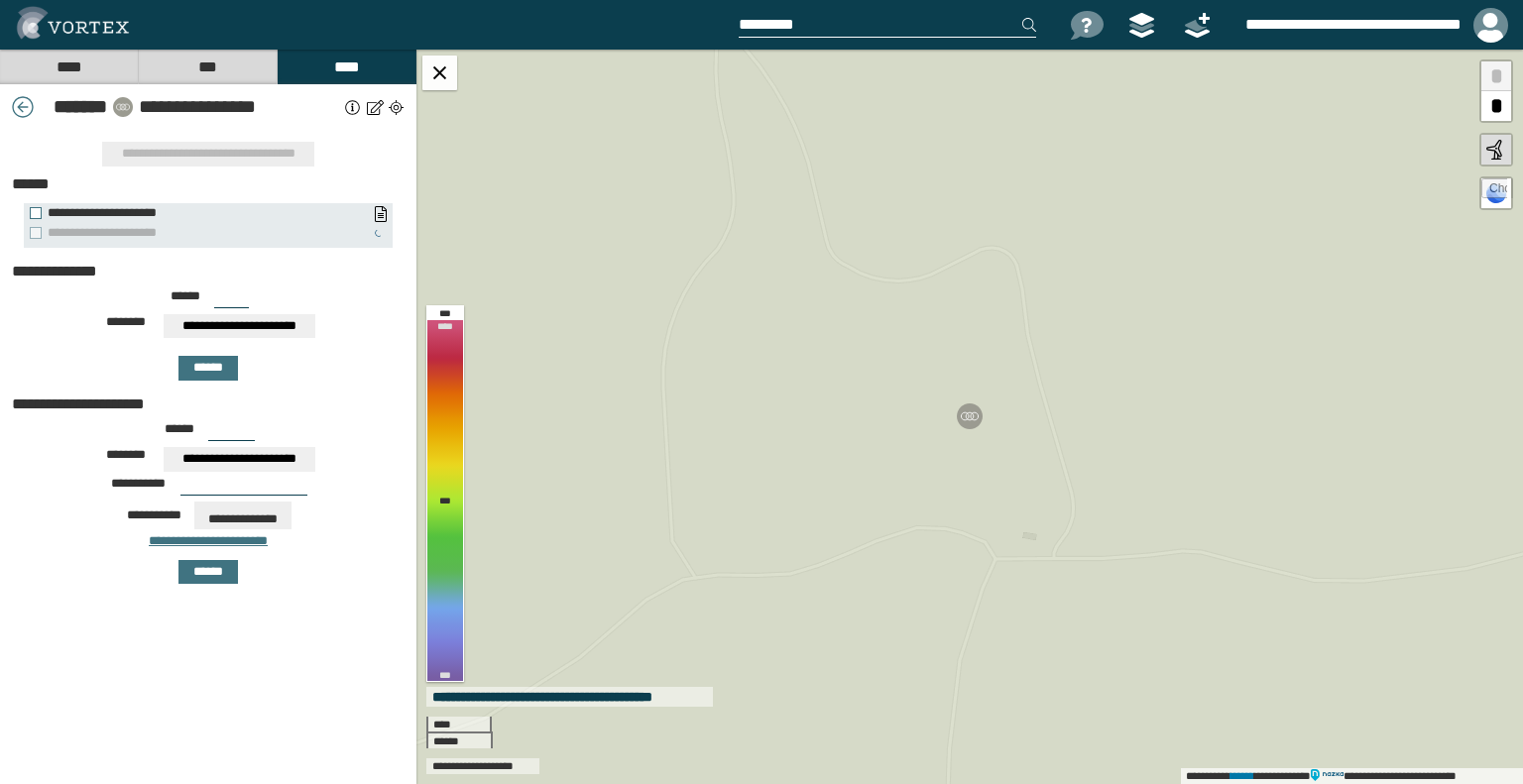 click on "**********" at bounding box center [240, 326] 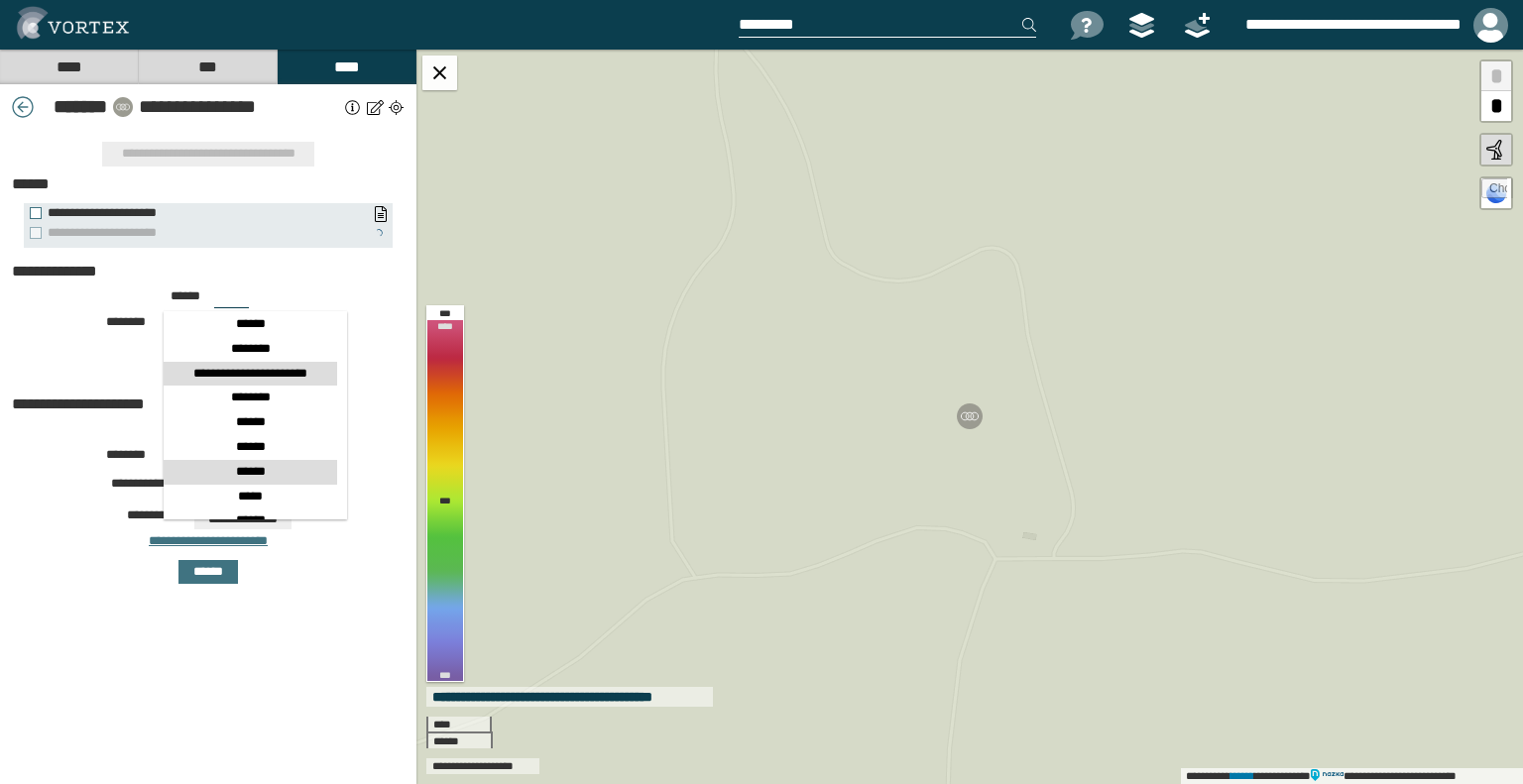 scroll, scrollTop: 297, scrollLeft: 0, axis: vertical 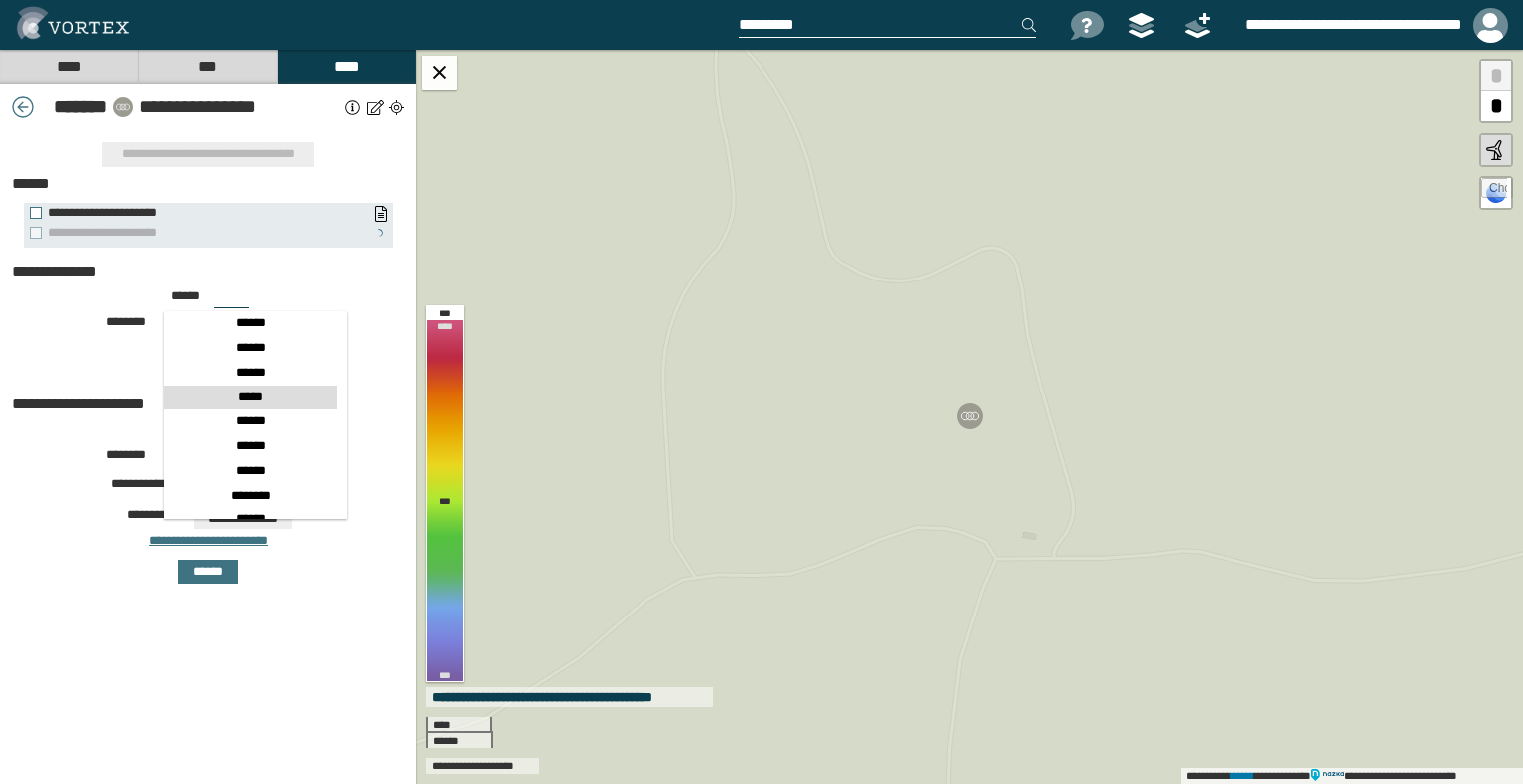 click on "*****" at bounding box center (250, 397) 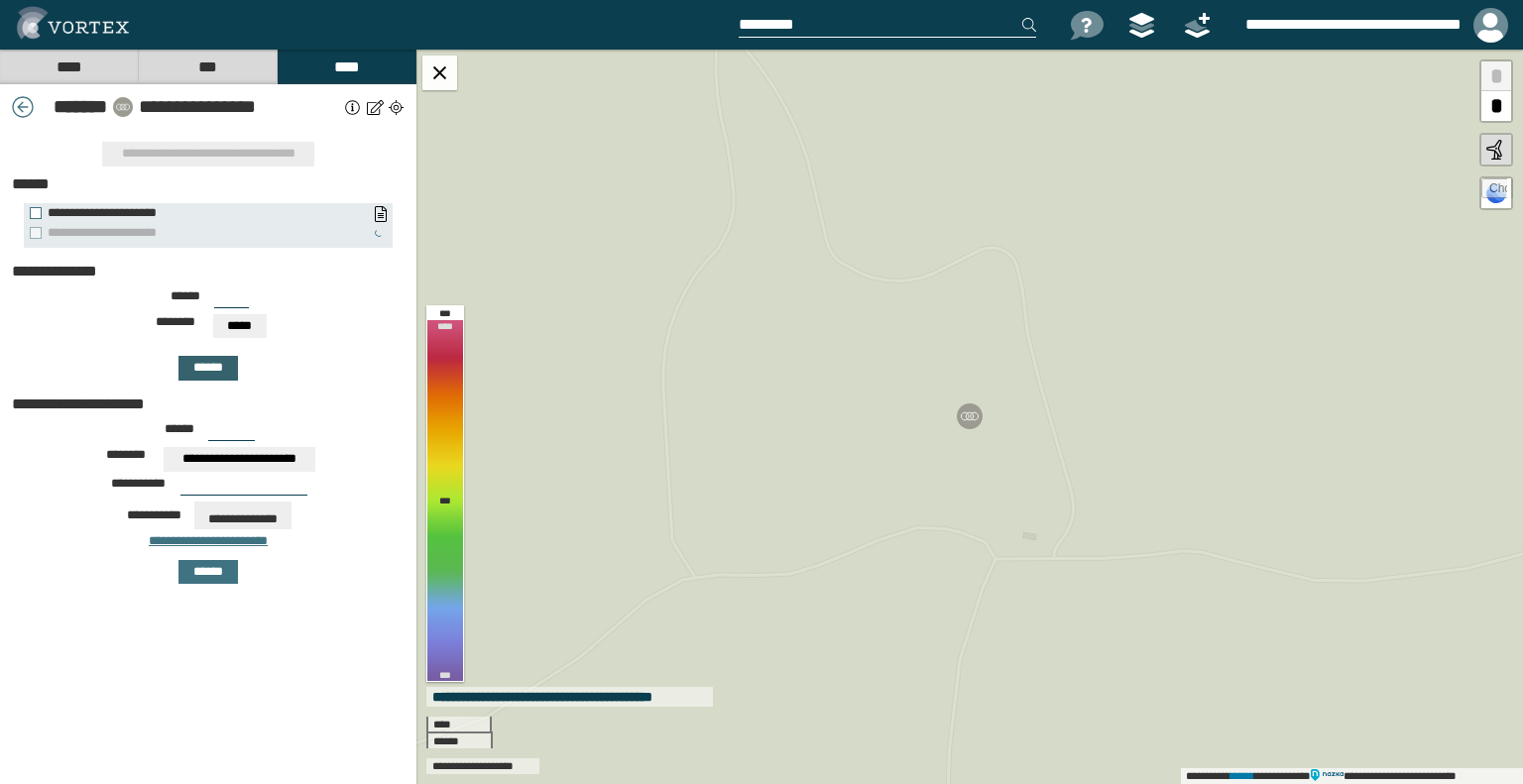 click on "******" at bounding box center [208, 368] 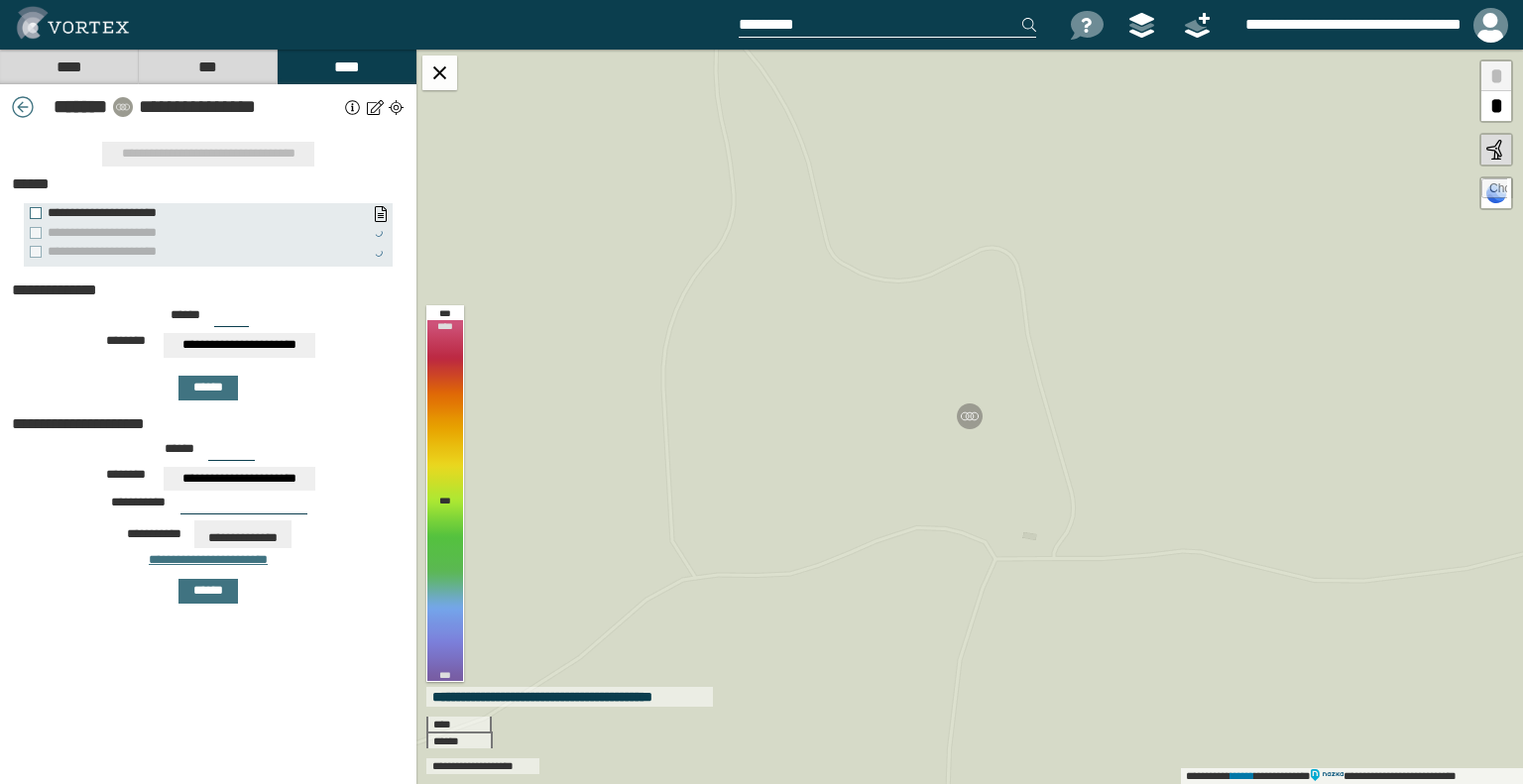 drag, startPoint x: 236, startPoint y: 309, endPoint x: 177, endPoint y: 306, distance: 59.07622 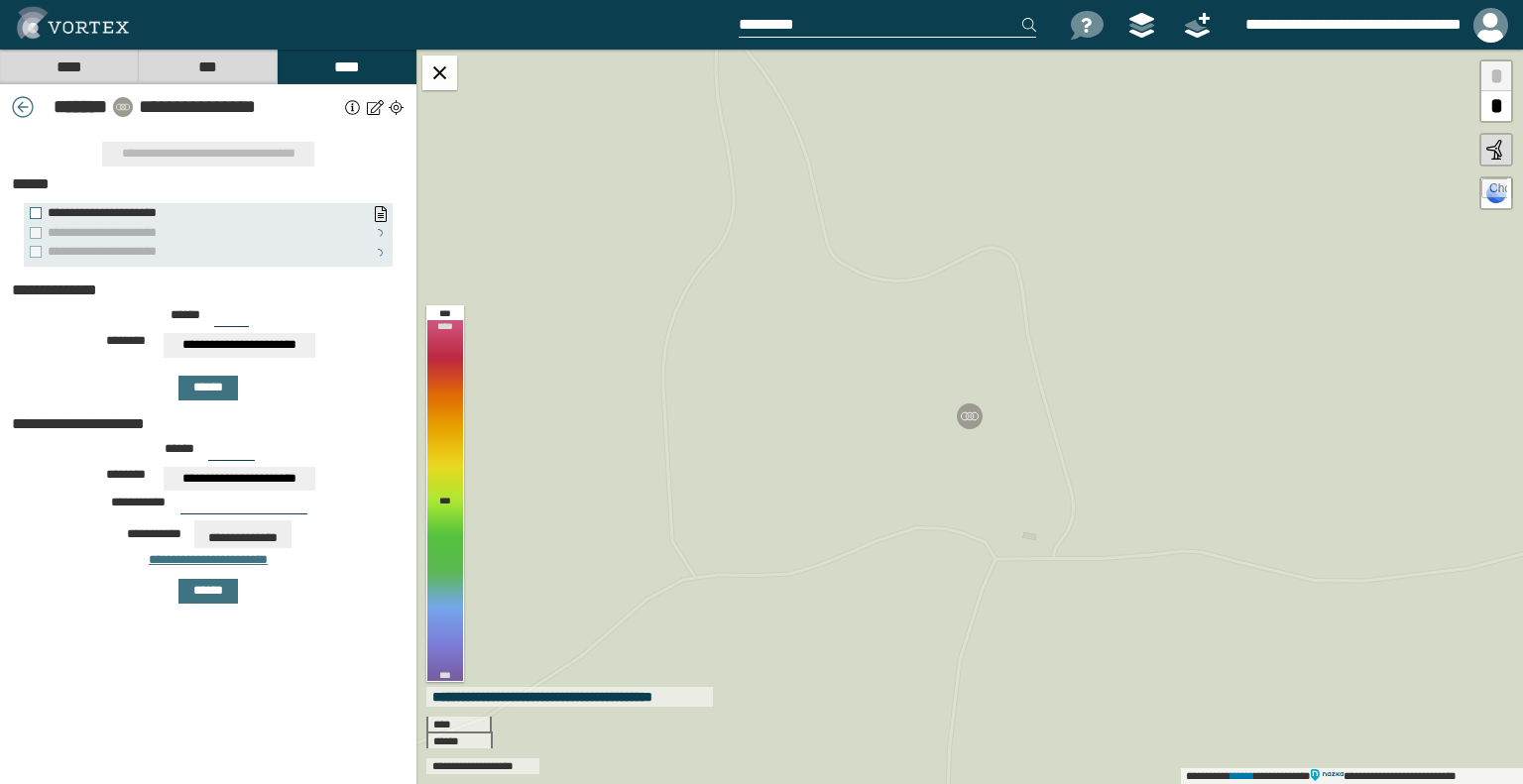 click on "****** ***" at bounding box center (208, 321) 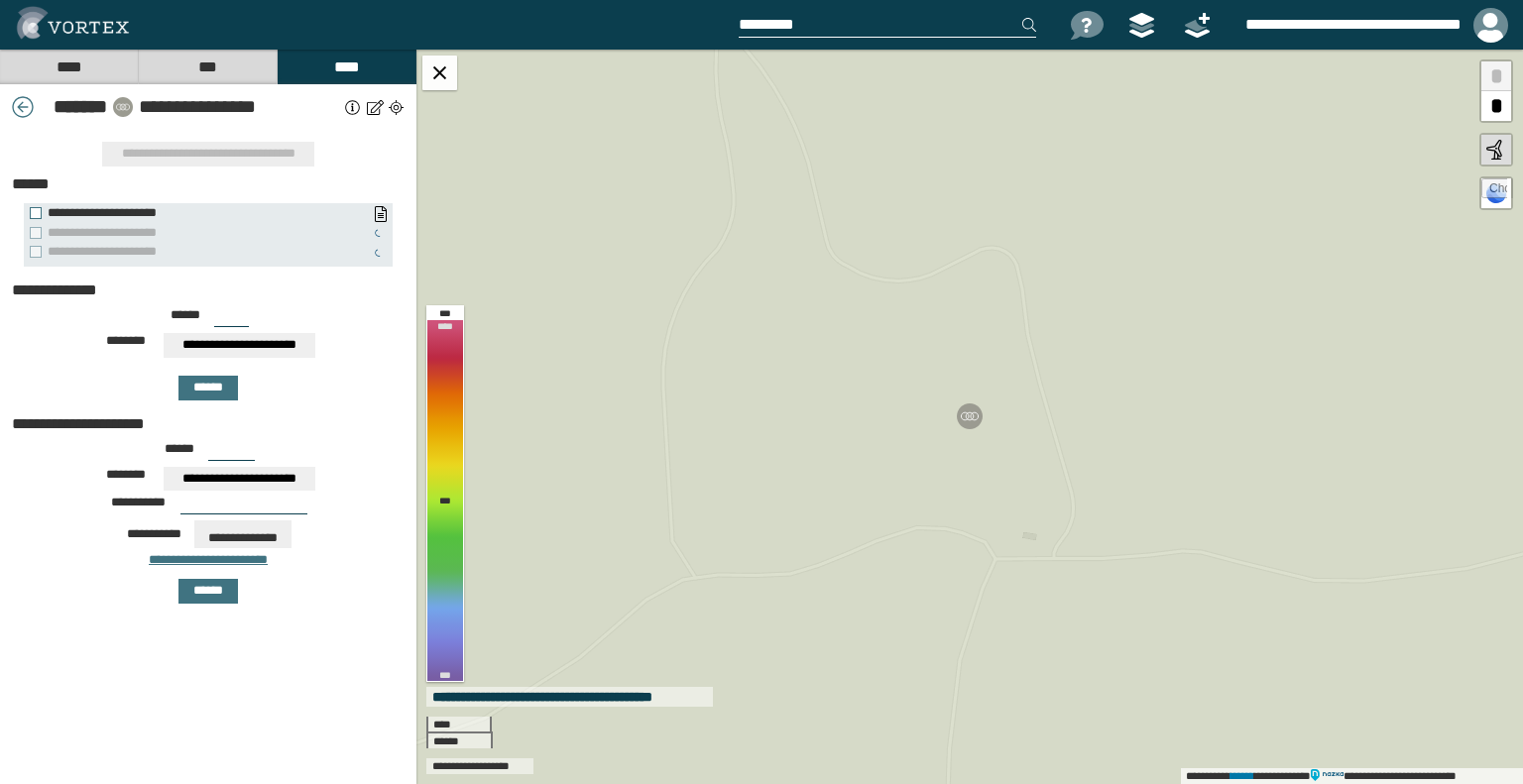 click on "**********" at bounding box center (240, 345) 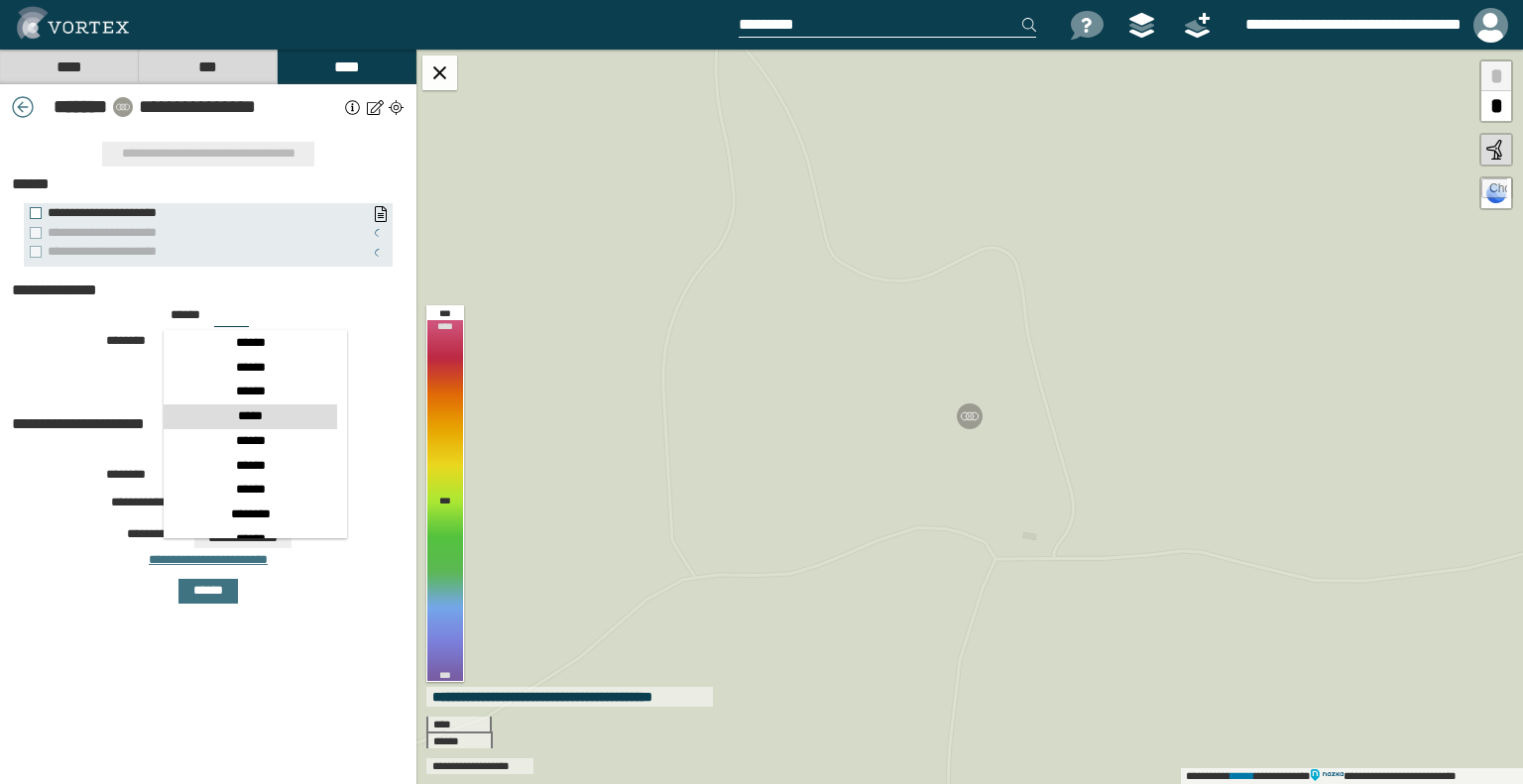 click on "*****" at bounding box center [250, 416] 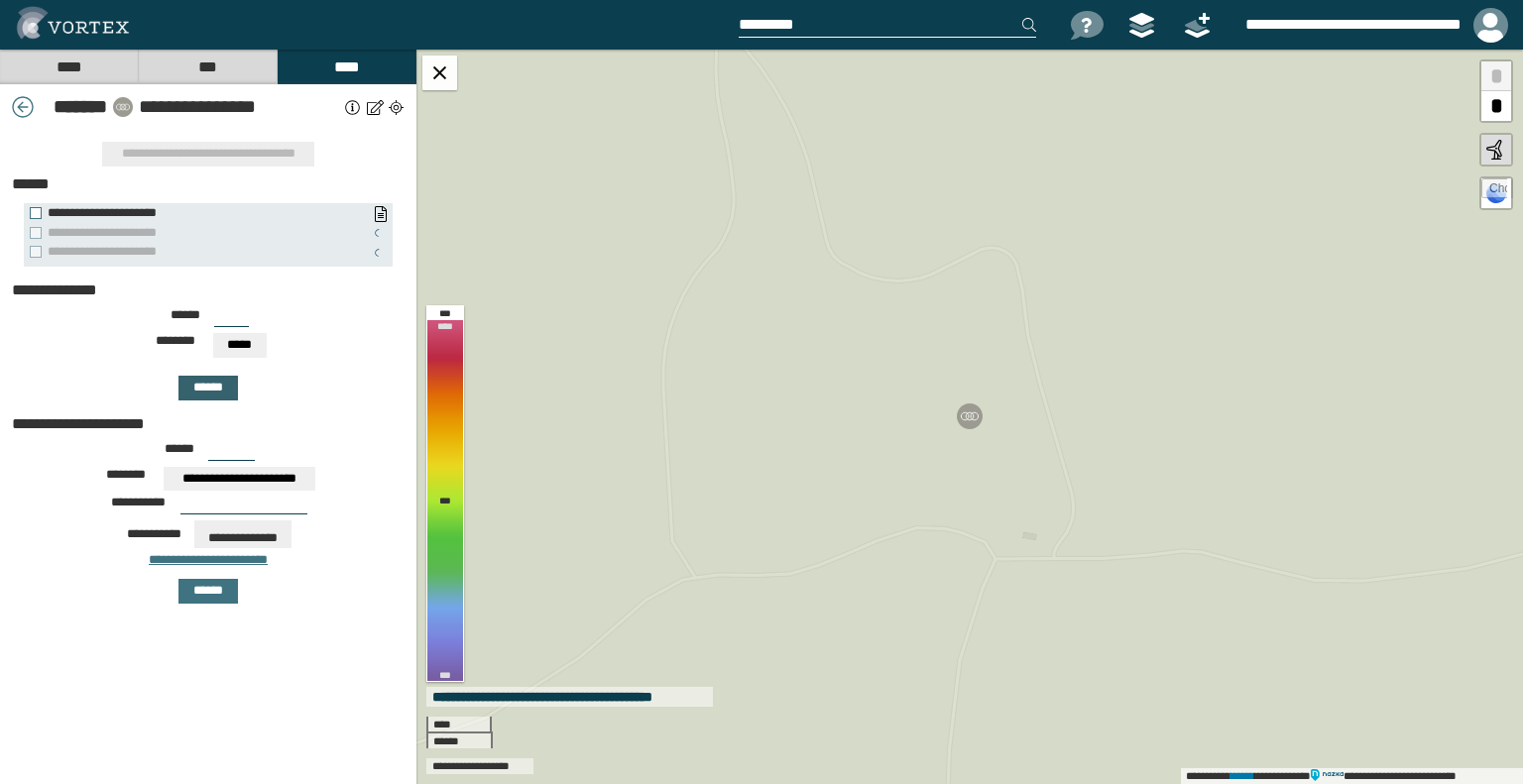 click on "******" at bounding box center [208, 388] 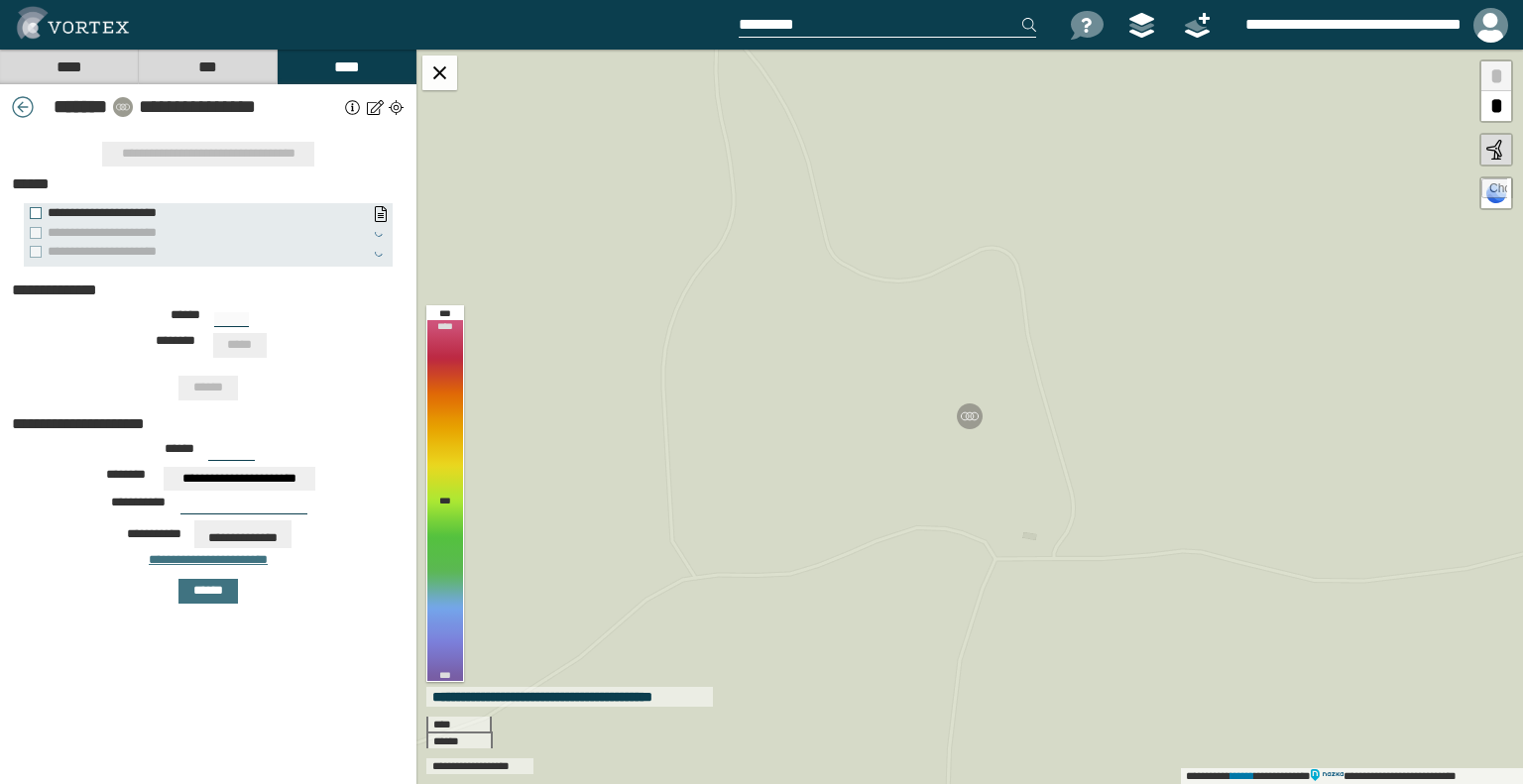 type on "***" 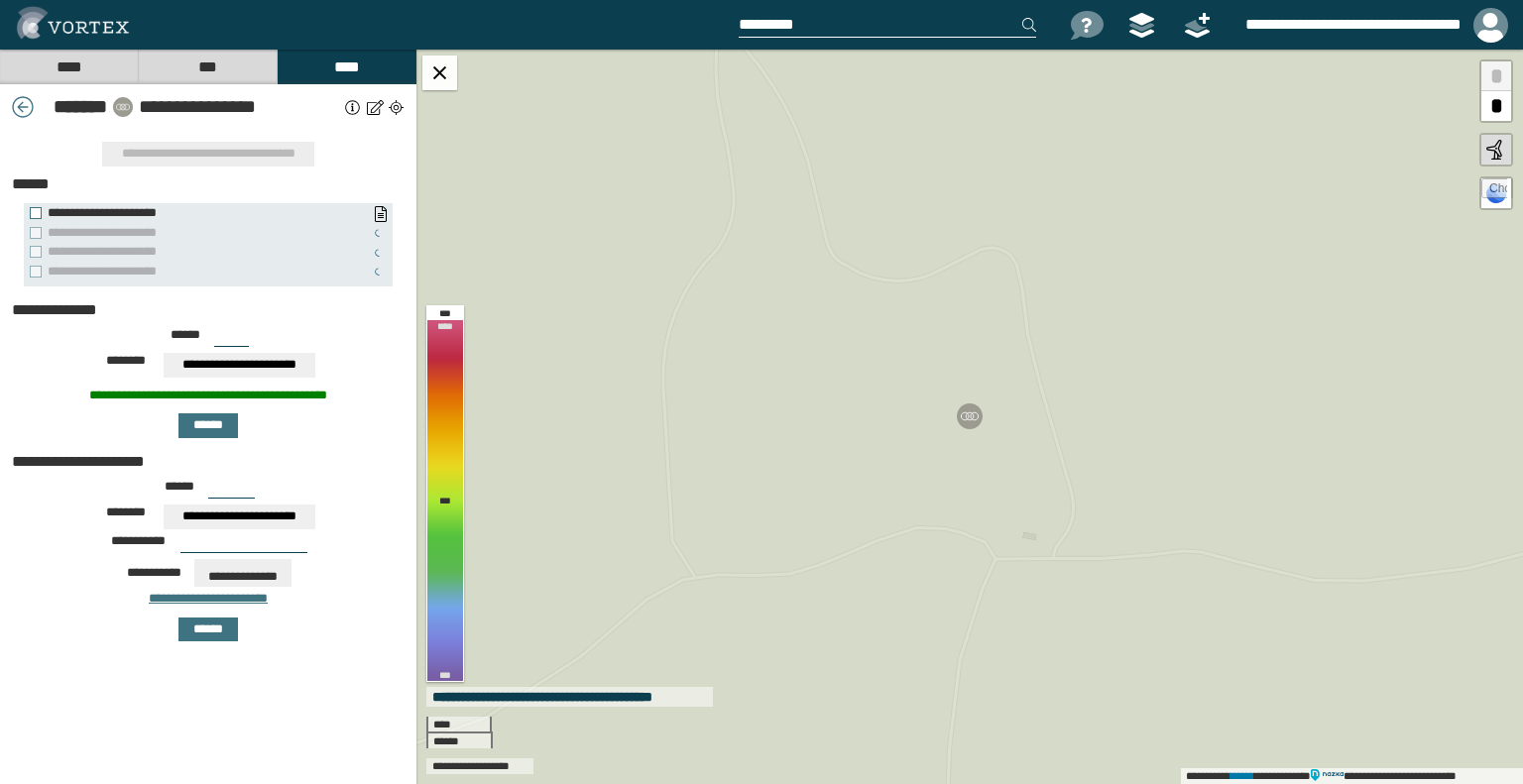 click on "****" at bounding box center [68, 66] 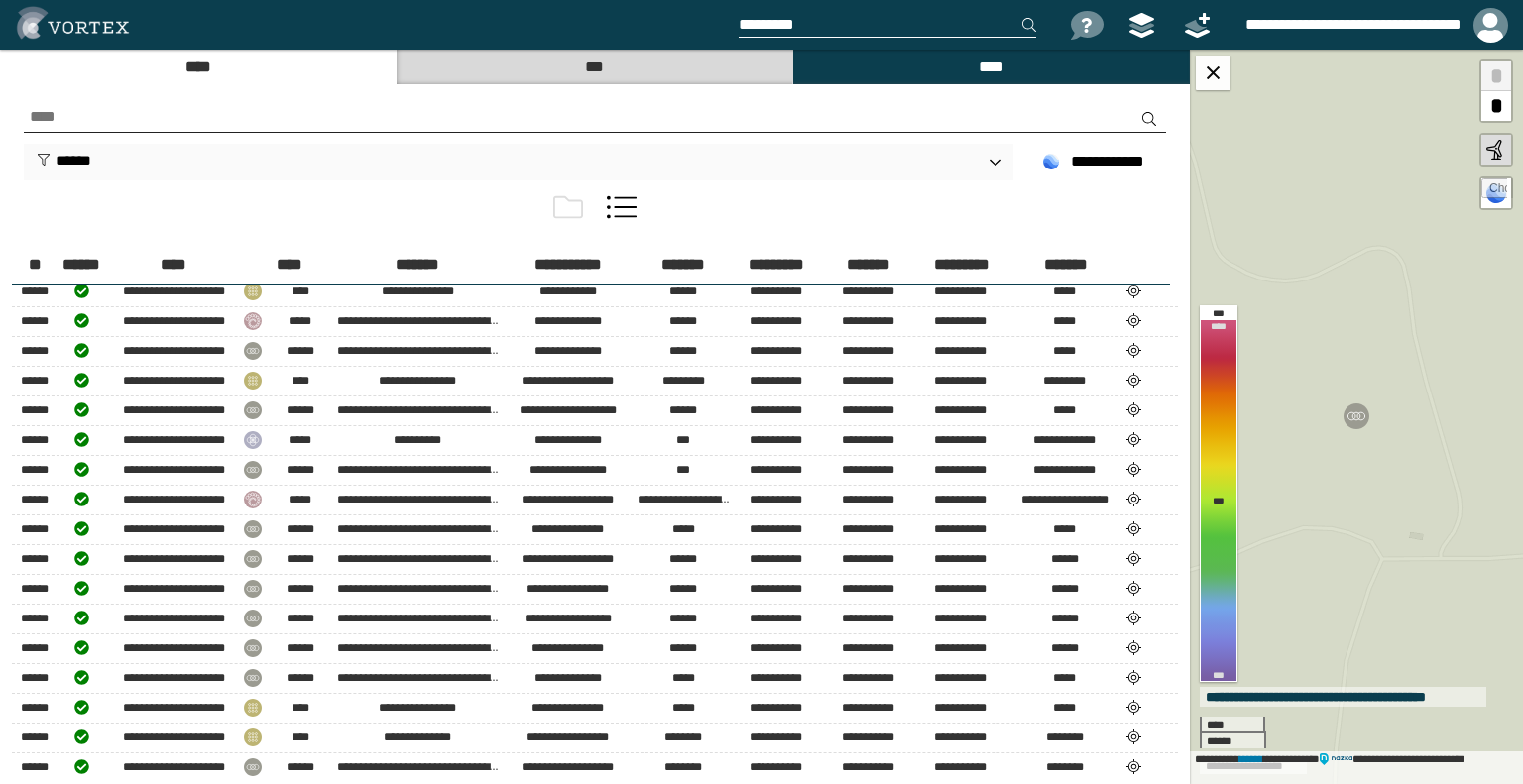 scroll, scrollTop: 99, scrollLeft: 0, axis: vertical 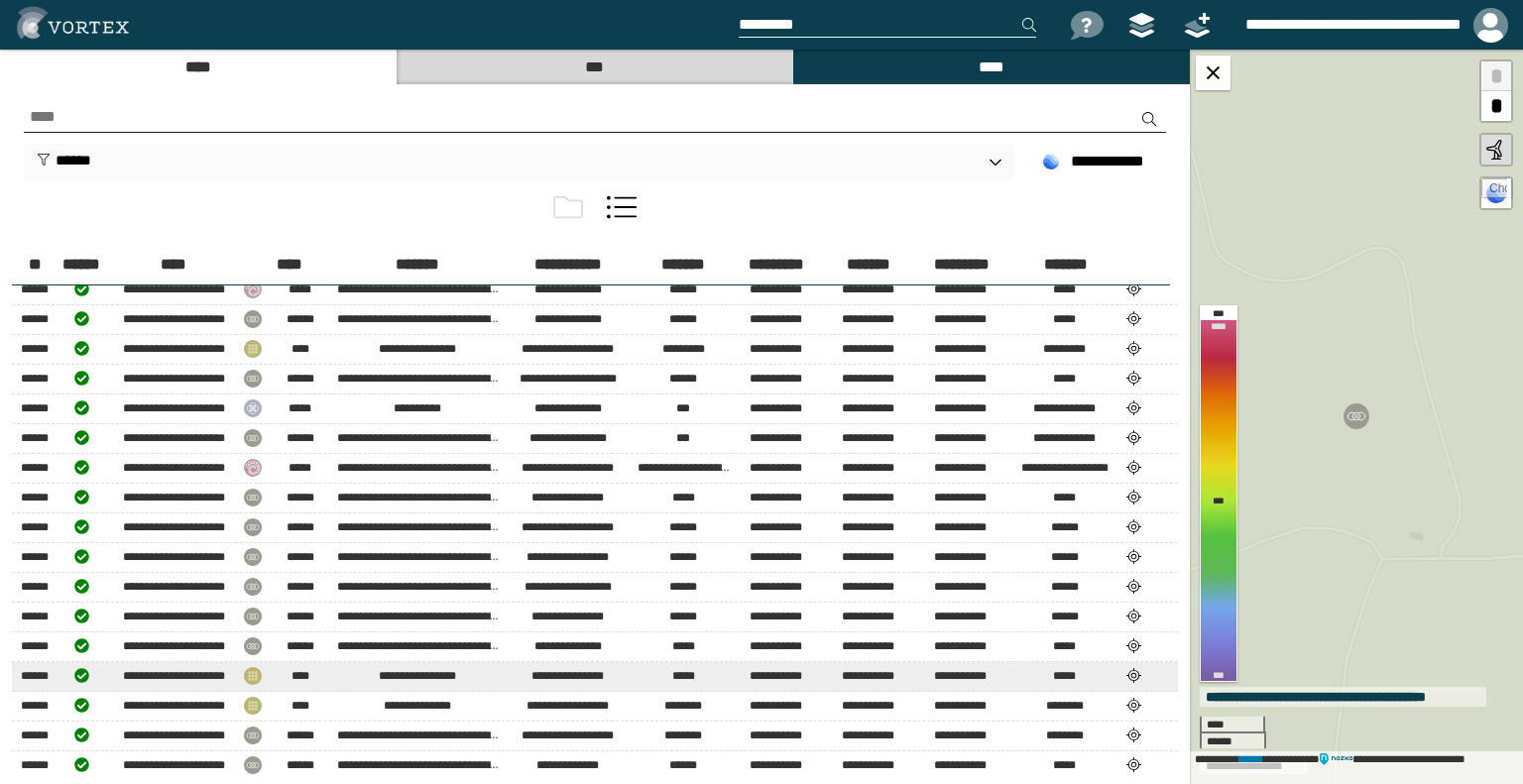 click at bounding box center [1134, 675] 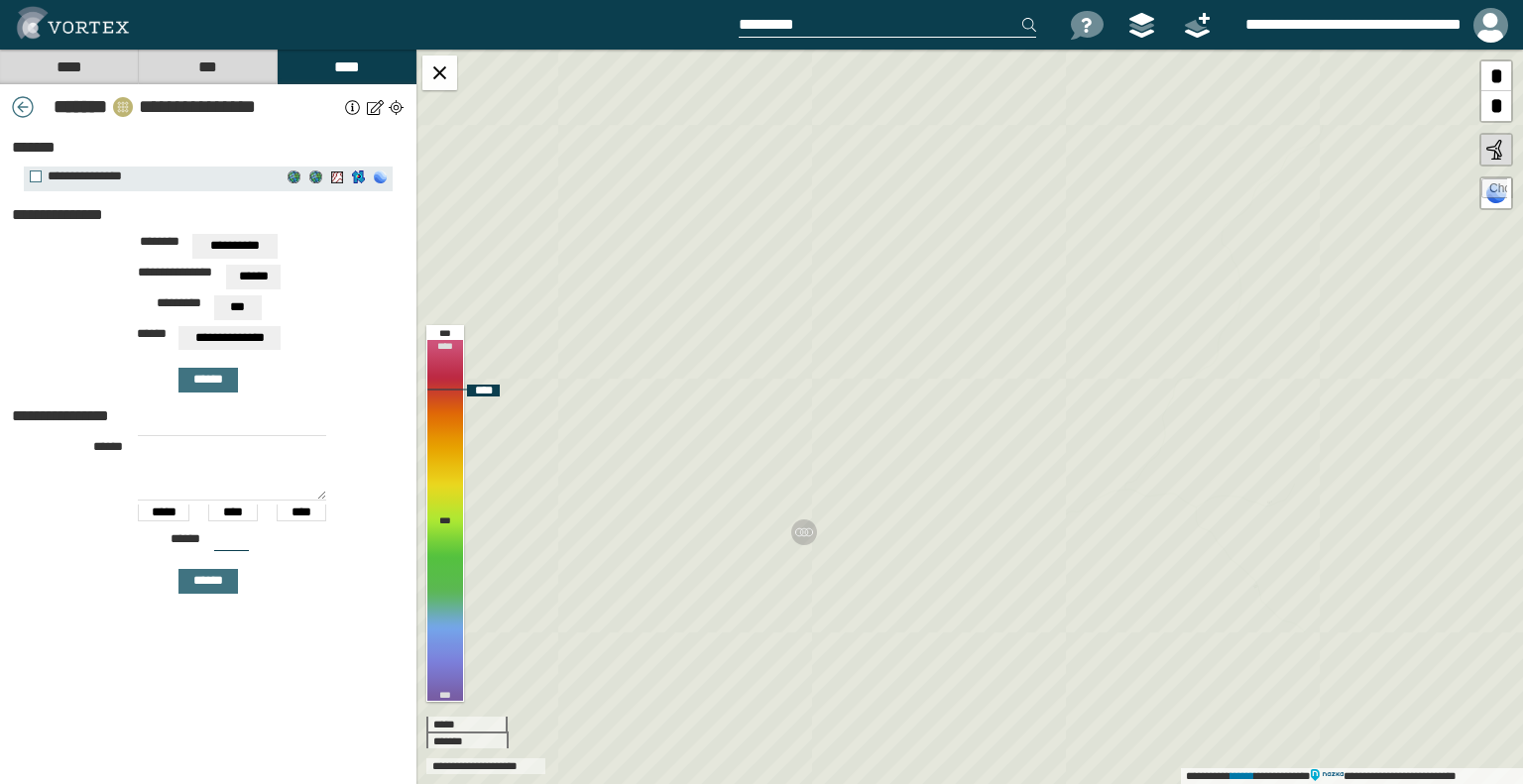 drag, startPoint x: 874, startPoint y: 525, endPoint x: 964, endPoint y: 386, distance: 165.59287 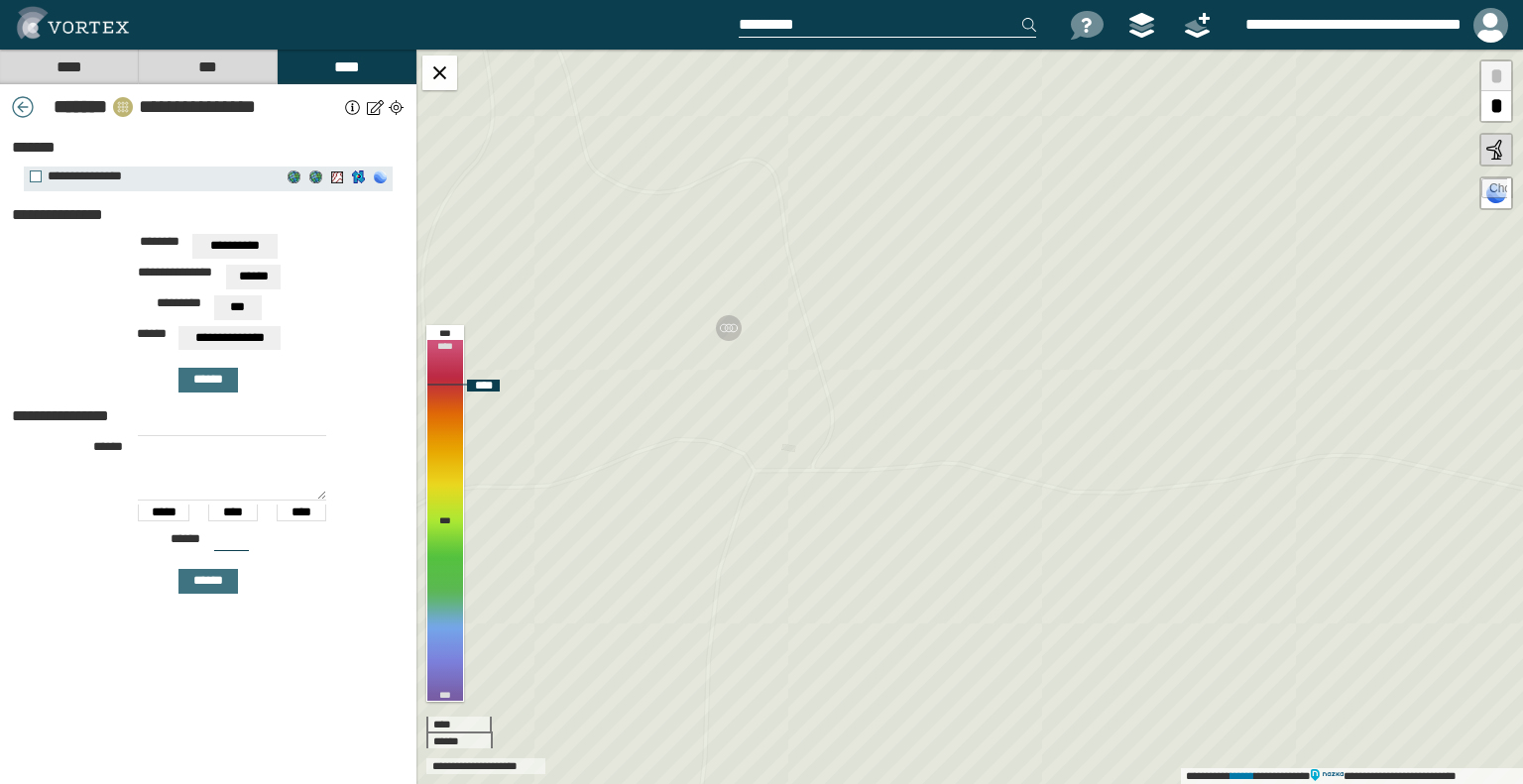 drag, startPoint x: 737, startPoint y: 359, endPoint x: 950, endPoint y: 409, distance: 218.78985 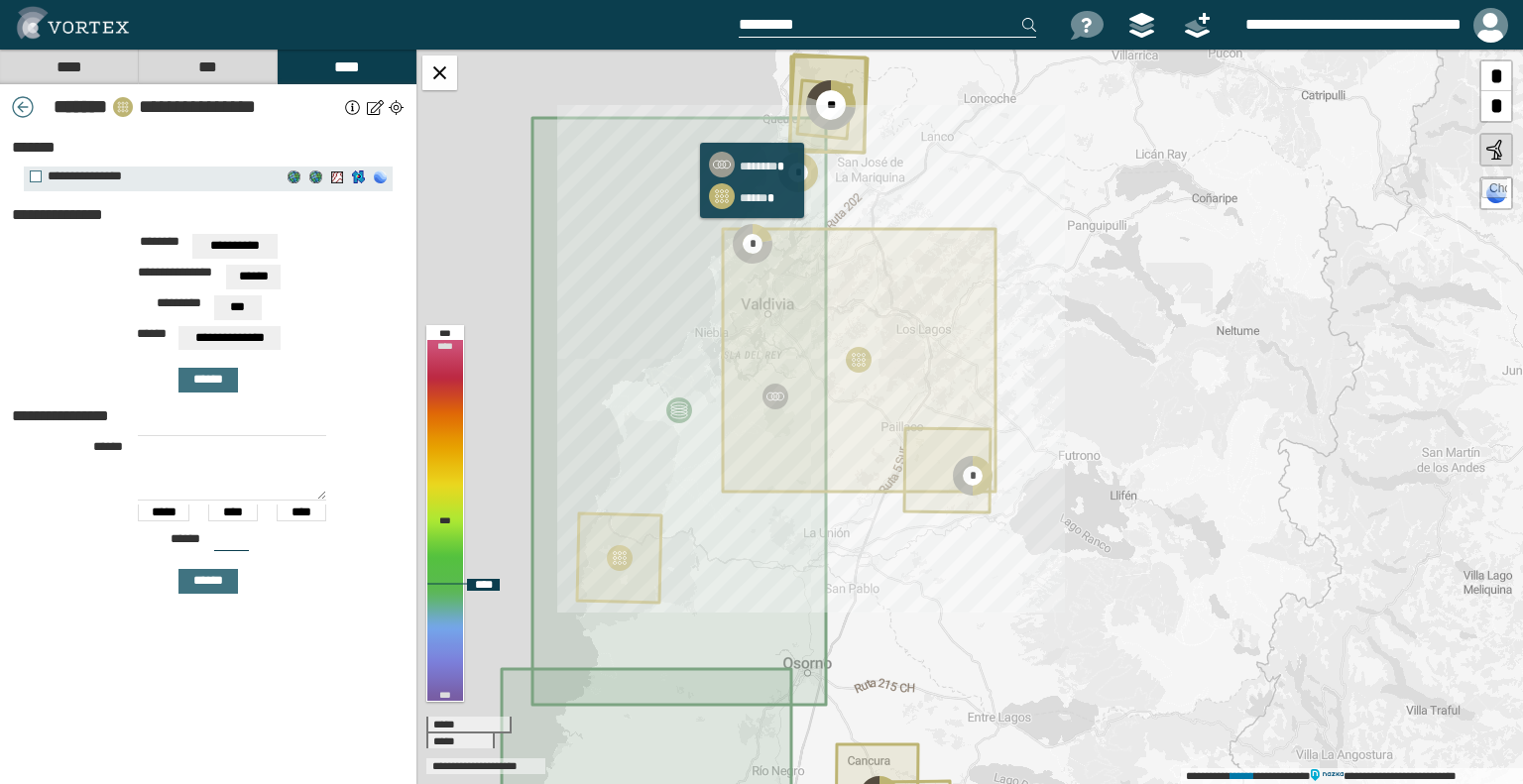 drag, startPoint x: 758, startPoint y: 251, endPoint x: 790, endPoint y: 352, distance: 105.948101 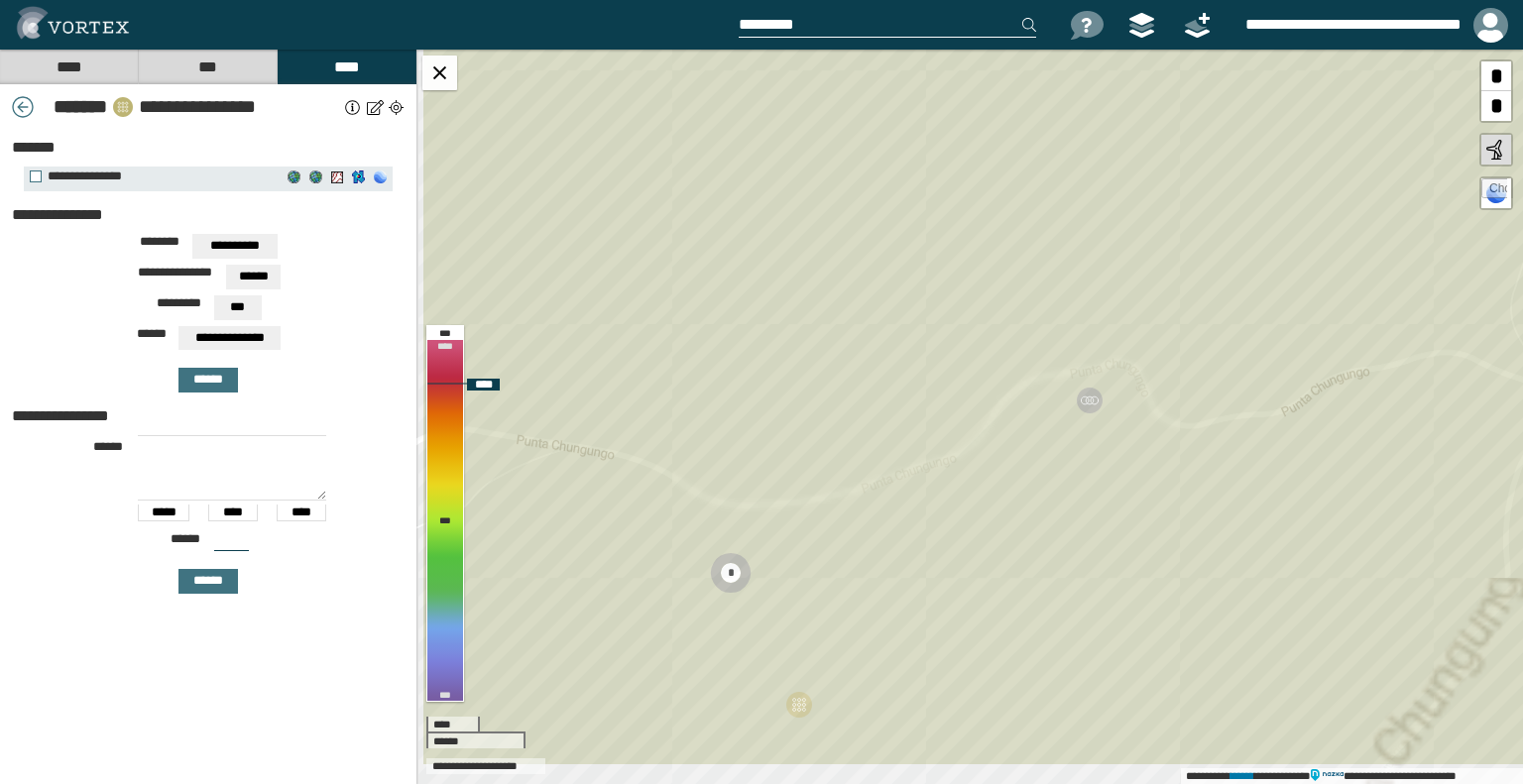 drag, startPoint x: 785, startPoint y: 654, endPoint x: 995, endPoint y: 519, distance: 249.64975 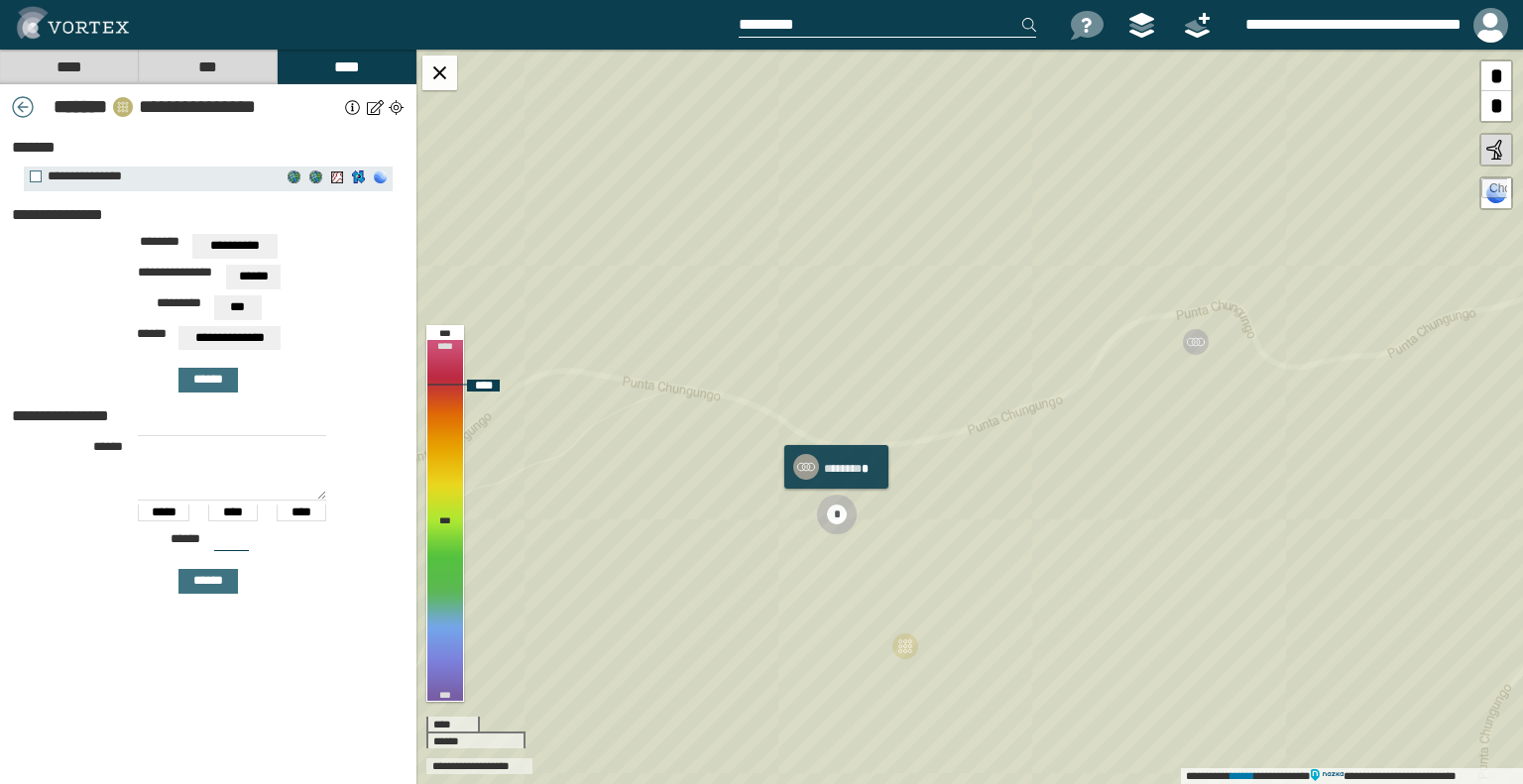 click 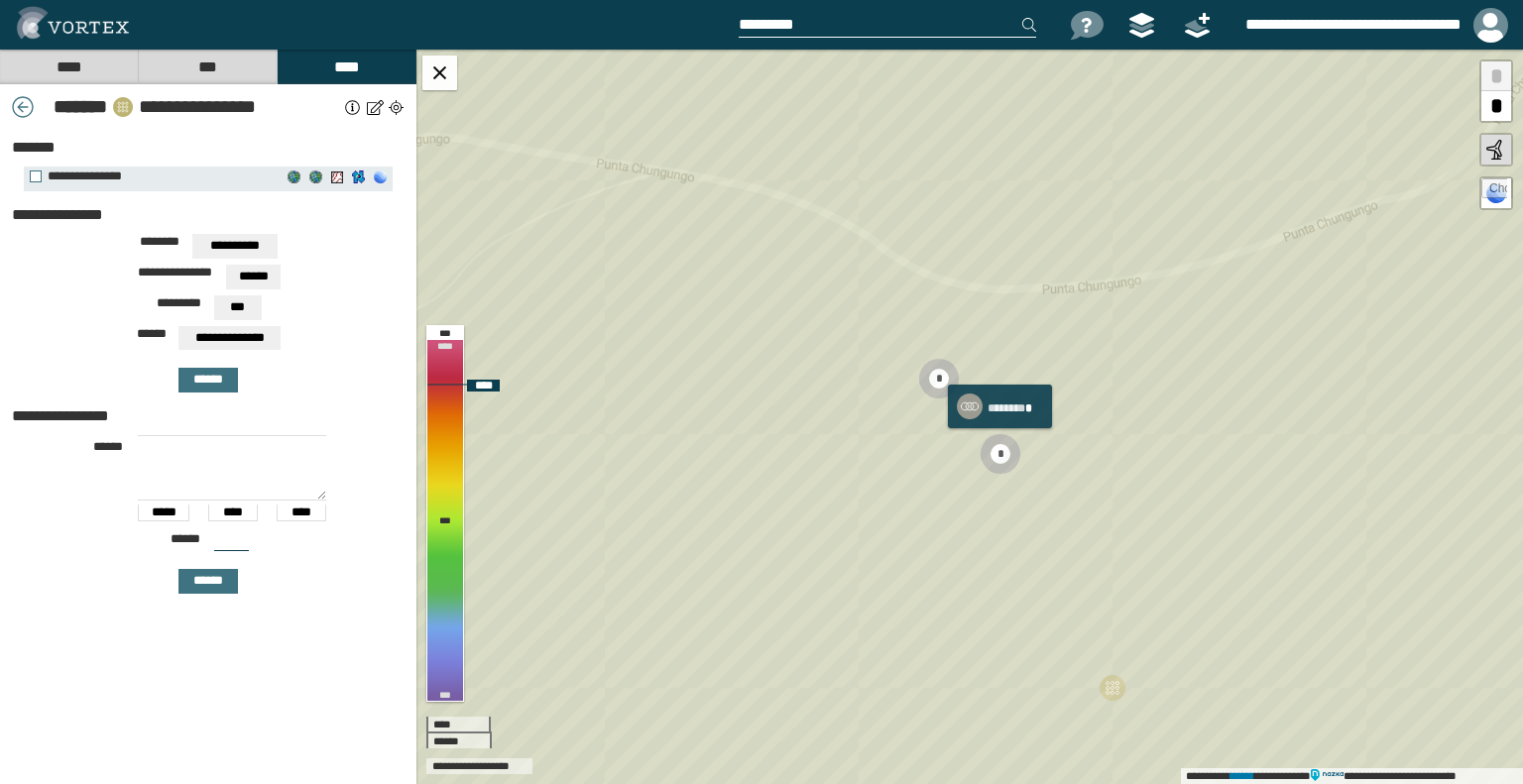 click on "*" at bounding box center (1000, 454) 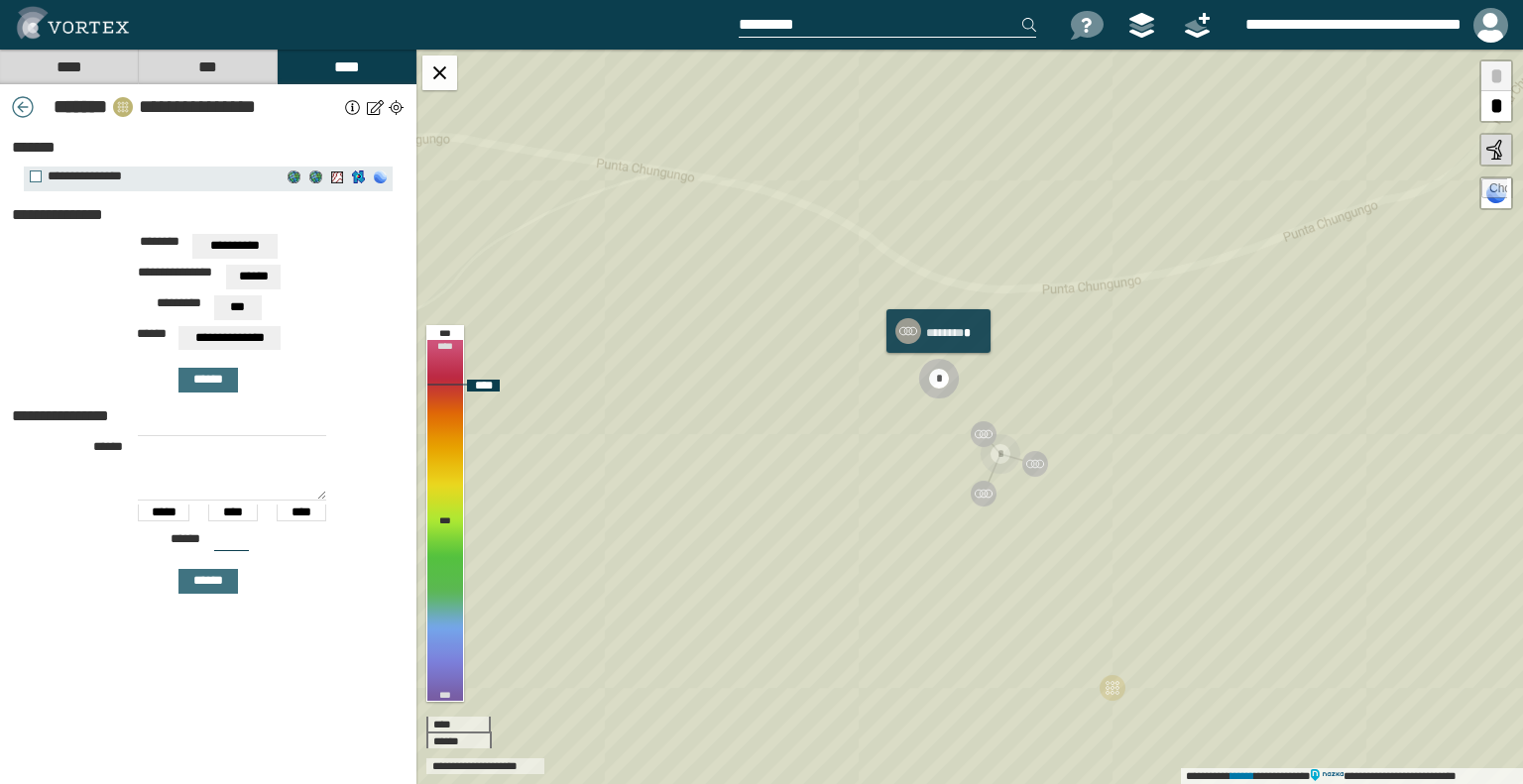 click on "*" at bounding box center [939, 379] 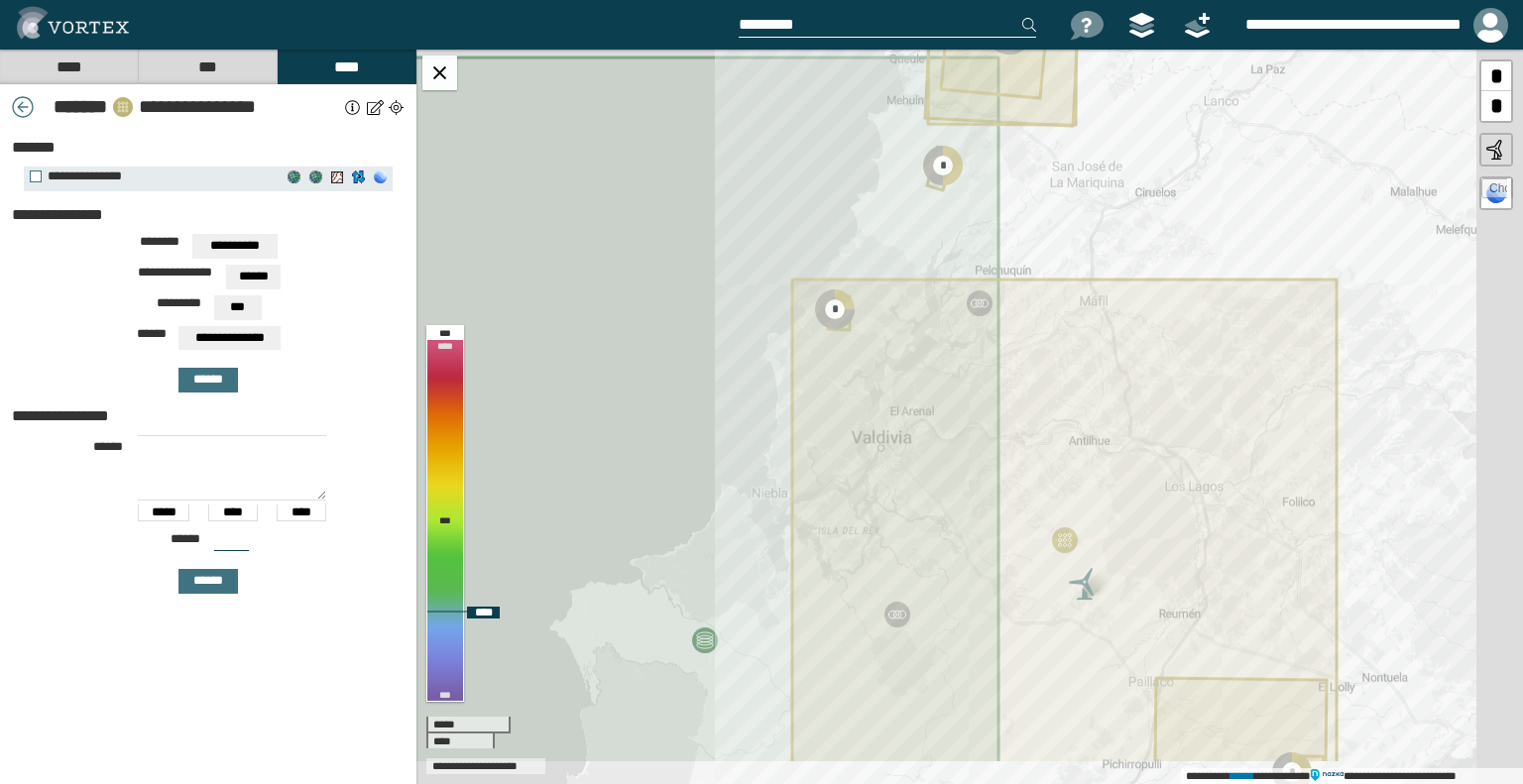 drag, startPoint x: 1087, startPoint y: 491, endPoint x: 806, endPoint y: 367, distance: 307.1433 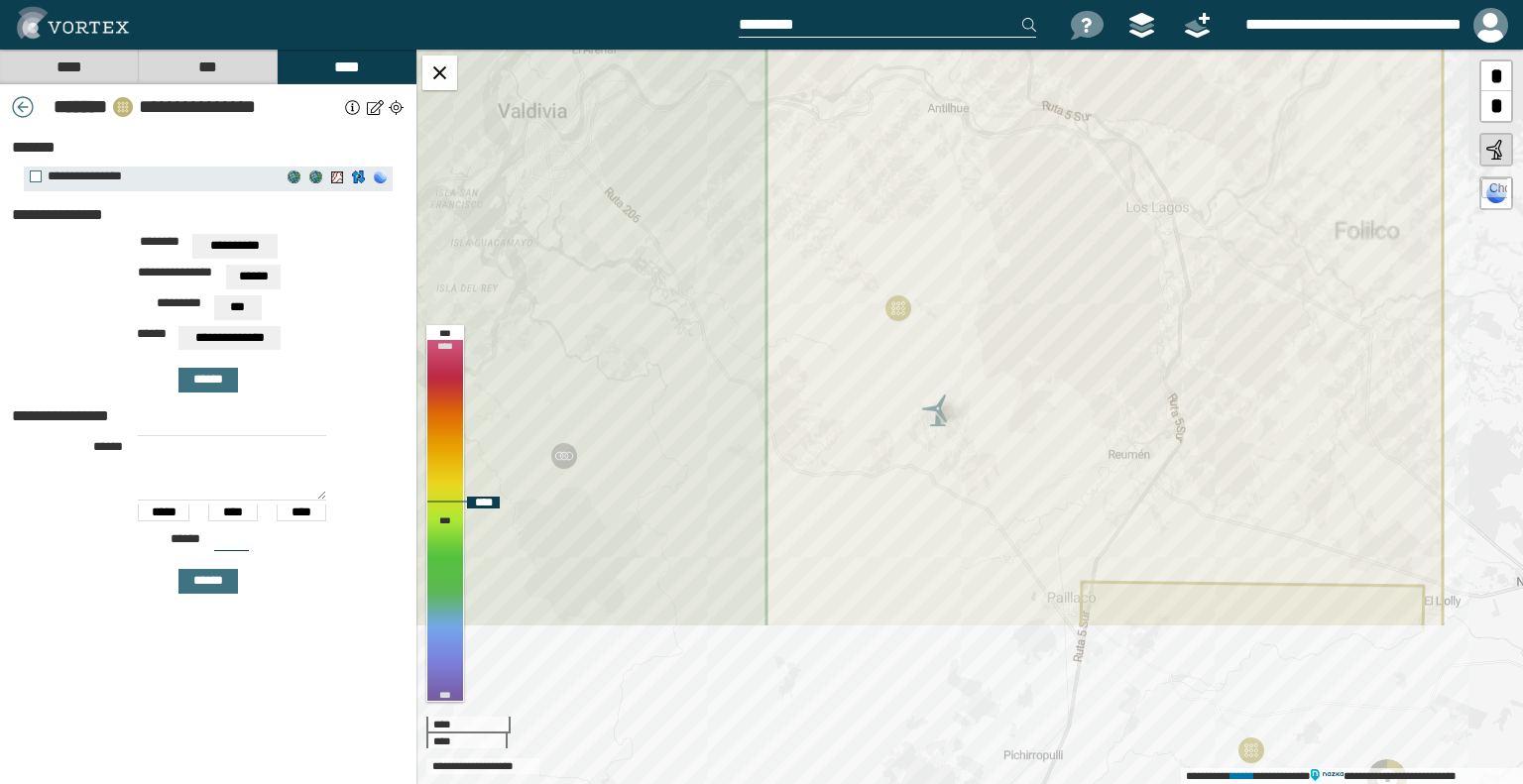 drag, startPoint x: 877, startPoint y: 360, endPoint x: 759, endPoint y: 198, distance: 200.41956 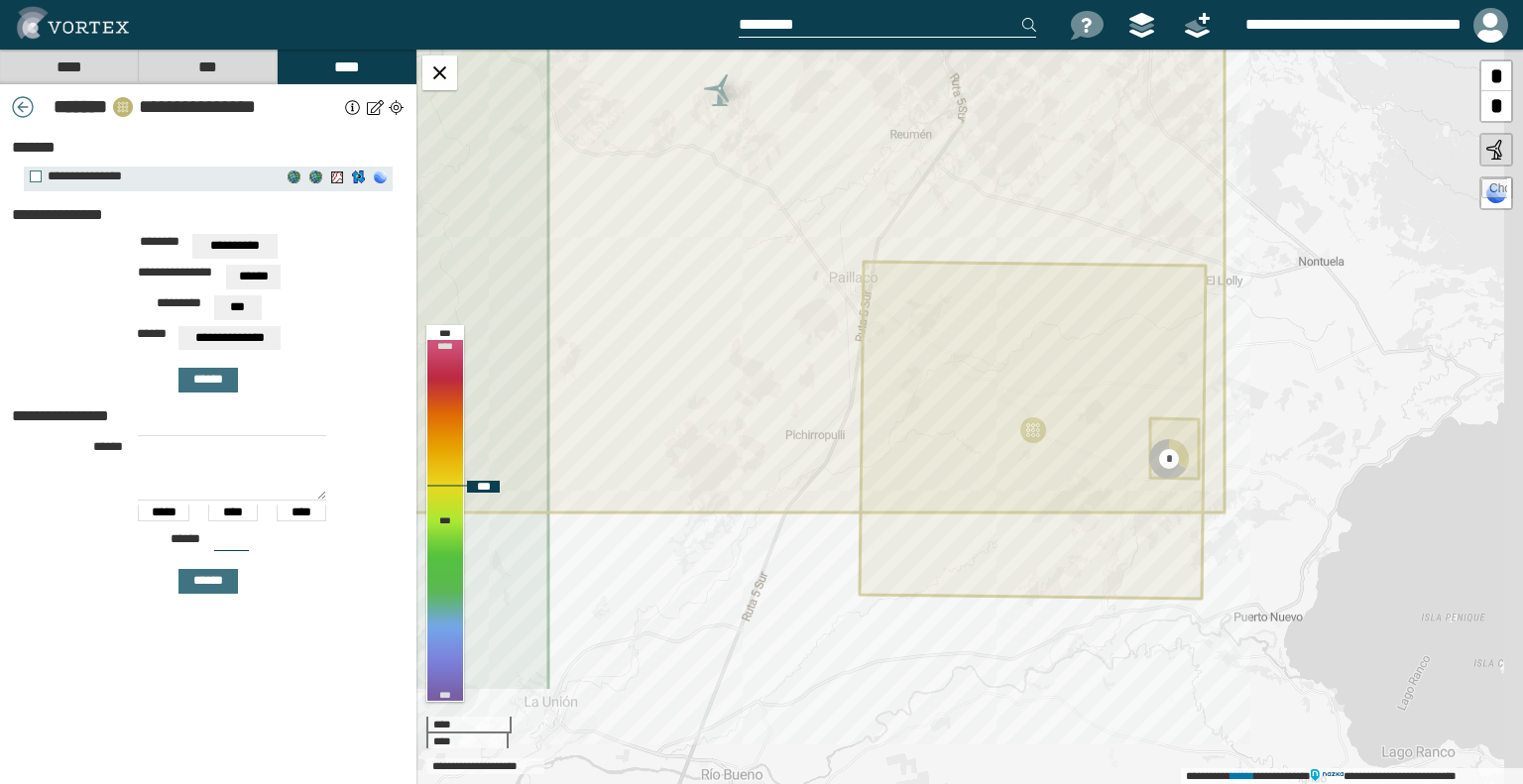 drag, startPoint x: 1277, startPoint y: 488, endPoint x: 1136, endPoint y: 309, distance: 227.864 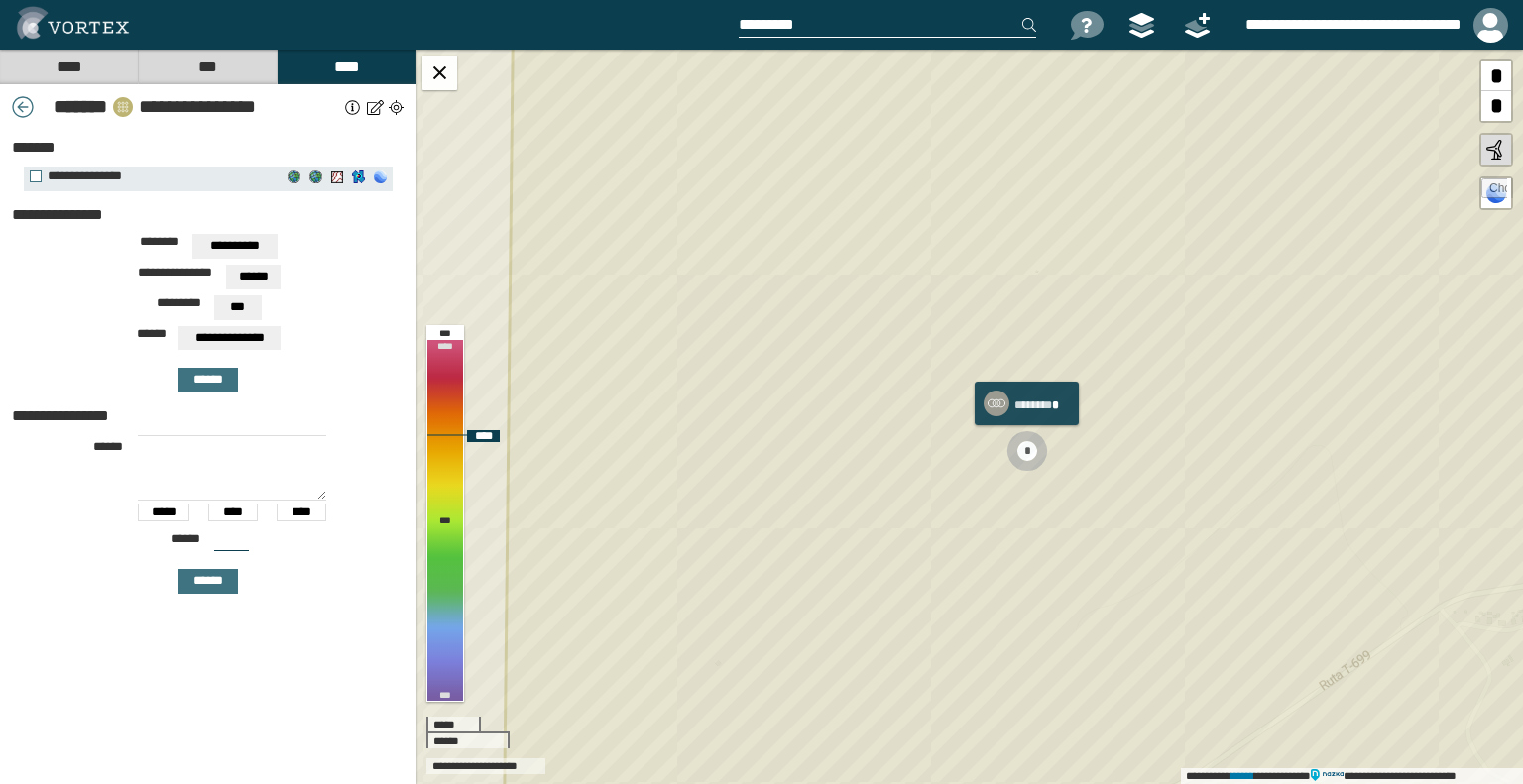 click on "*" at bounding box center (1027, 451) 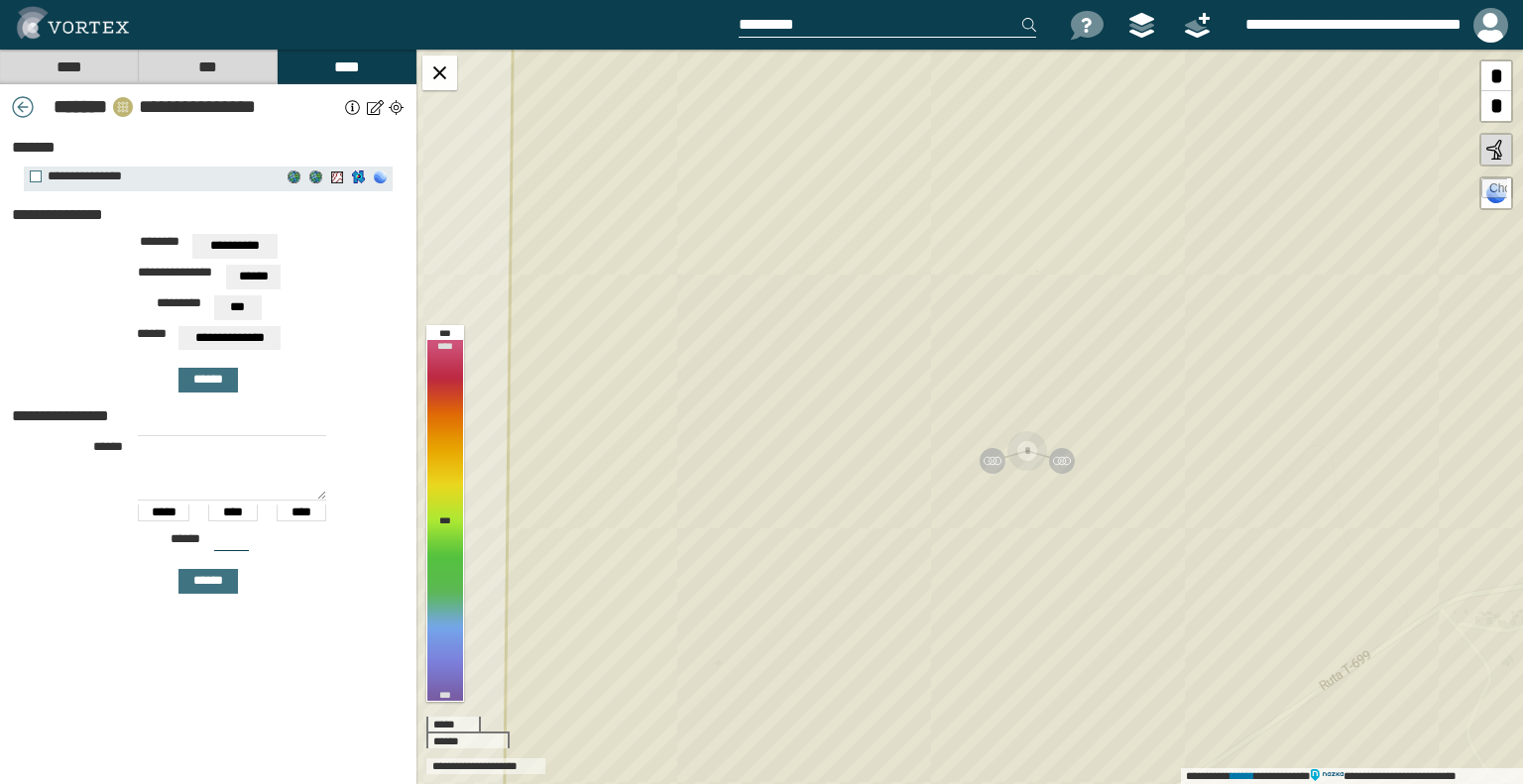 click on "****" at bounding box center [68, 66] 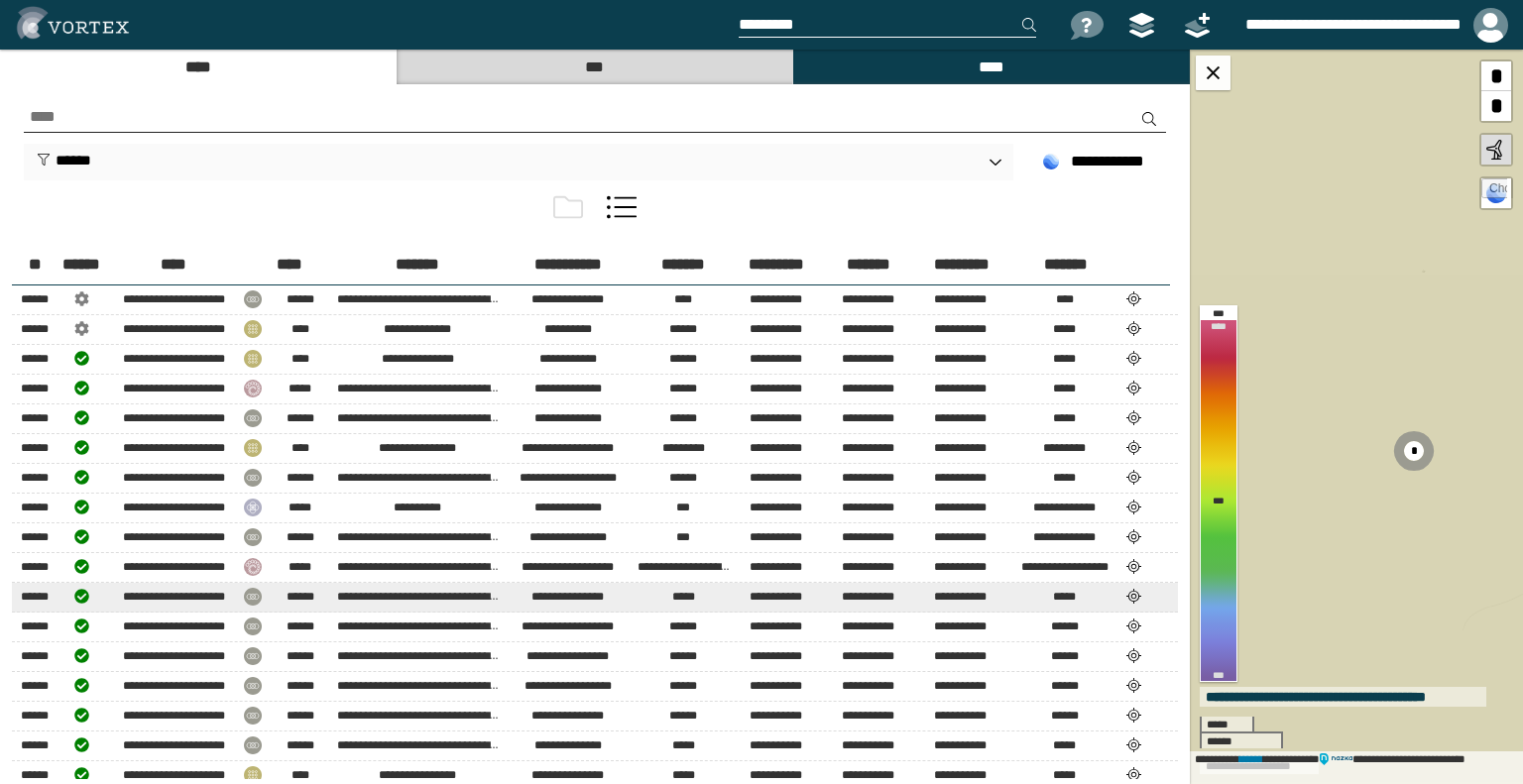 click at bounding box center (1134, 596) 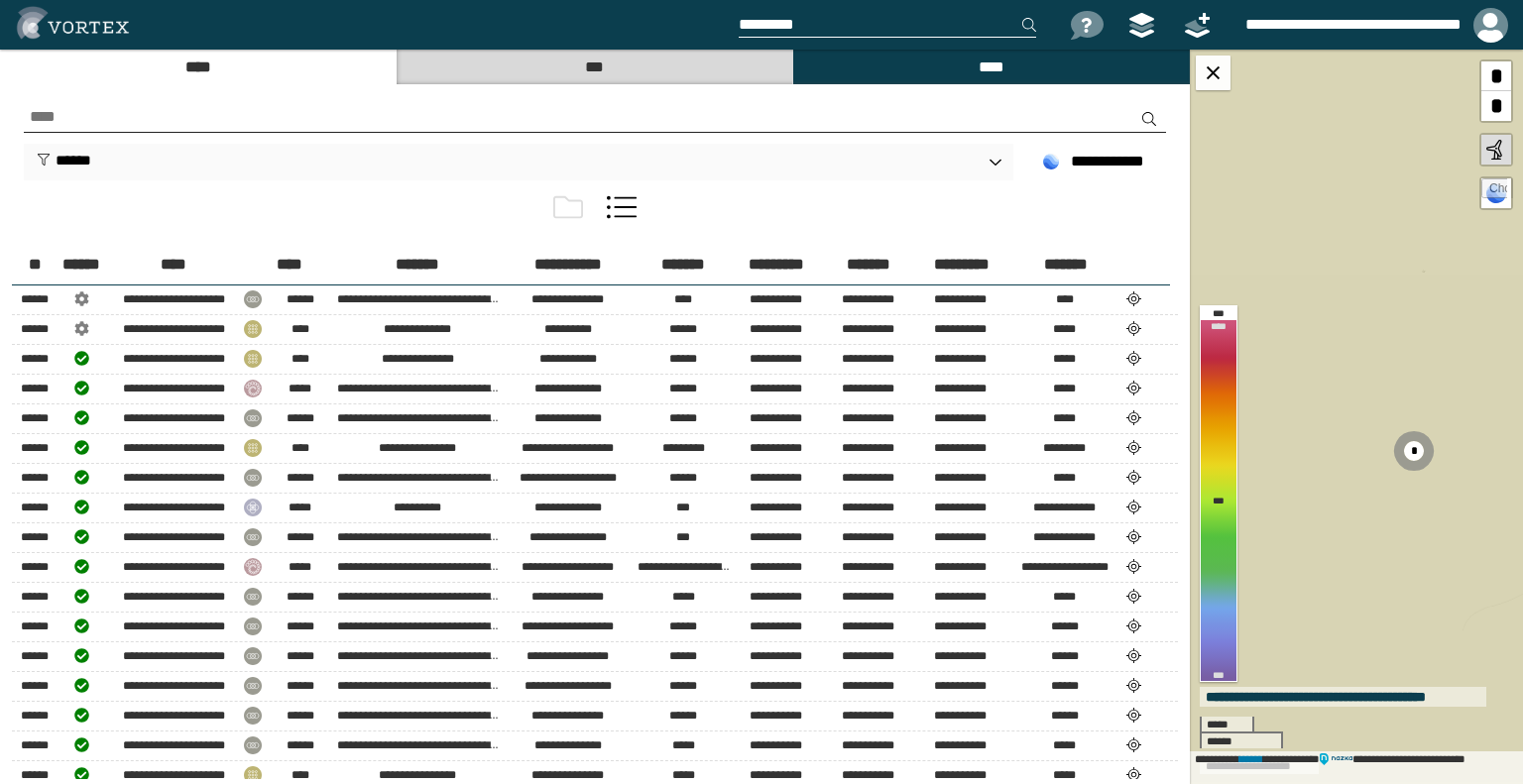 select on "***" 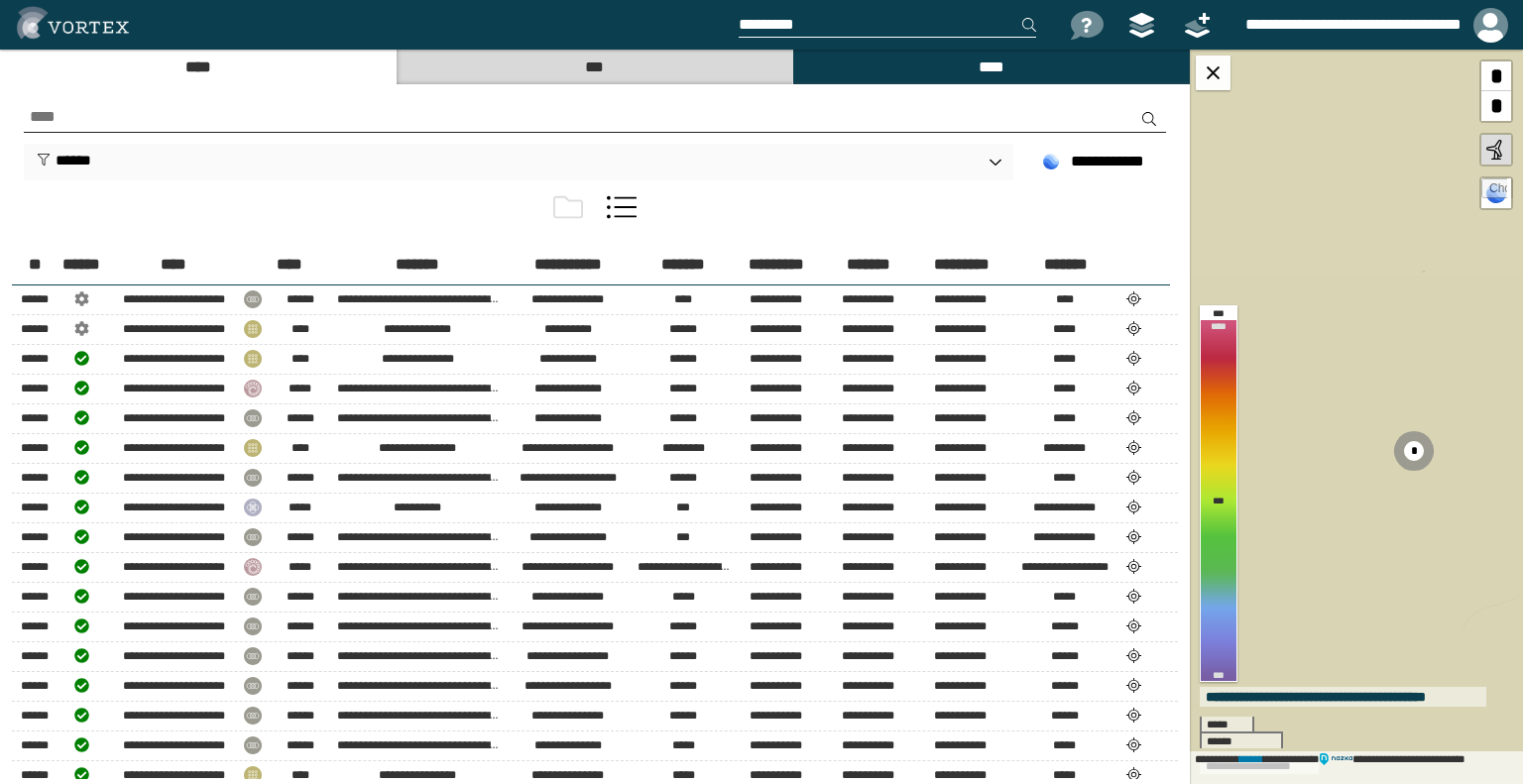 select on "**" 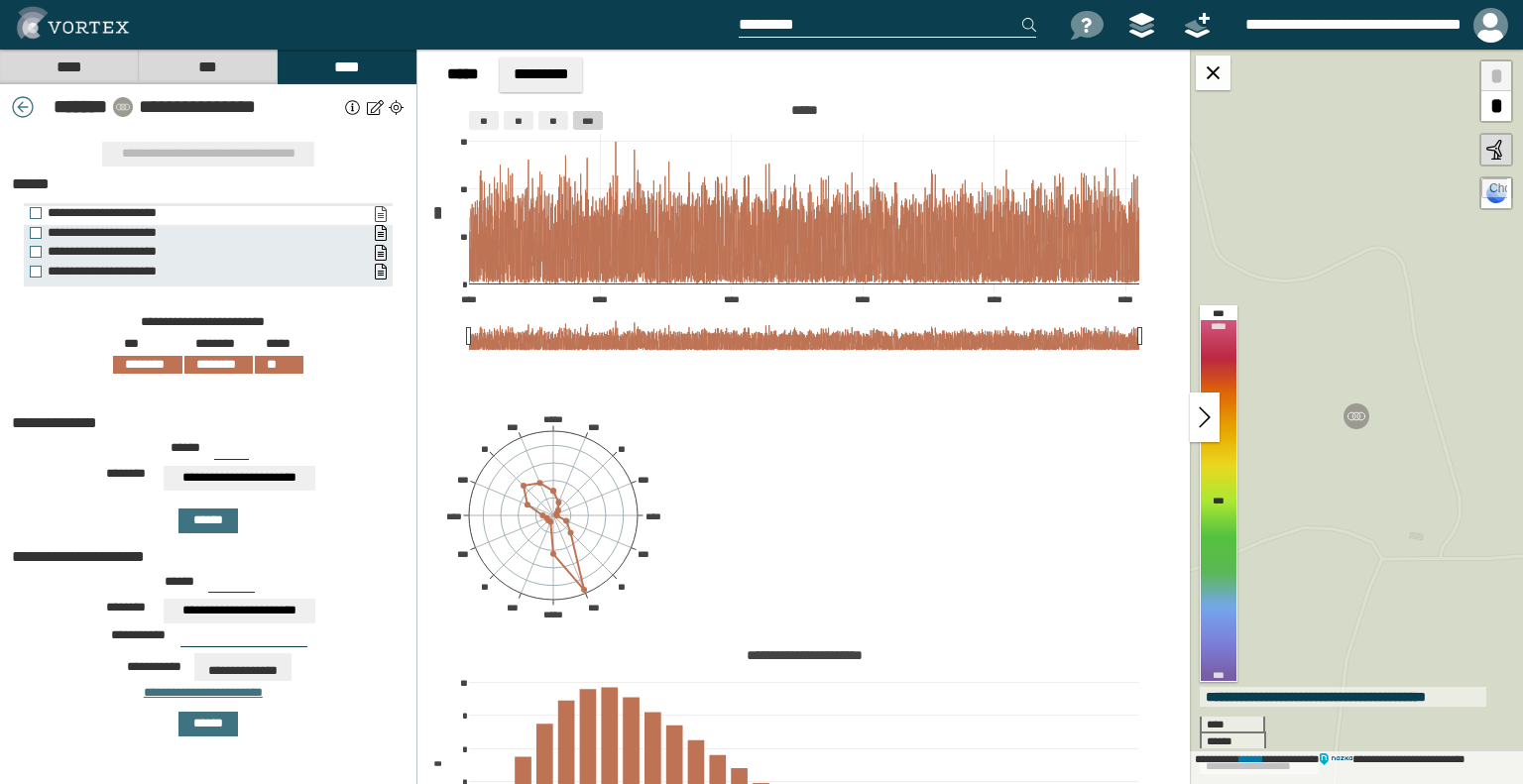 click on "**********" at bounding box center [380, 214] 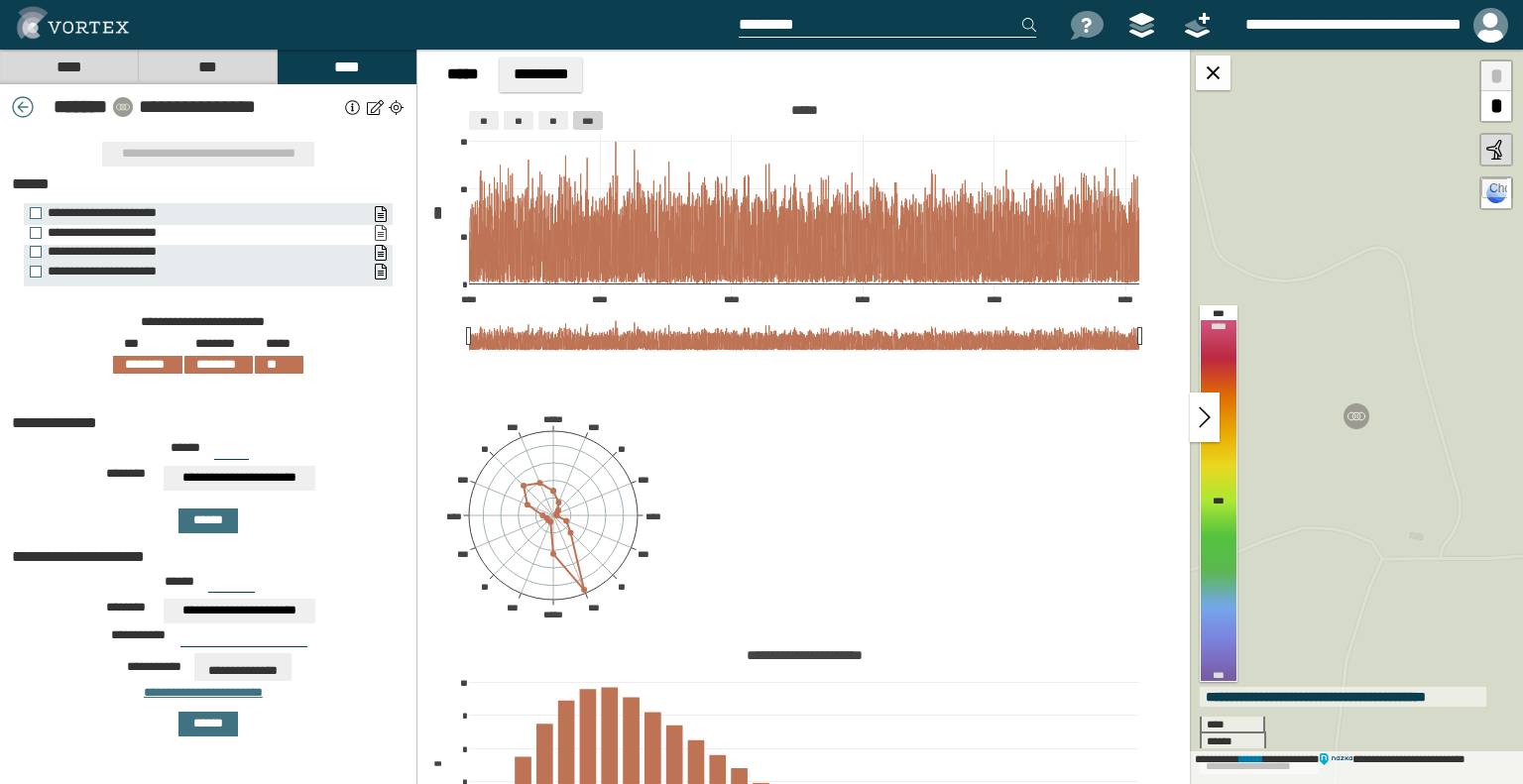 click on "**********" at bounding box center [380, 233] 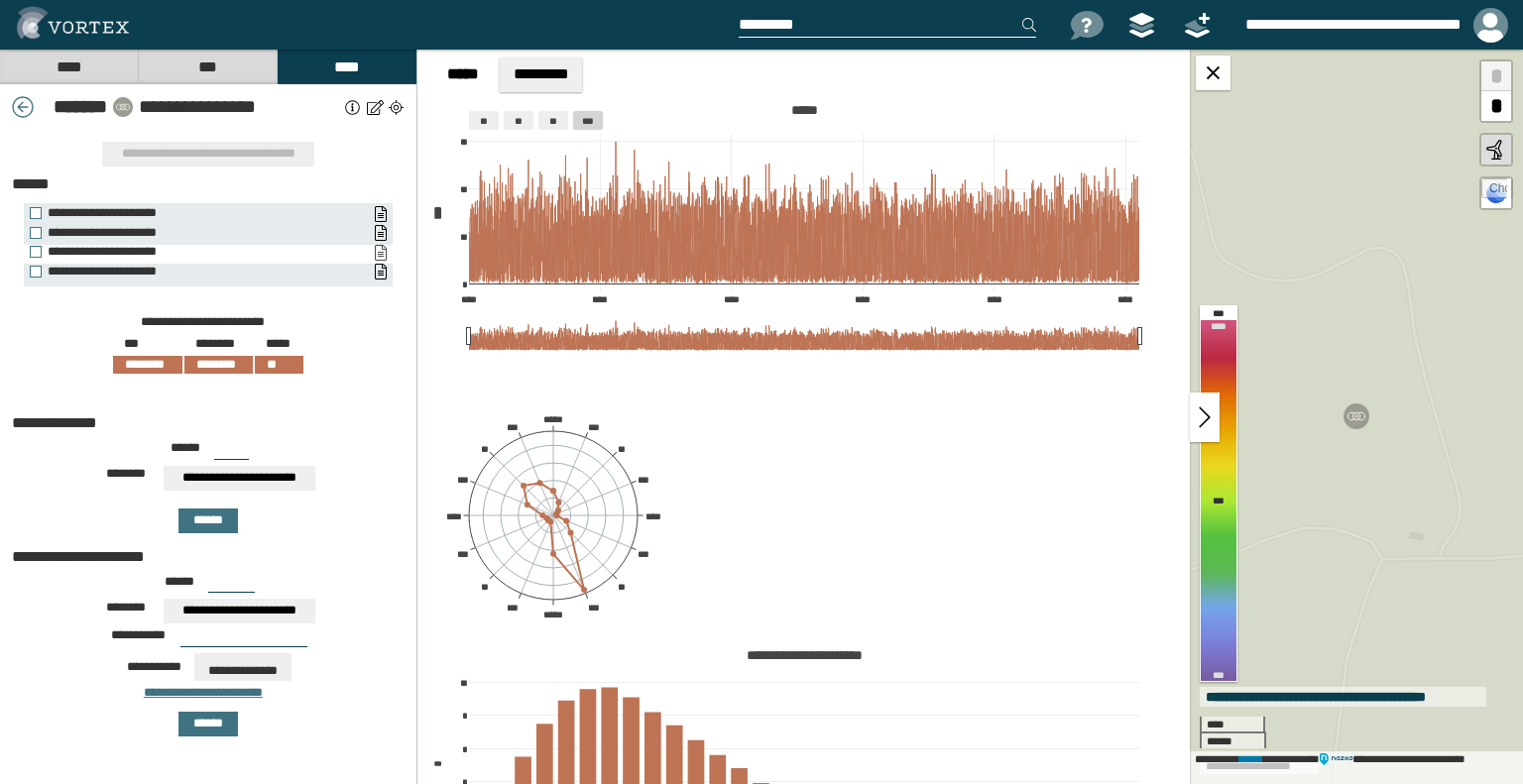 click on "**********" at bounding box center [380, 253] 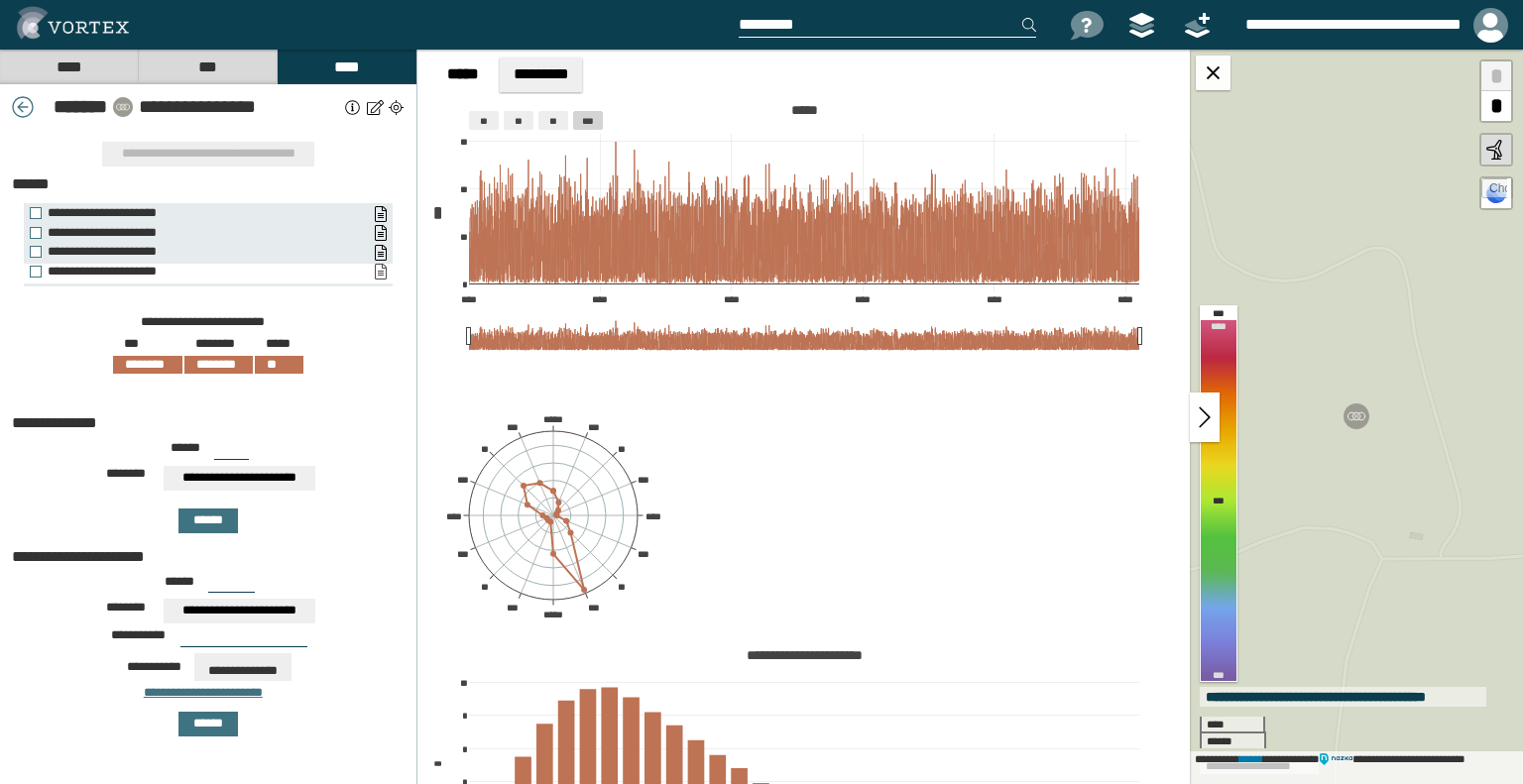click on "**********" at bounding box center (380, 272) 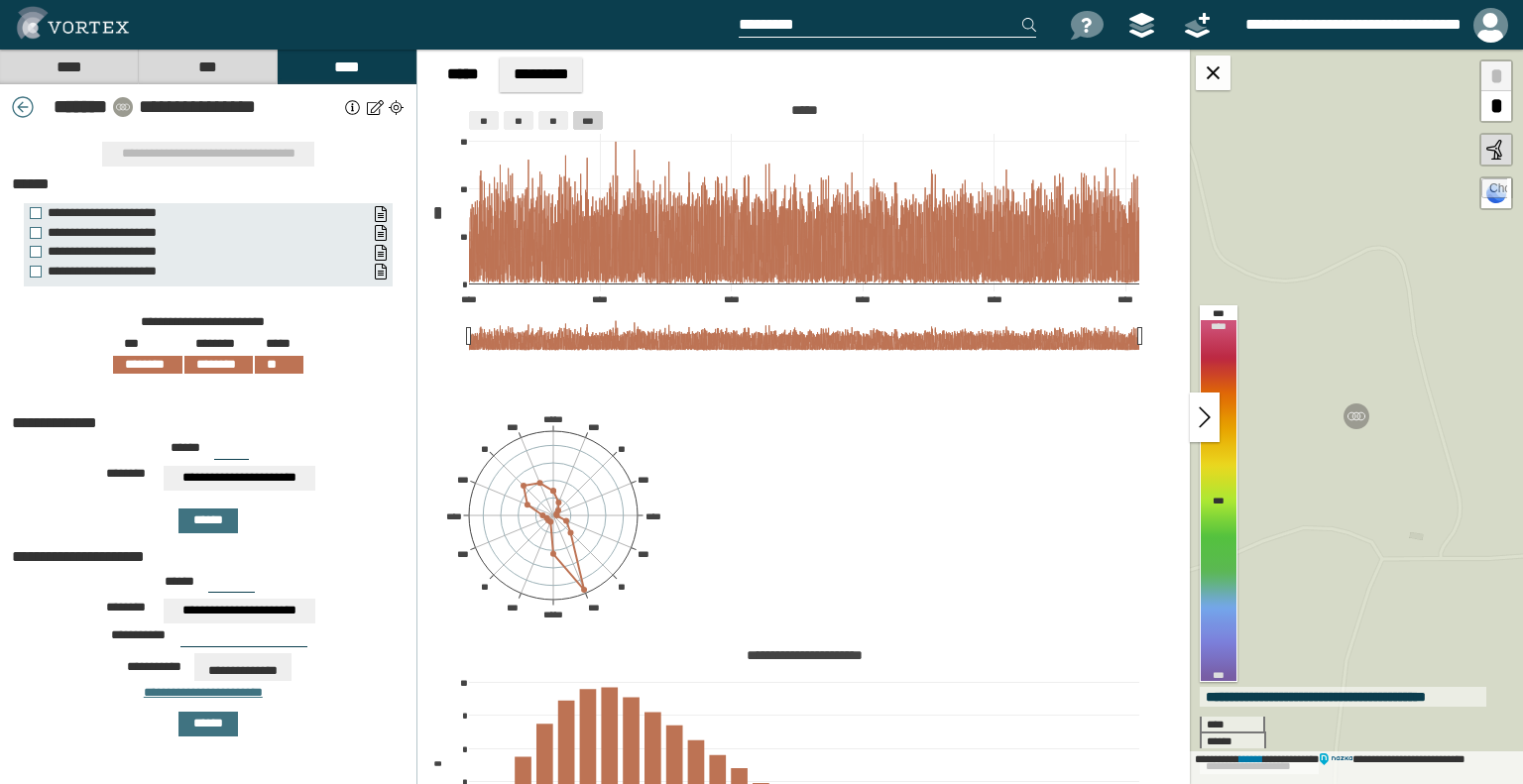 click at bounding box center (353, 107) 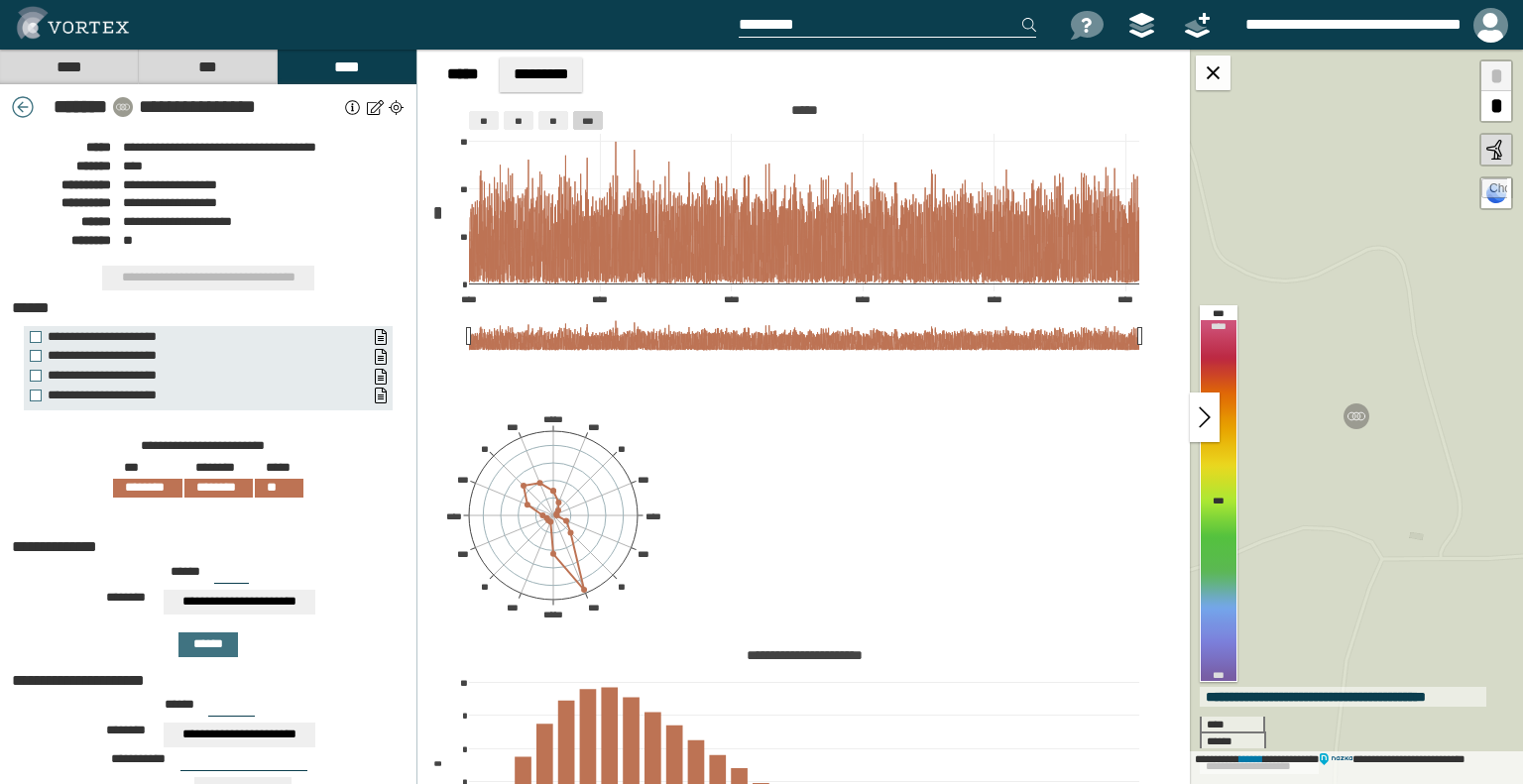 click on "****" at bounding box center [68, 66] 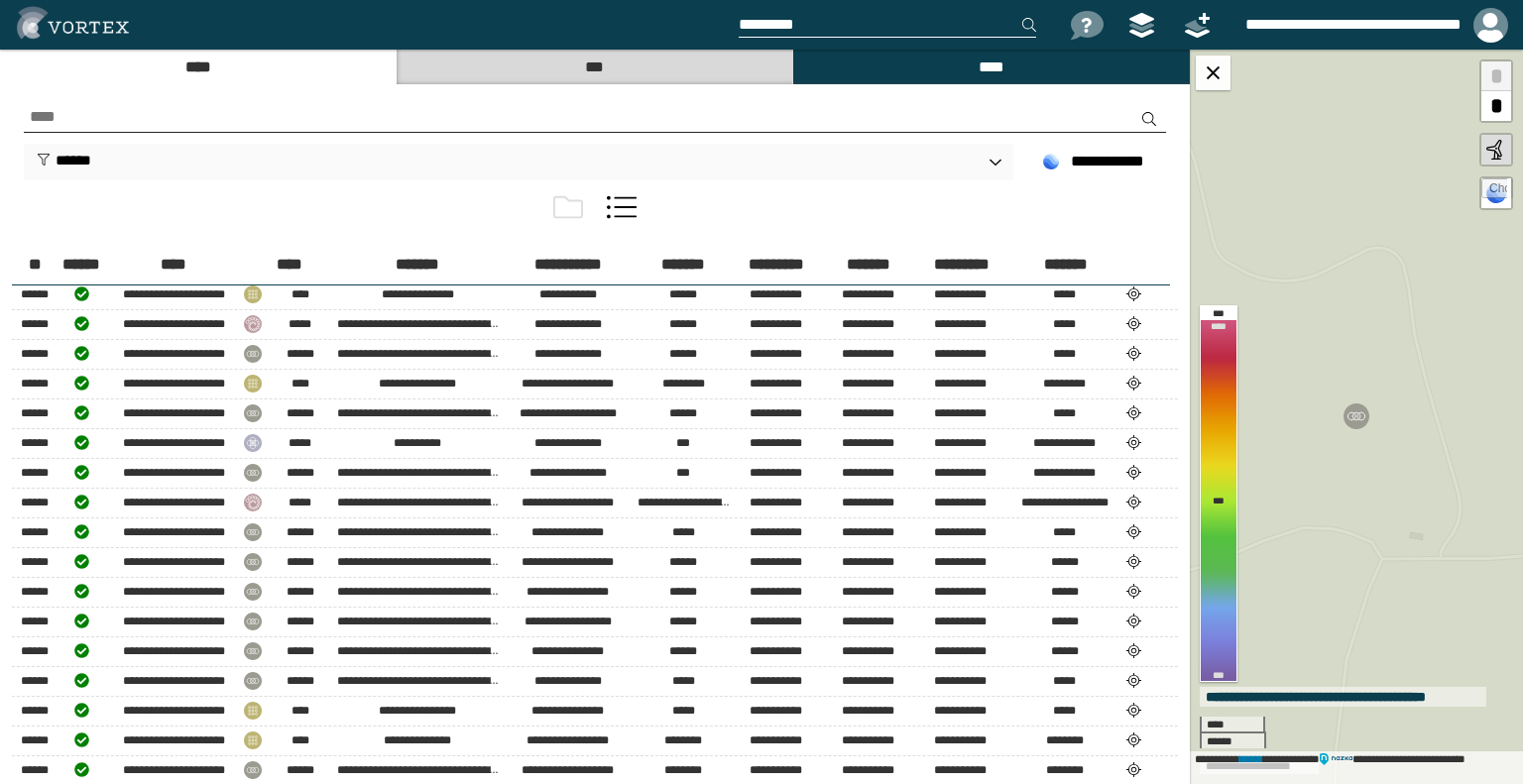 scroll, scrollTop: 99, scrollLeft: 0, axis: vertical 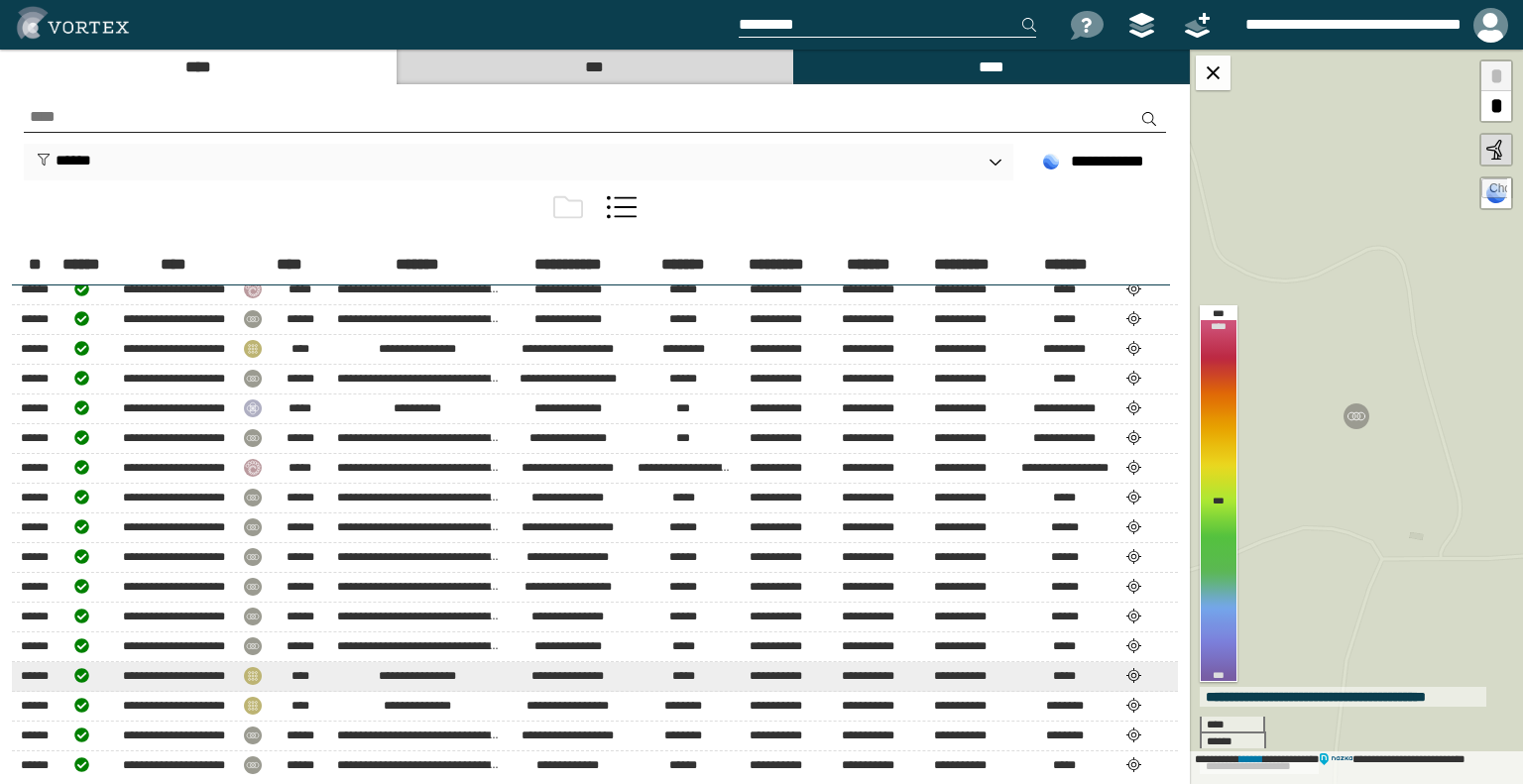 click at bounding box center (1134, 675) 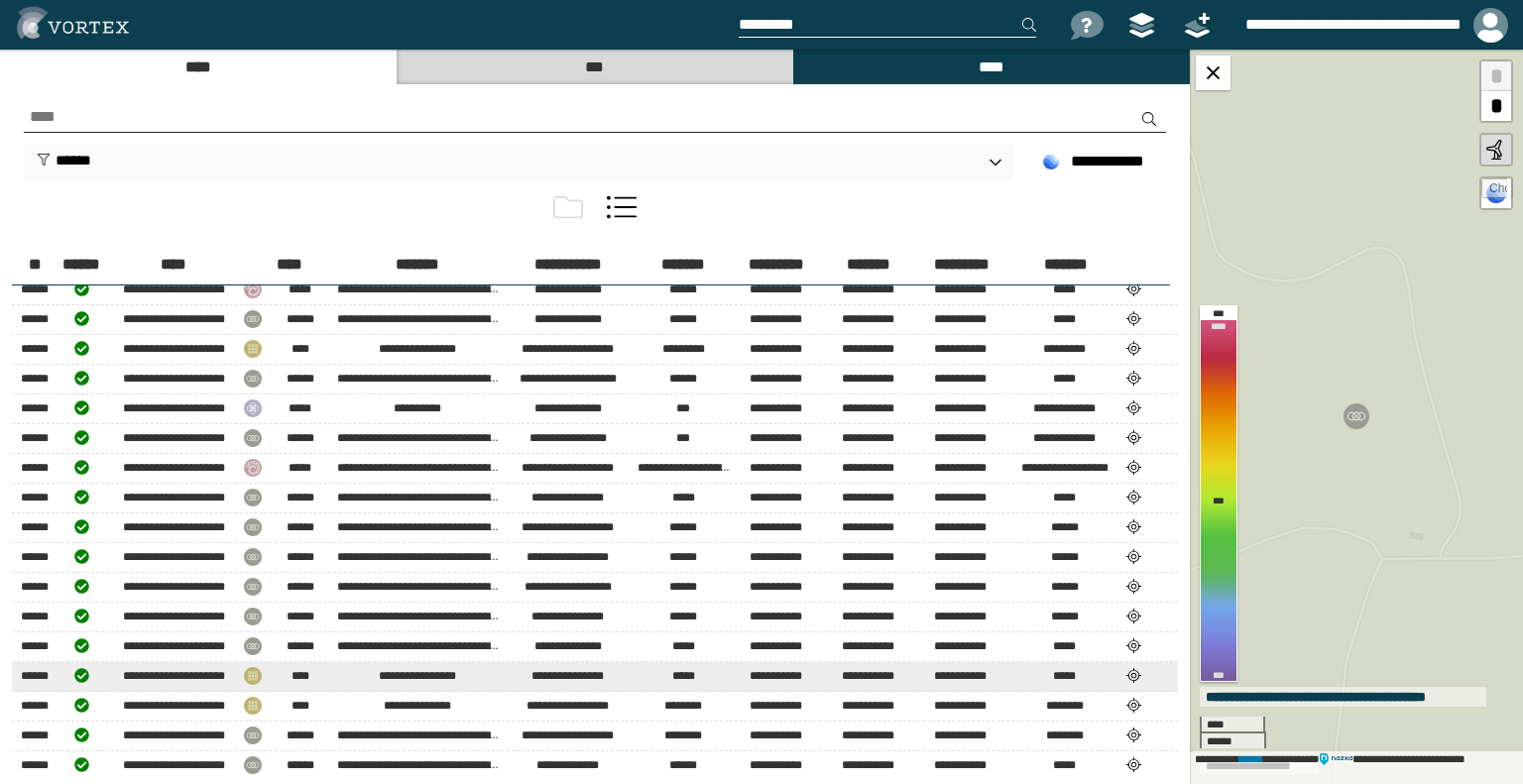 select on "***" 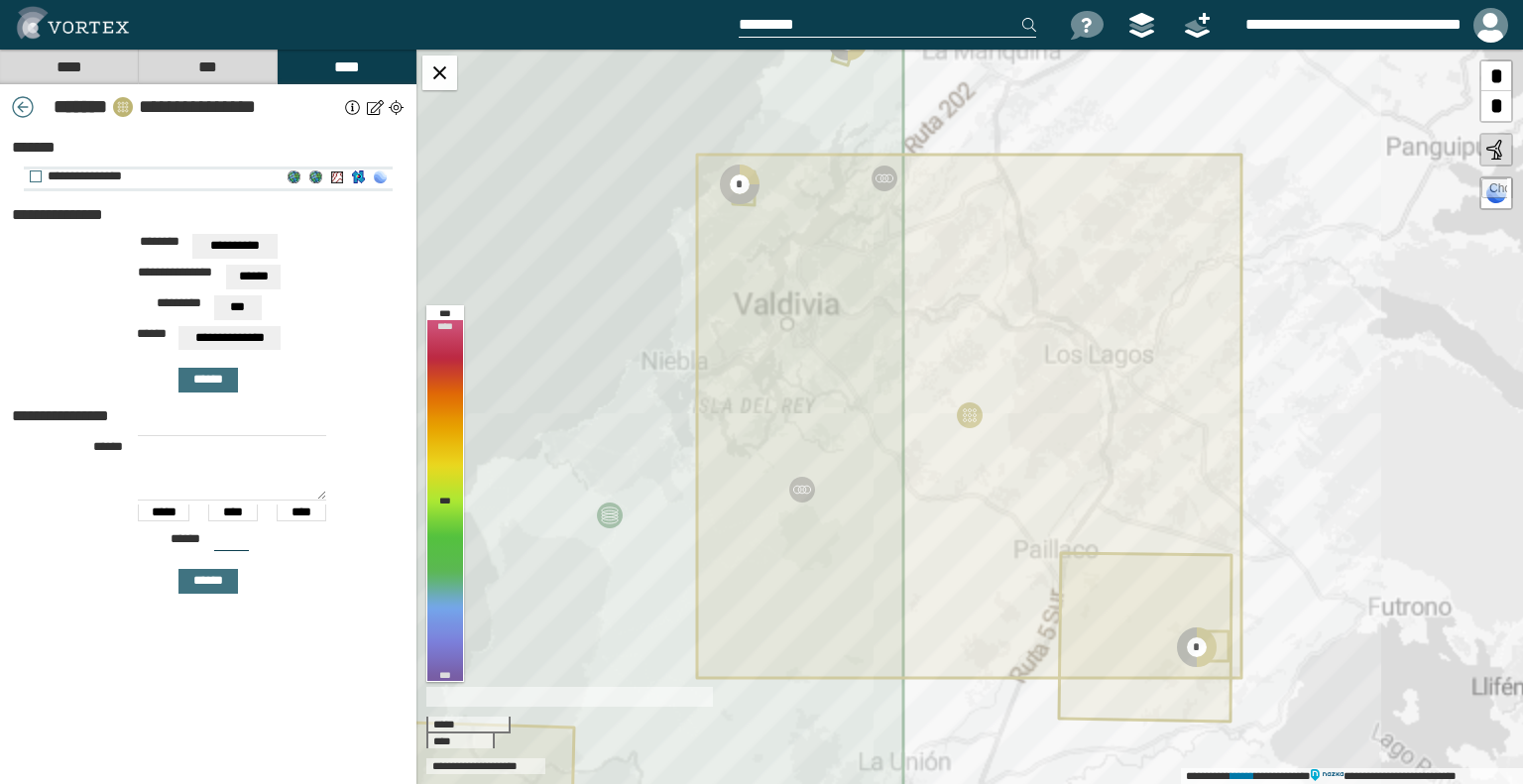 click on "**********" at bounding box center [380, 177] 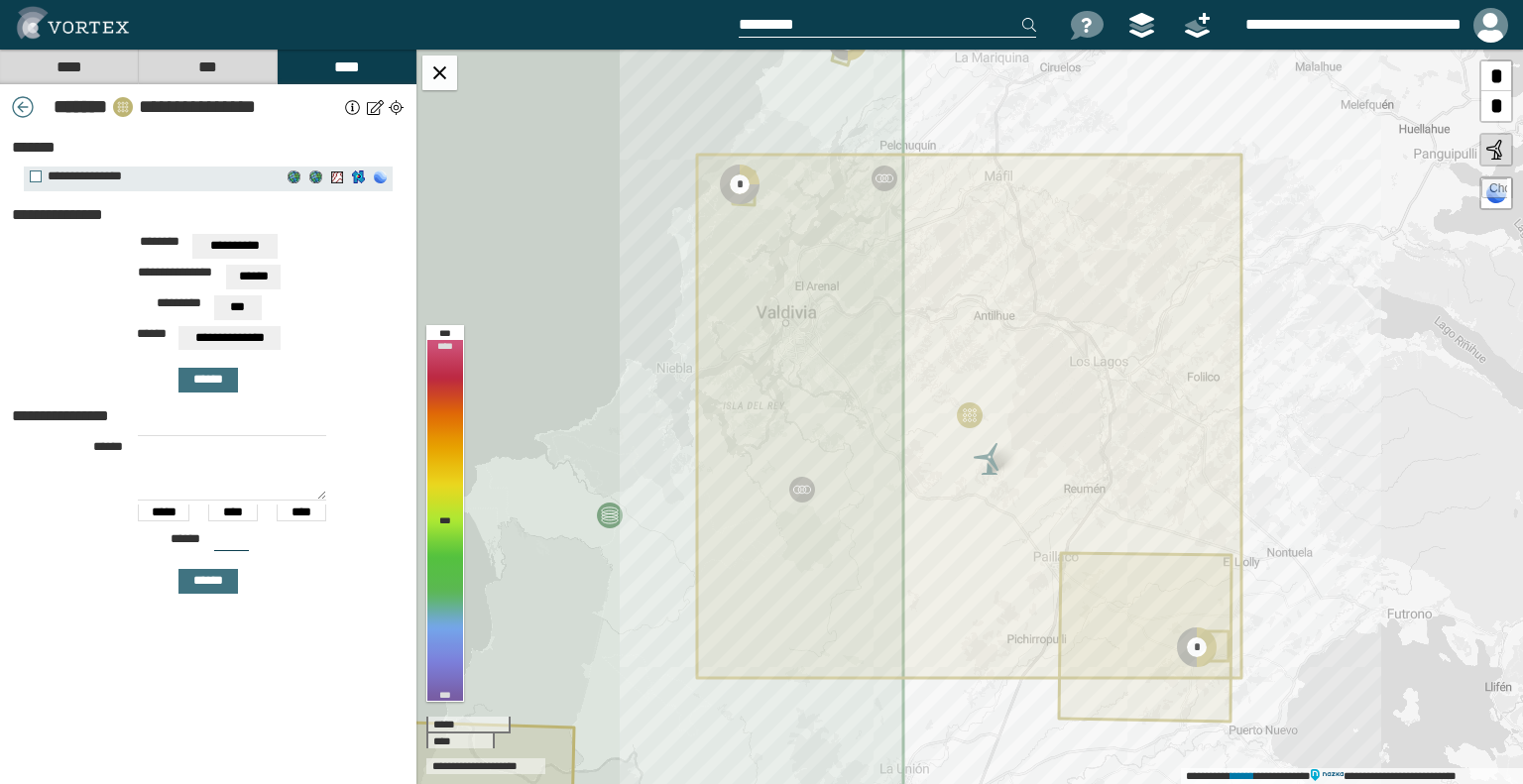 click on "****" at bounding box center (68, 66) 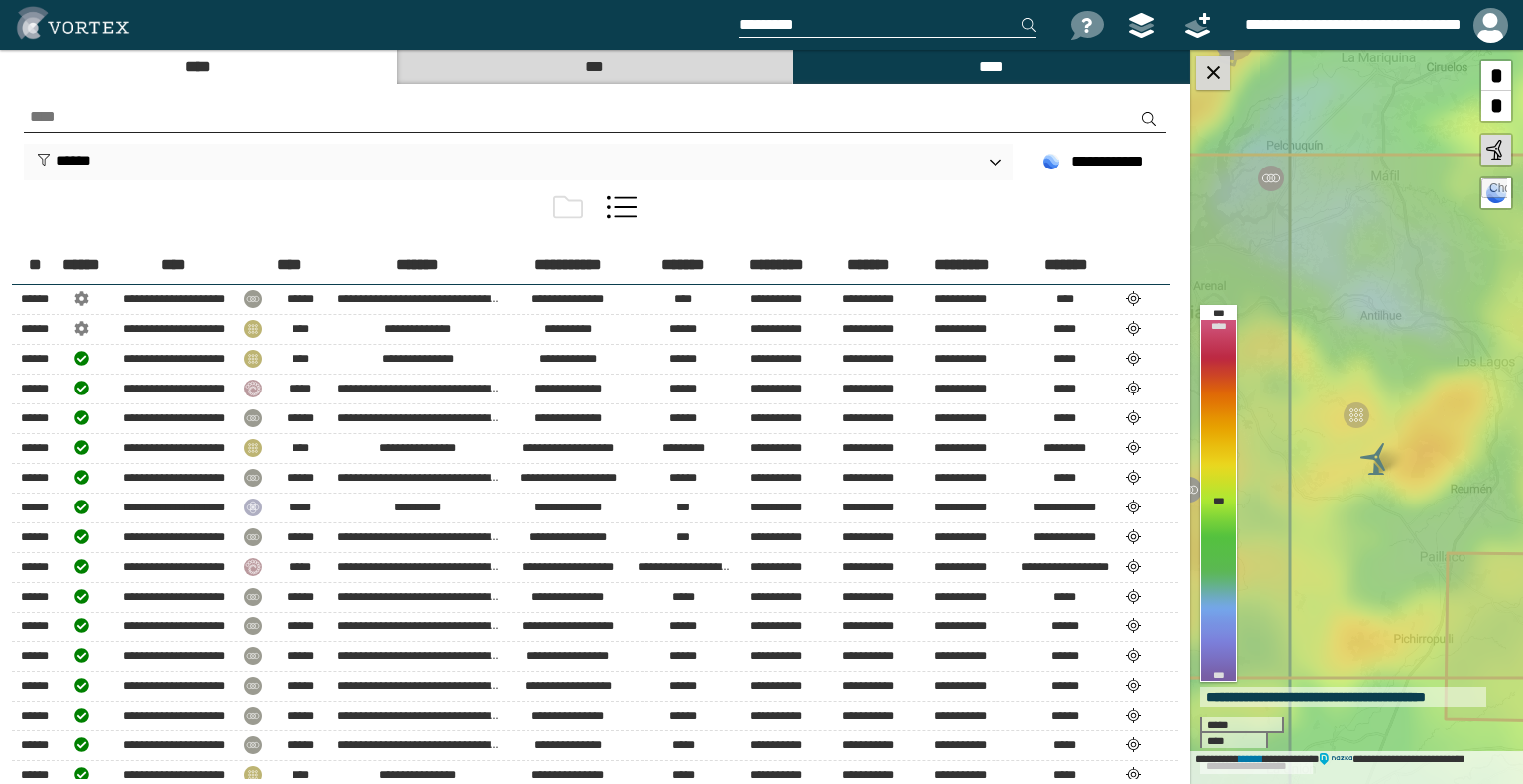 click at bounding box center (1213, 72) 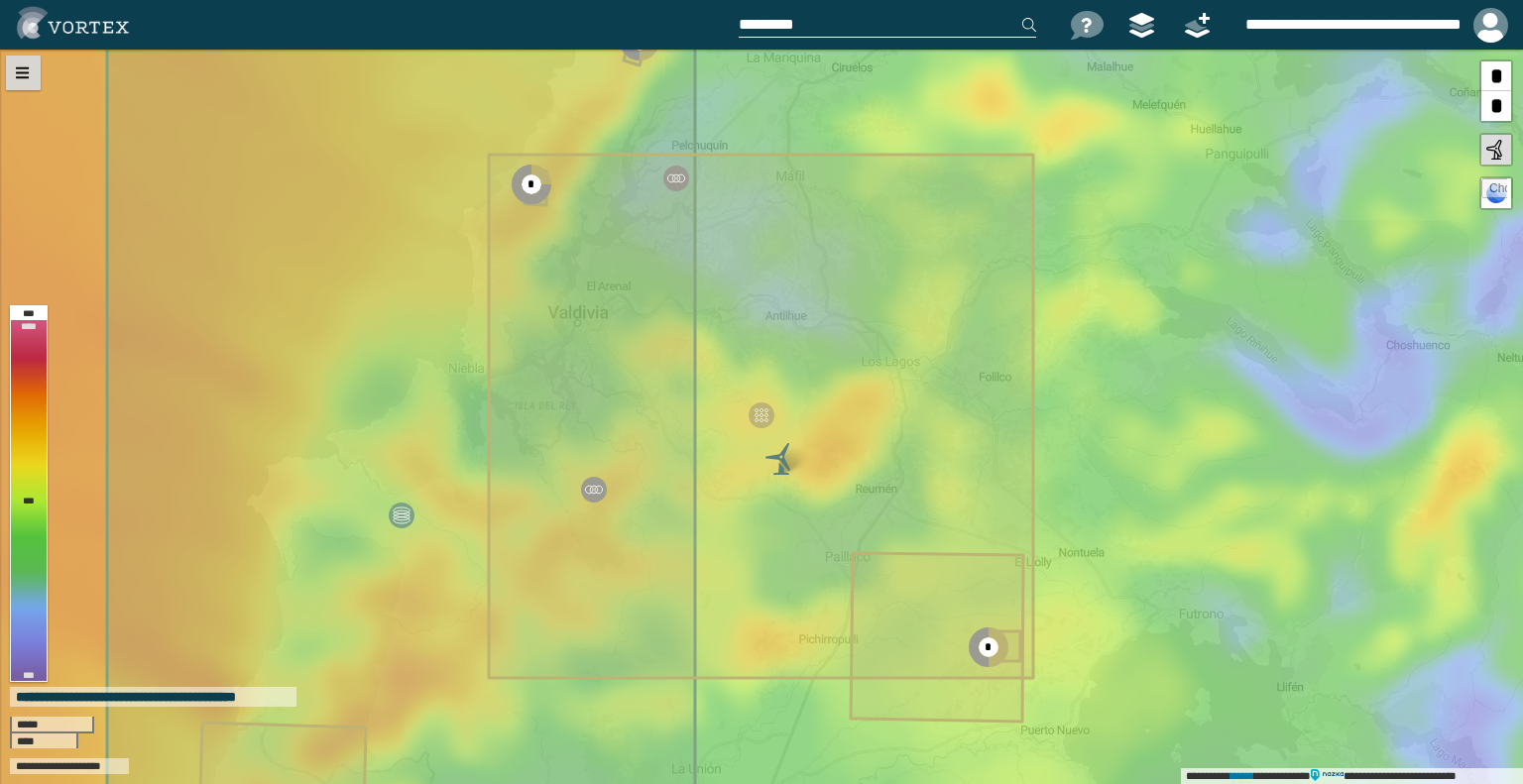 click at bounding box center [23, 72] 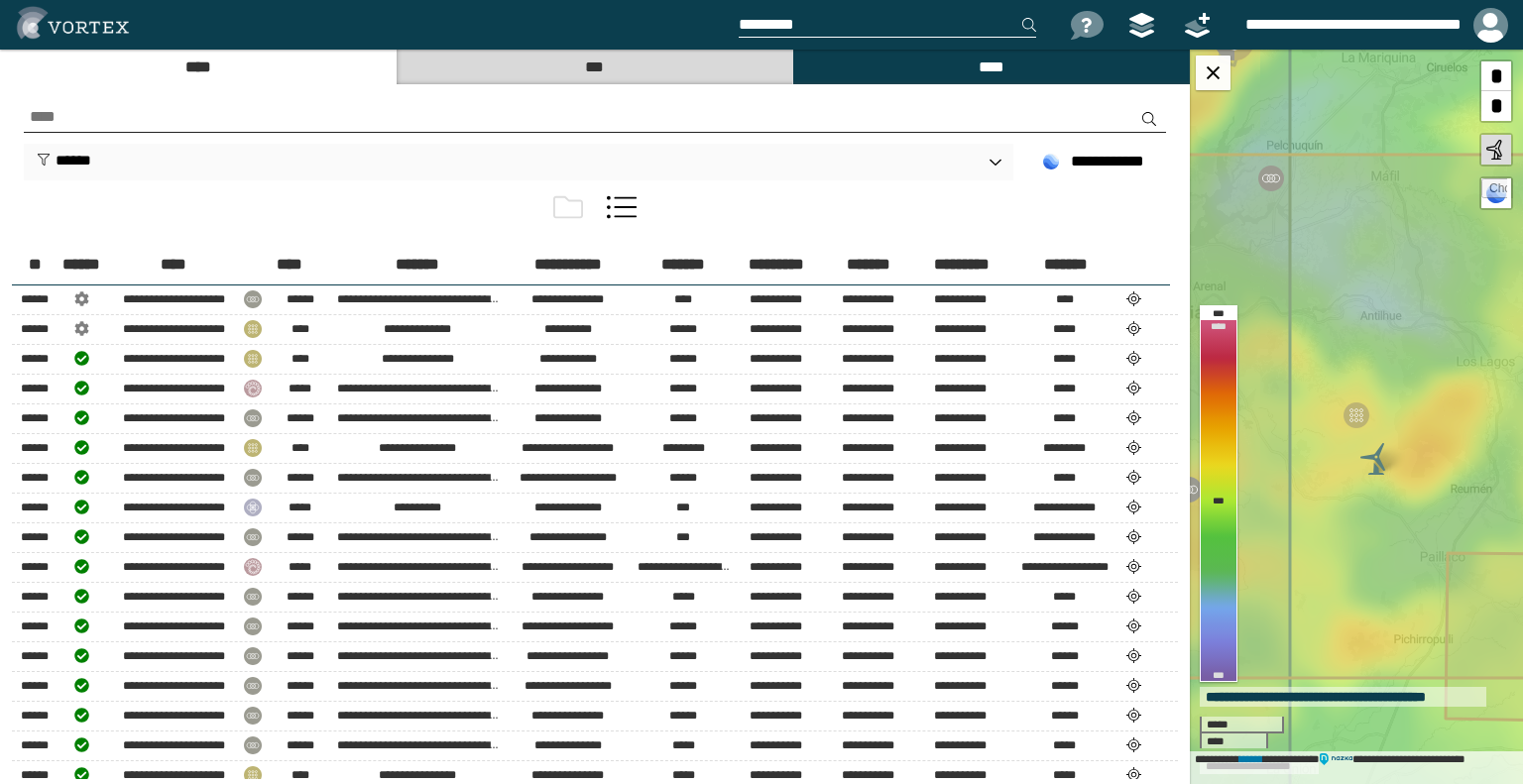 click at bounding box center [622, 207] 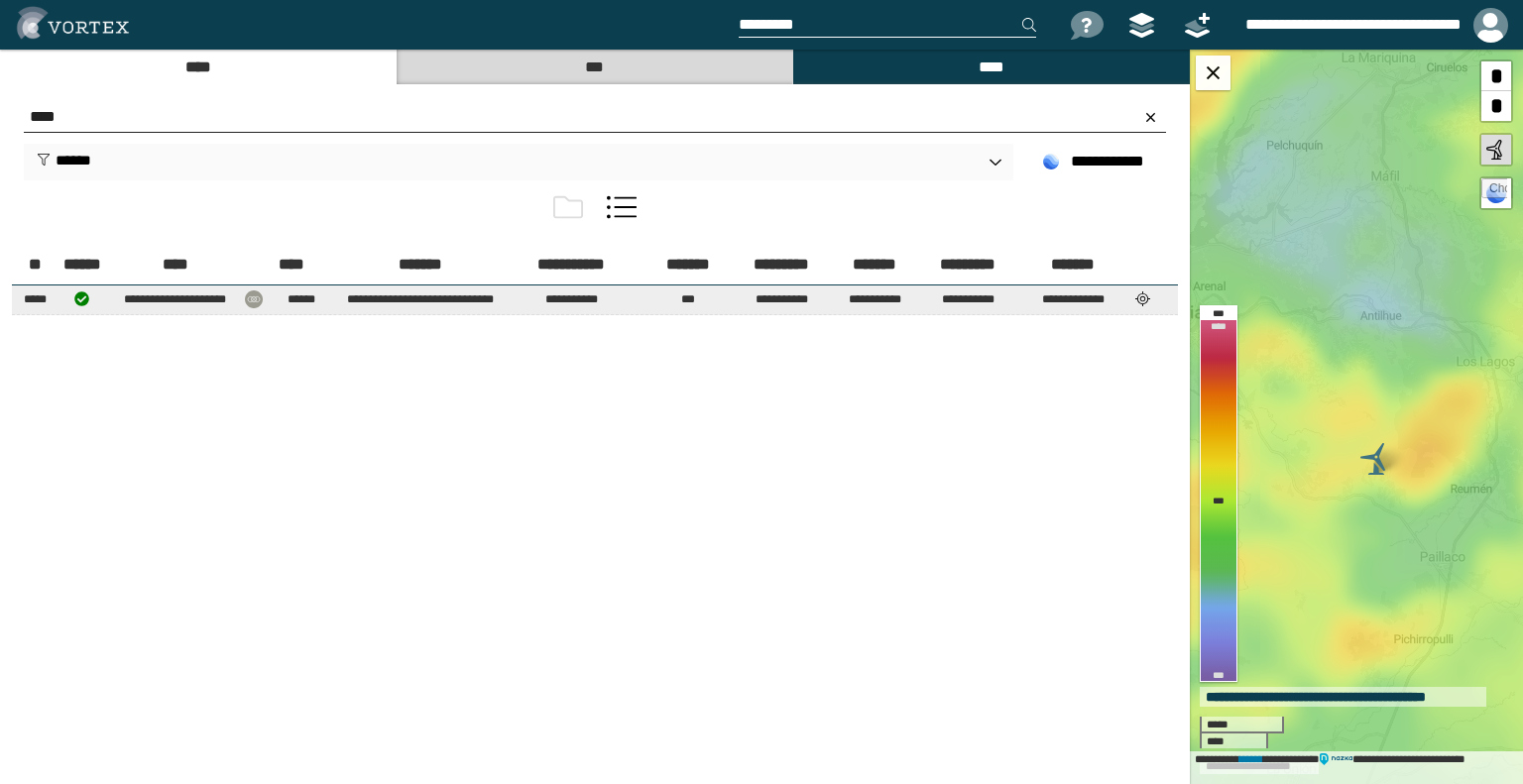 type on "****" 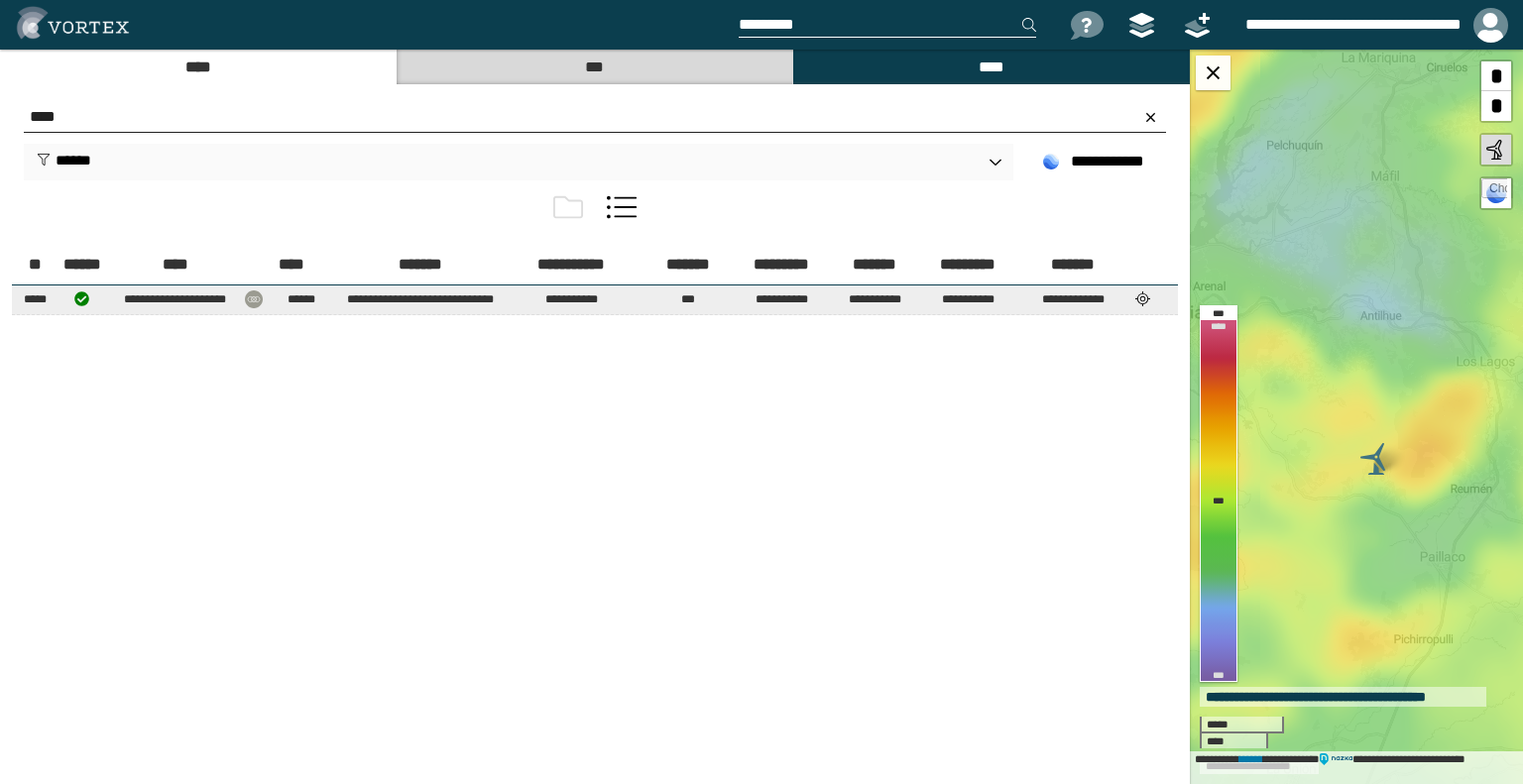 select on "**" 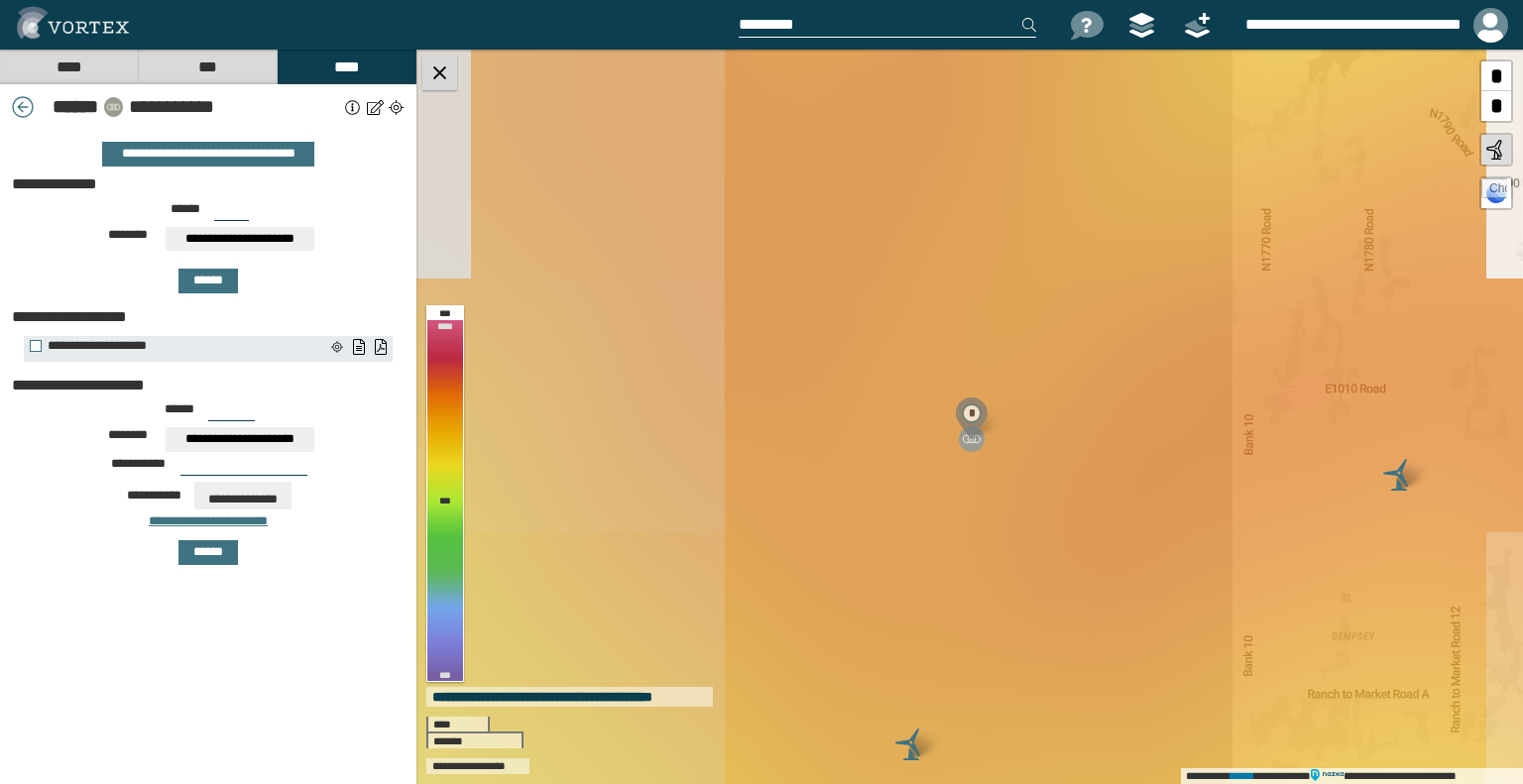click at bounding box center (439, 72) 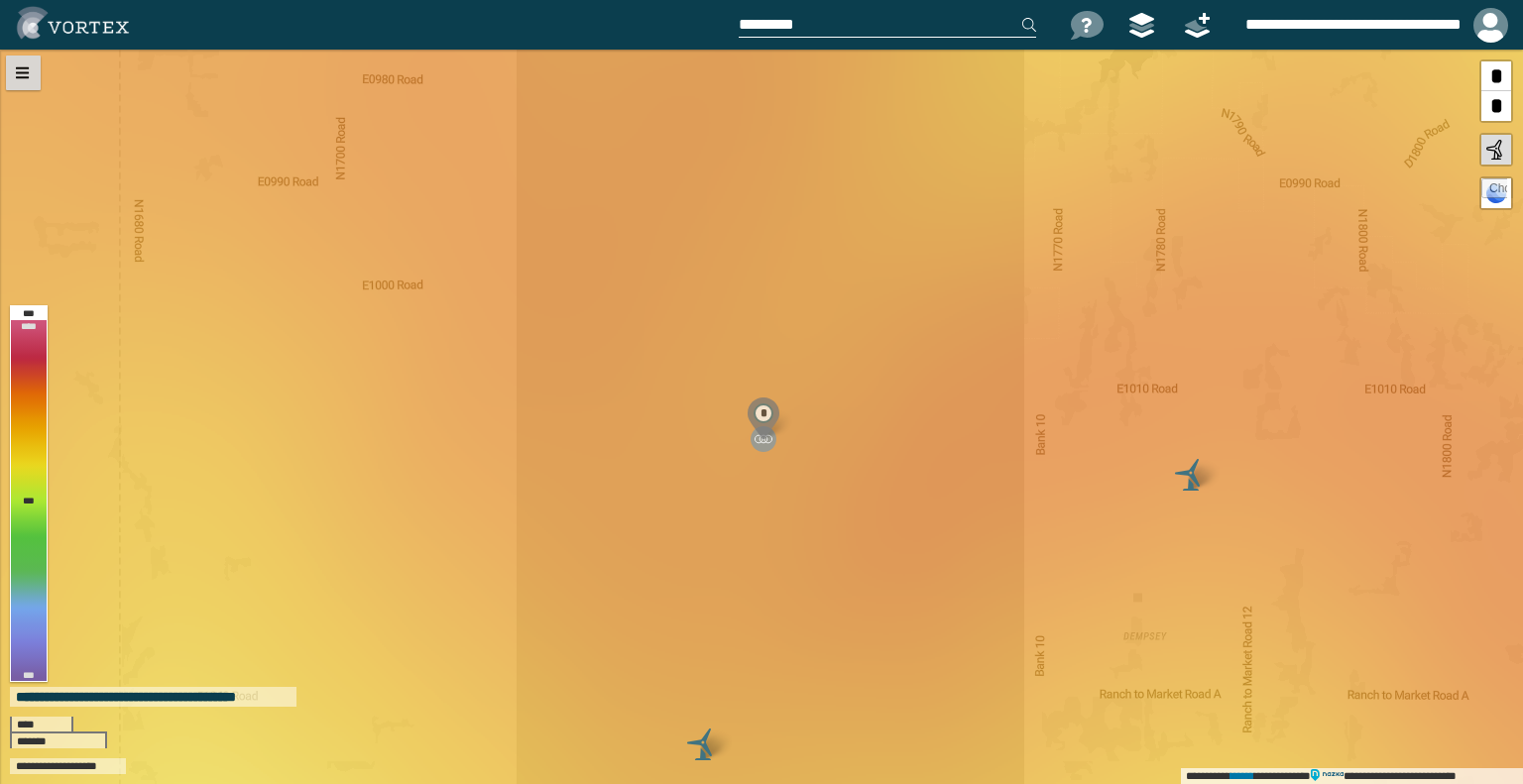 click at bounding box center [23, 72] 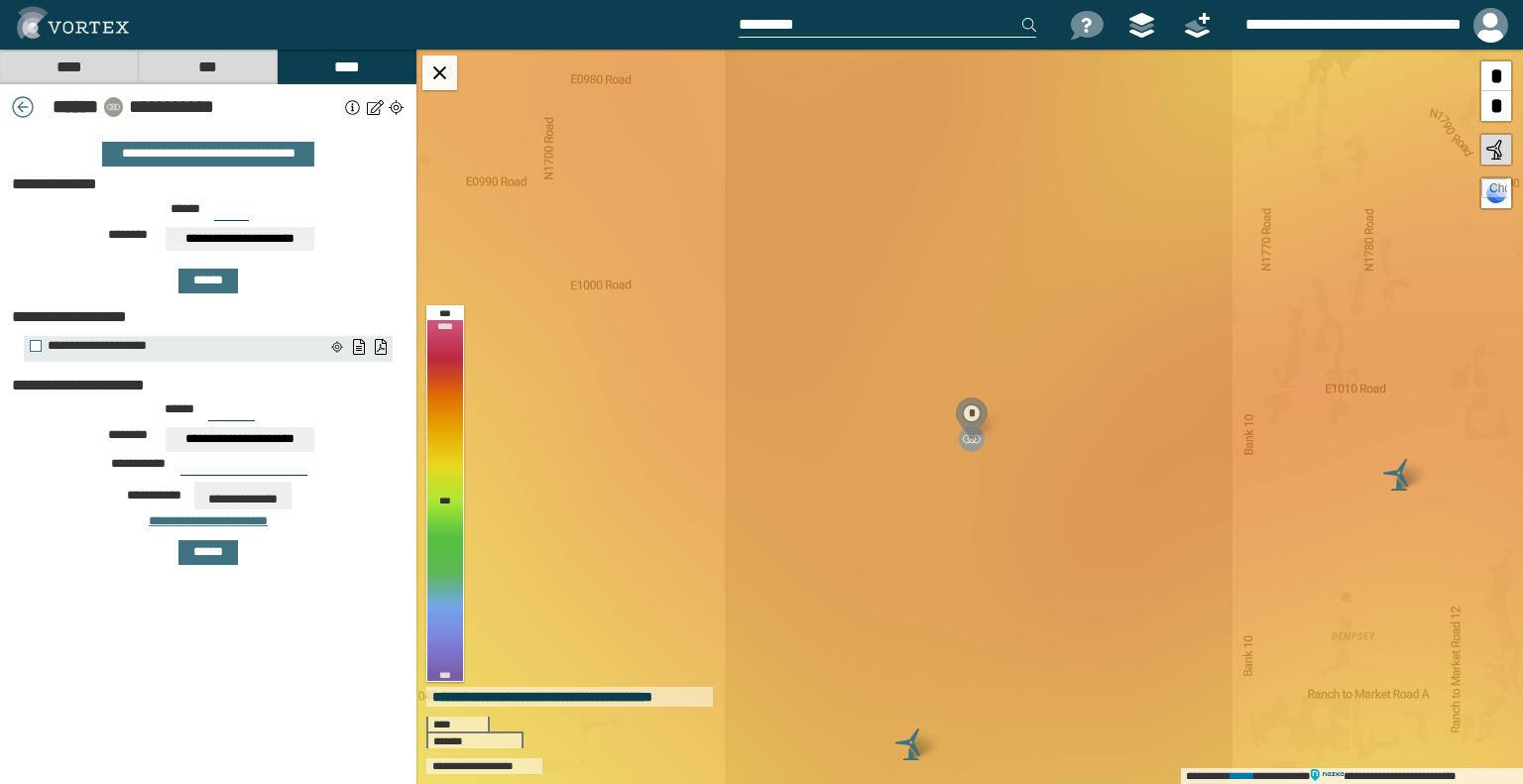 click at bounding box center [23, 107] 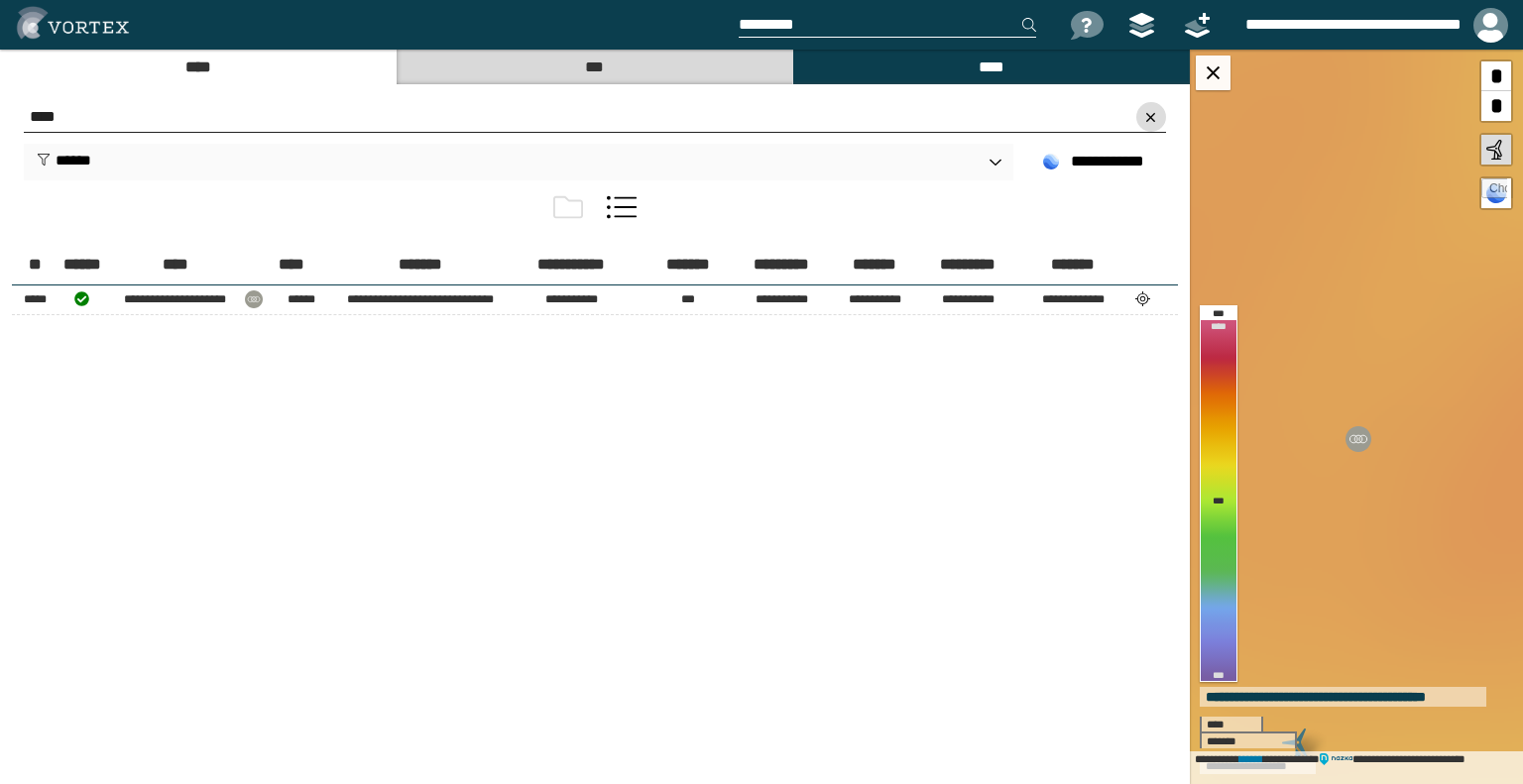 click at bounding box center [1151, 117] 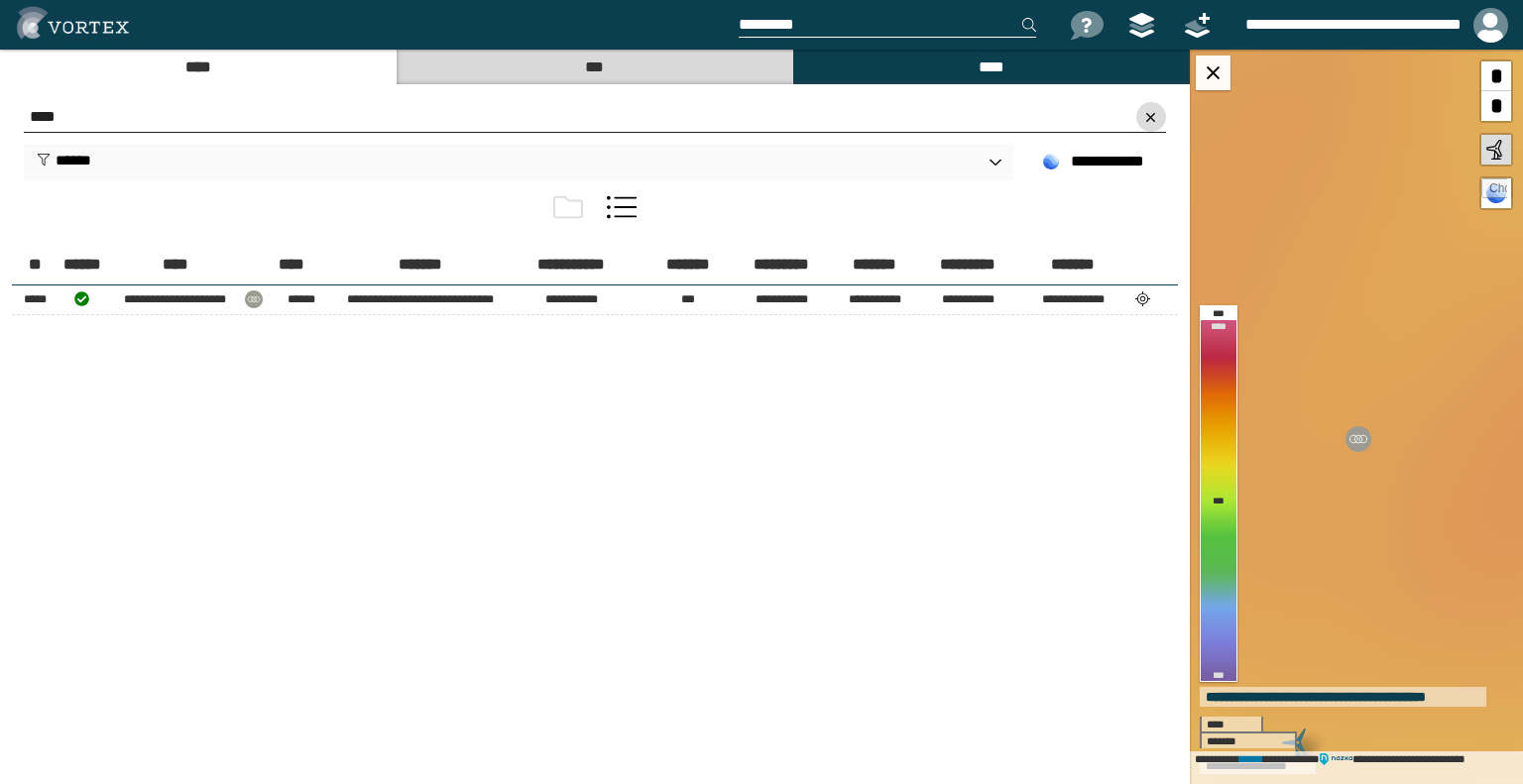 type 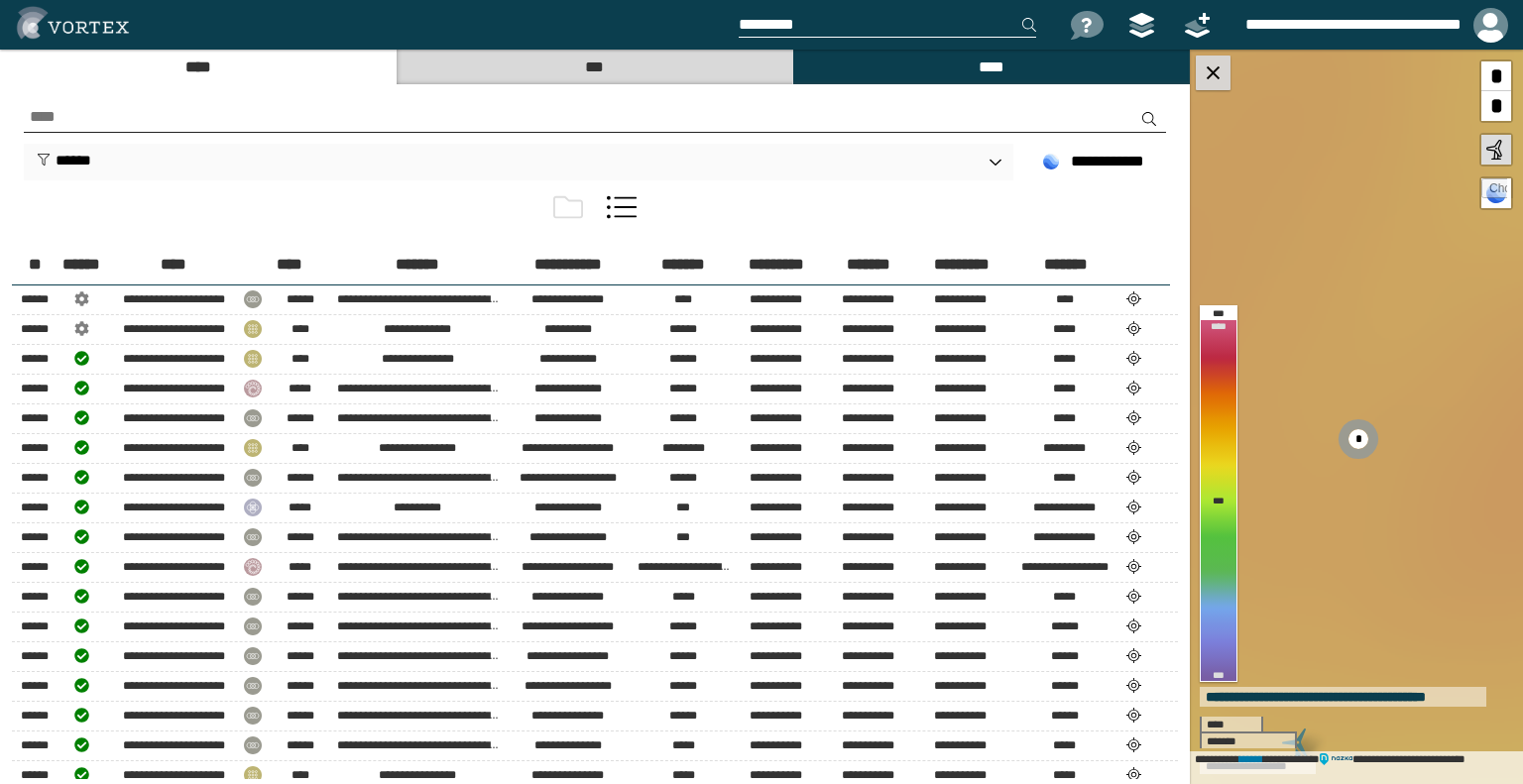 click at bounding box center [1213, 72] 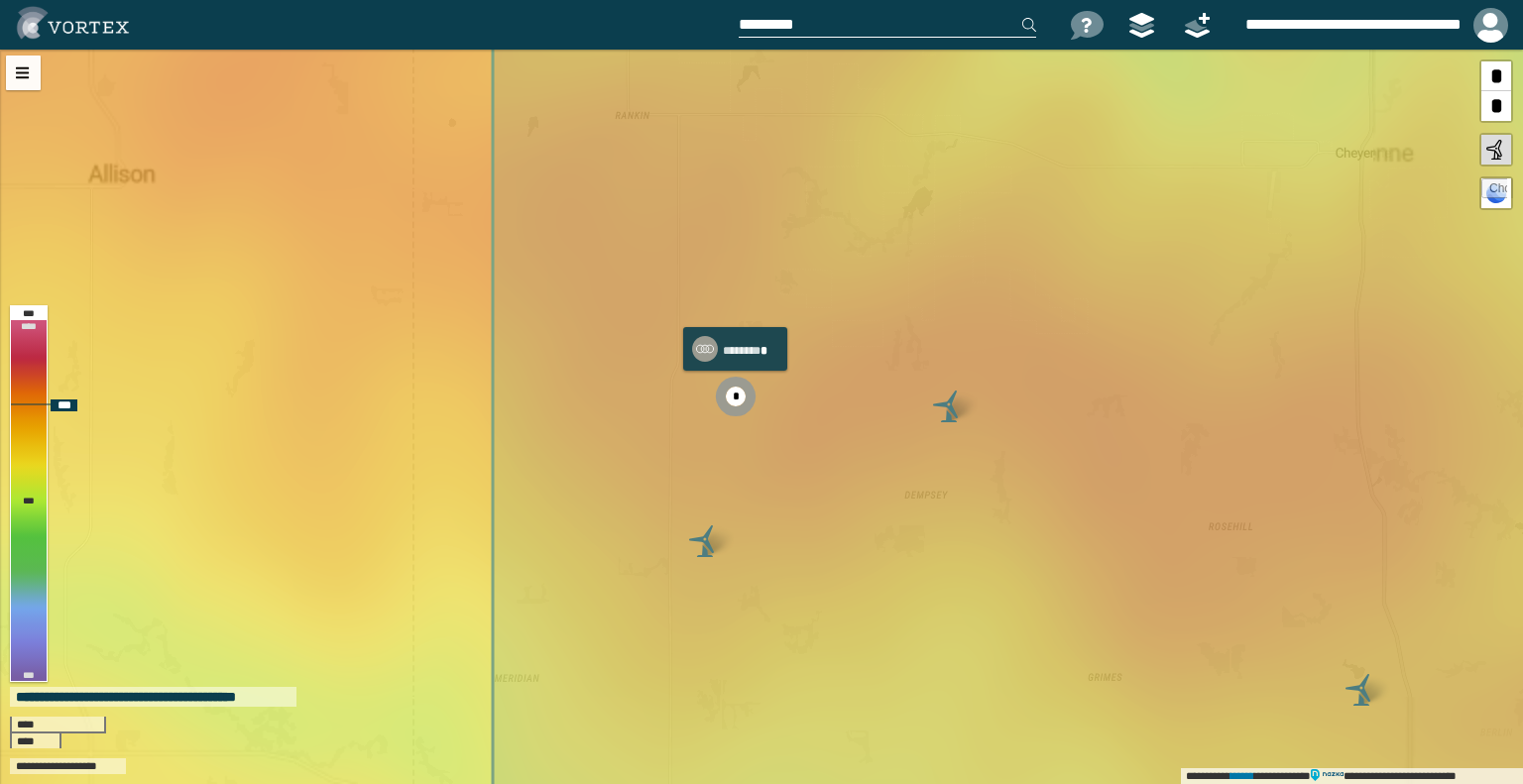 click on "*" at bounding box center (736, 396) 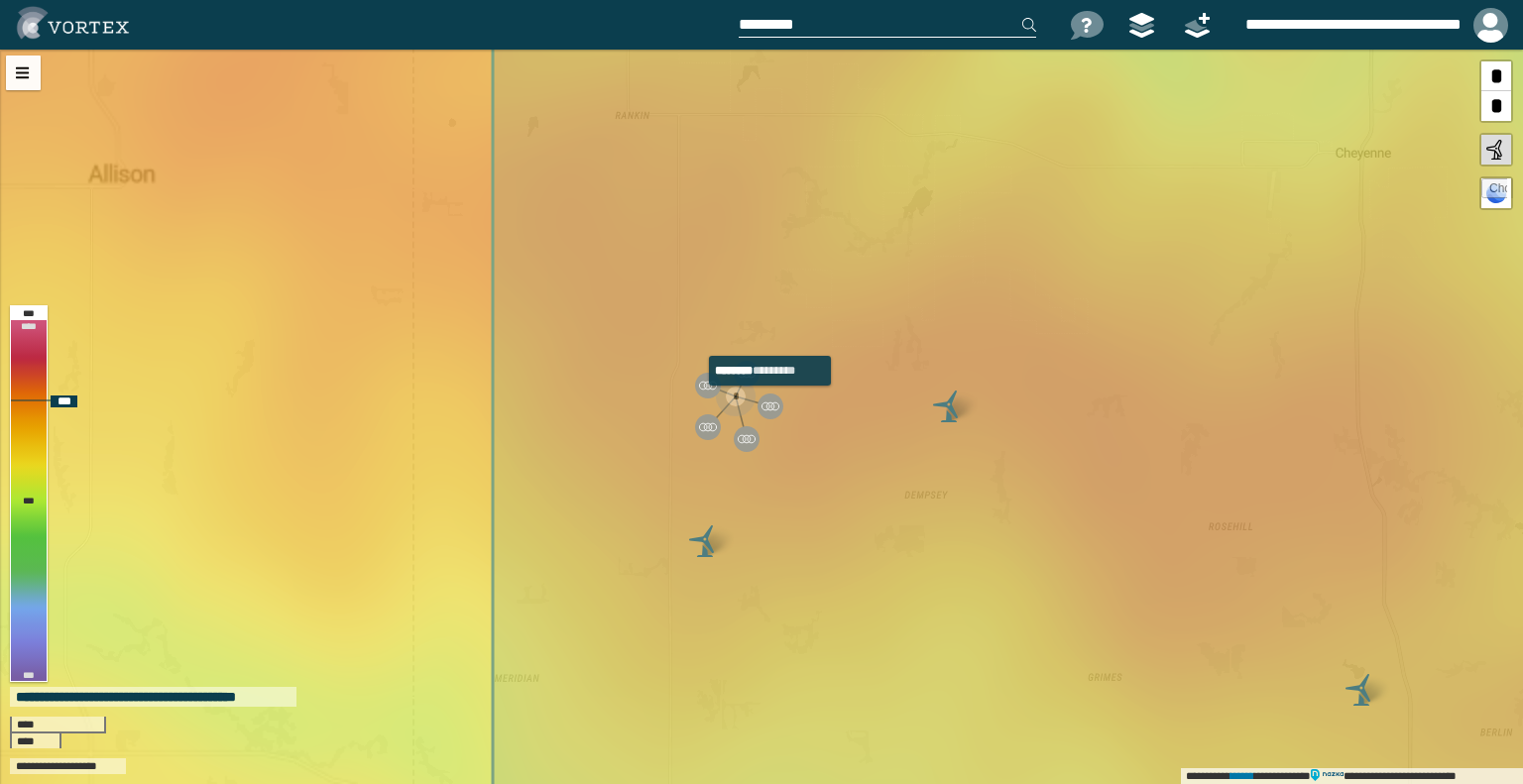 click at bounding box center [770, 406] 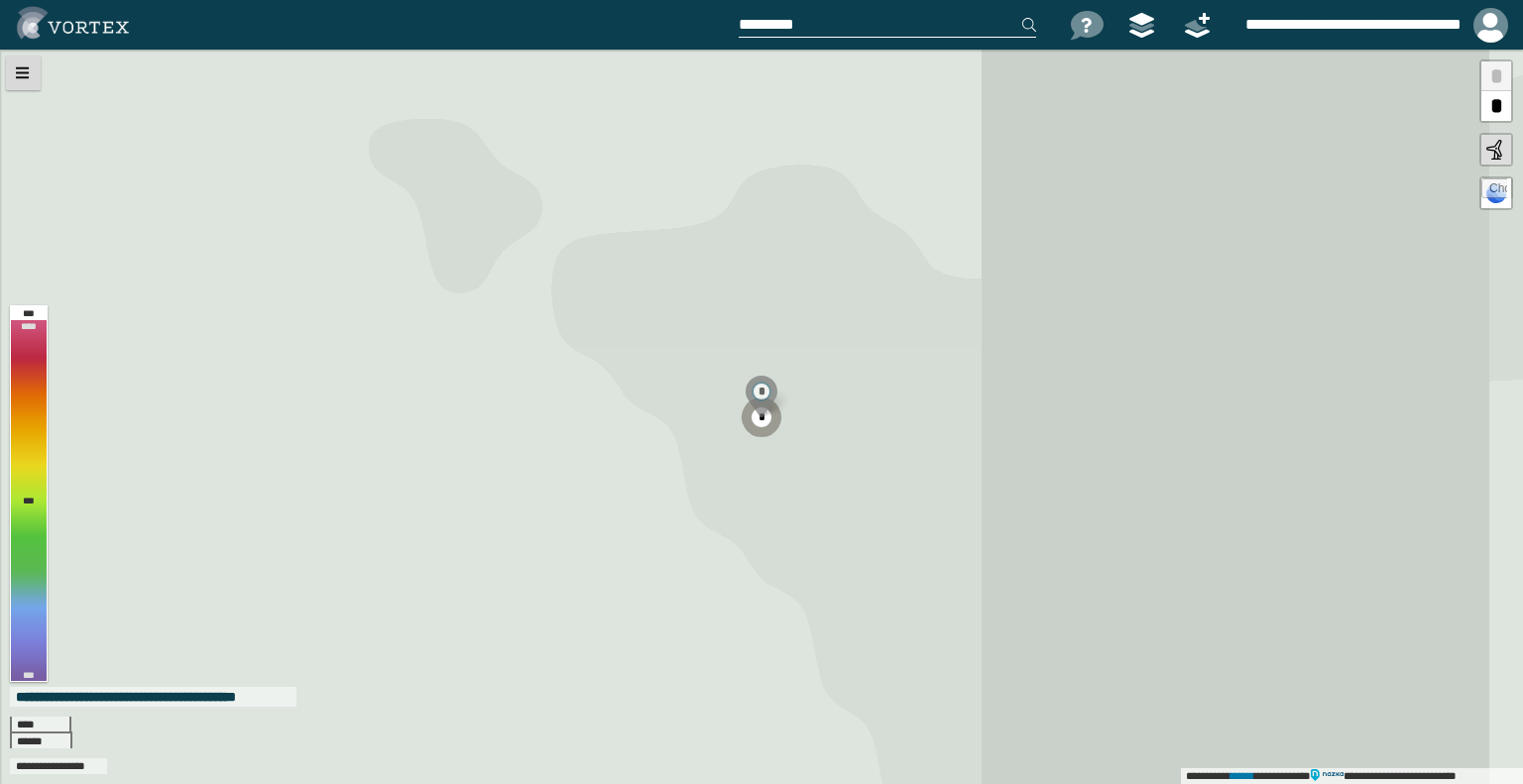 click at bounding box center (23, 72) 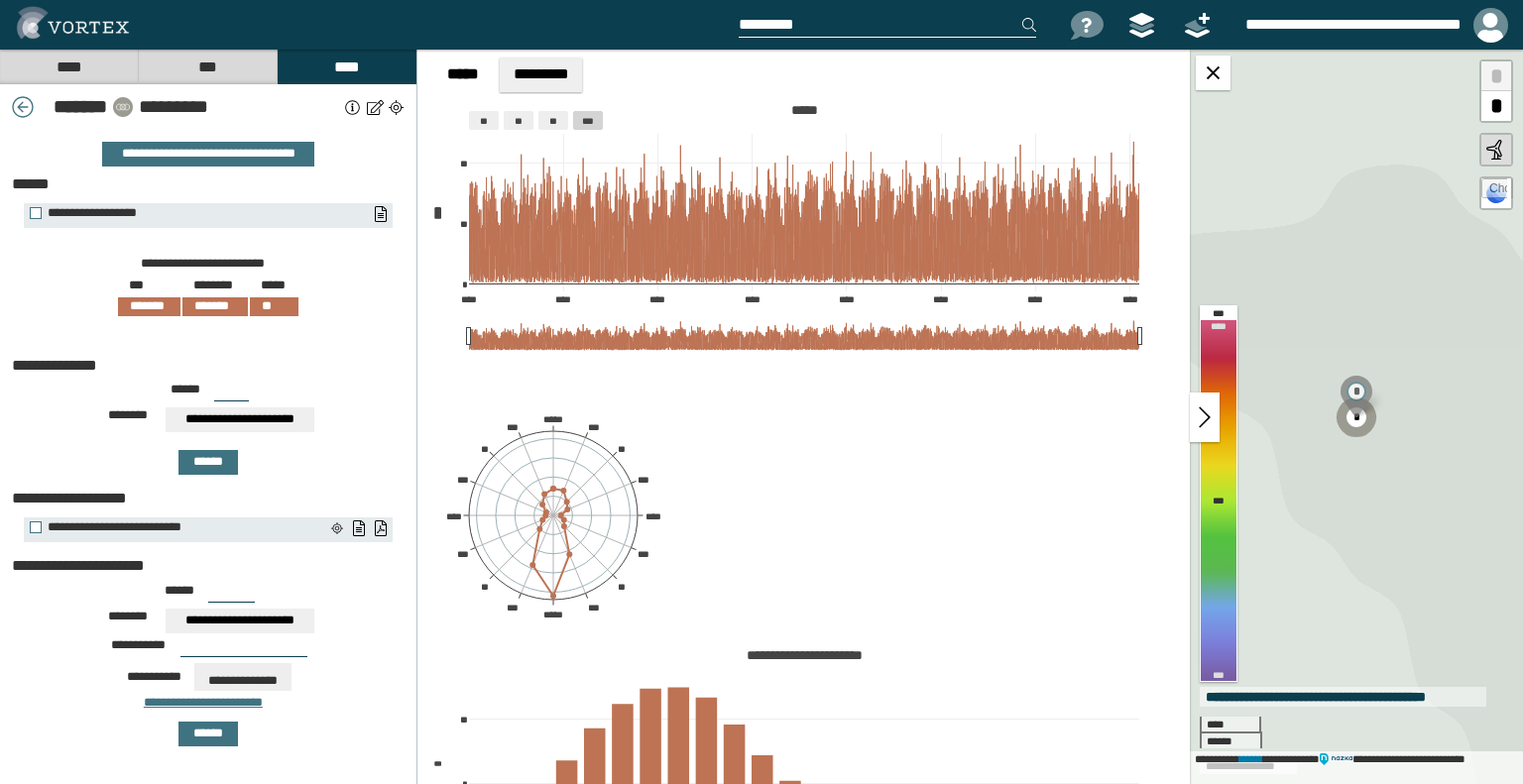 click at bounding box center (353, 107) 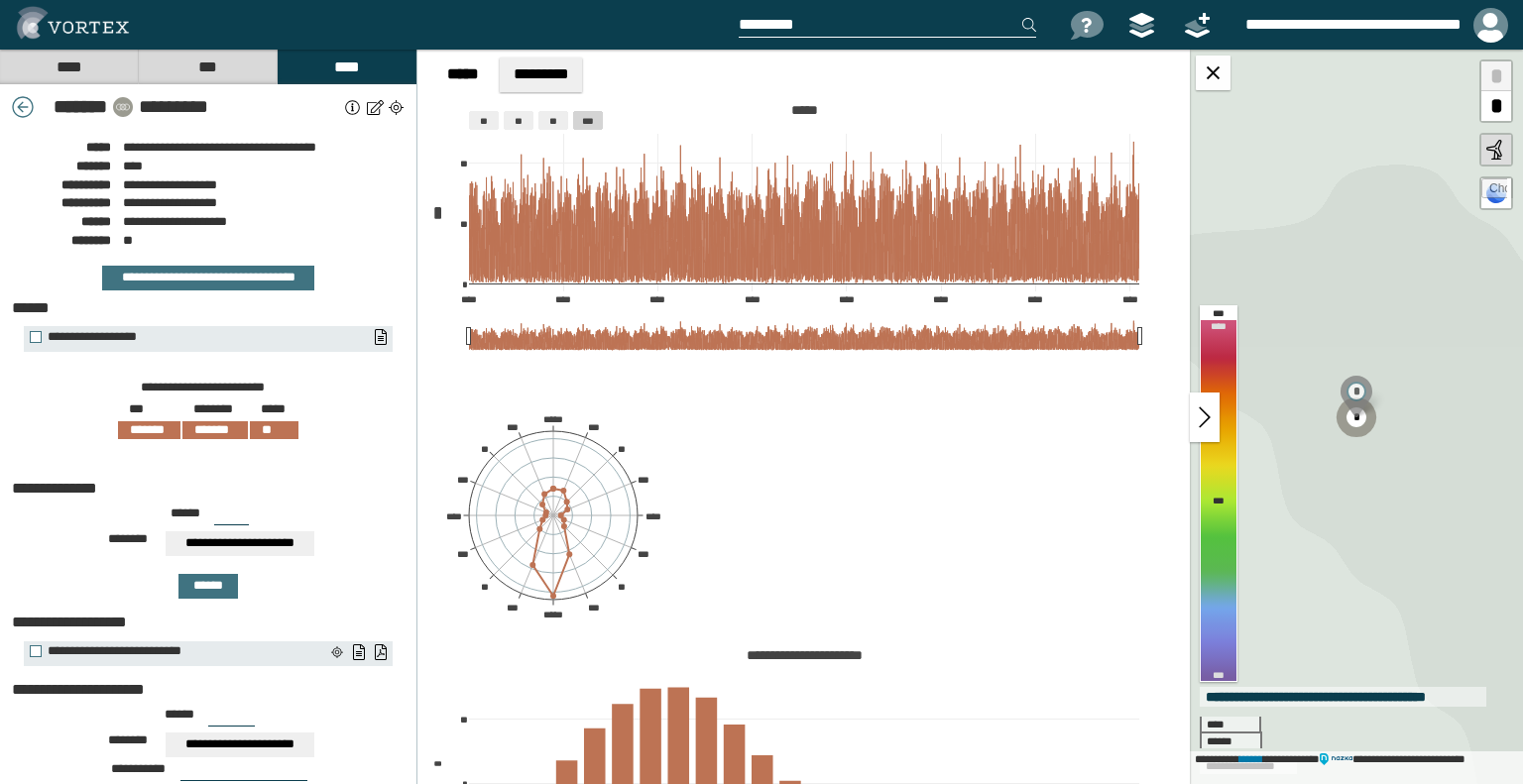 click at bounding box center [353, 107] 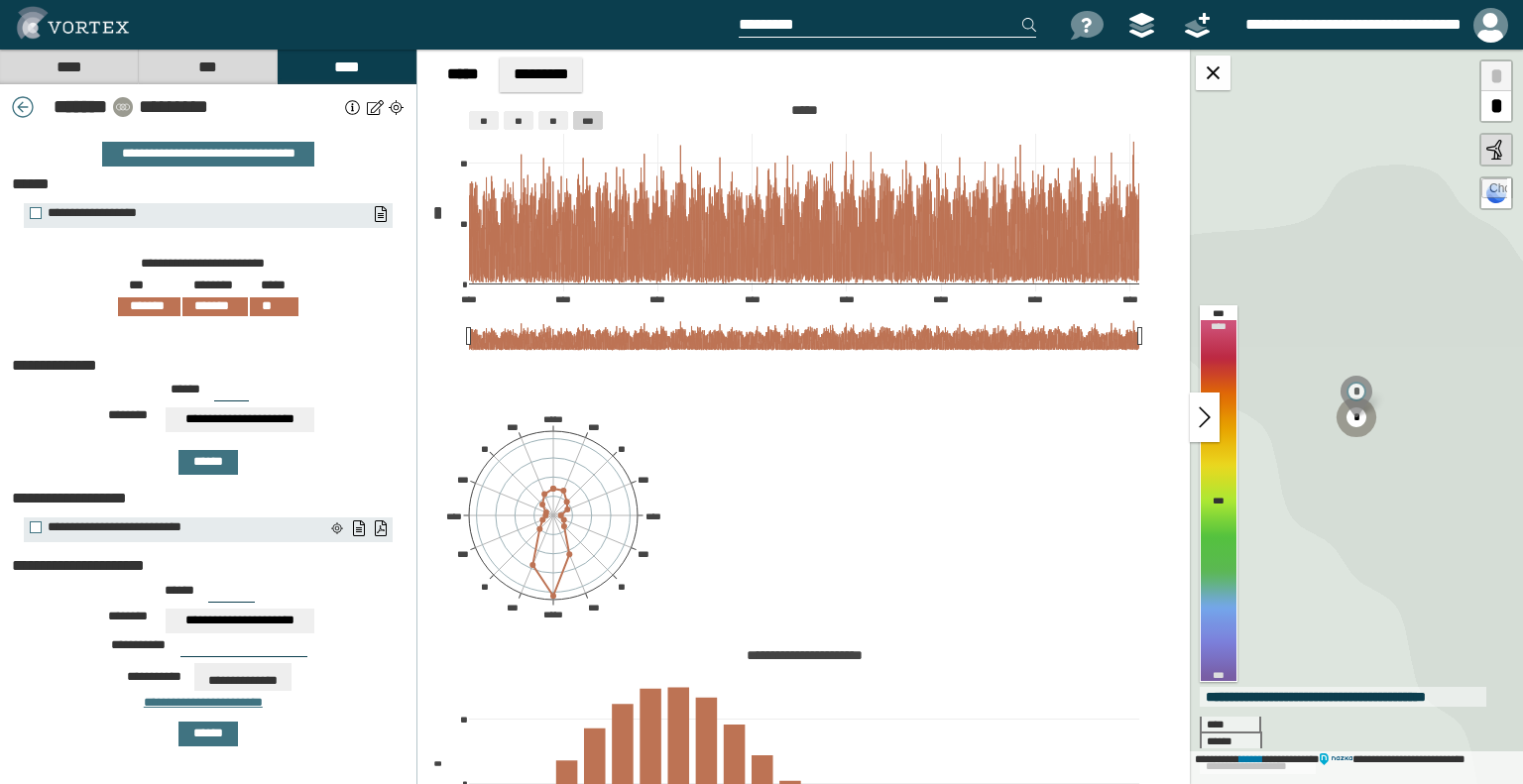 click on "****" at bounding box center (68, 66) 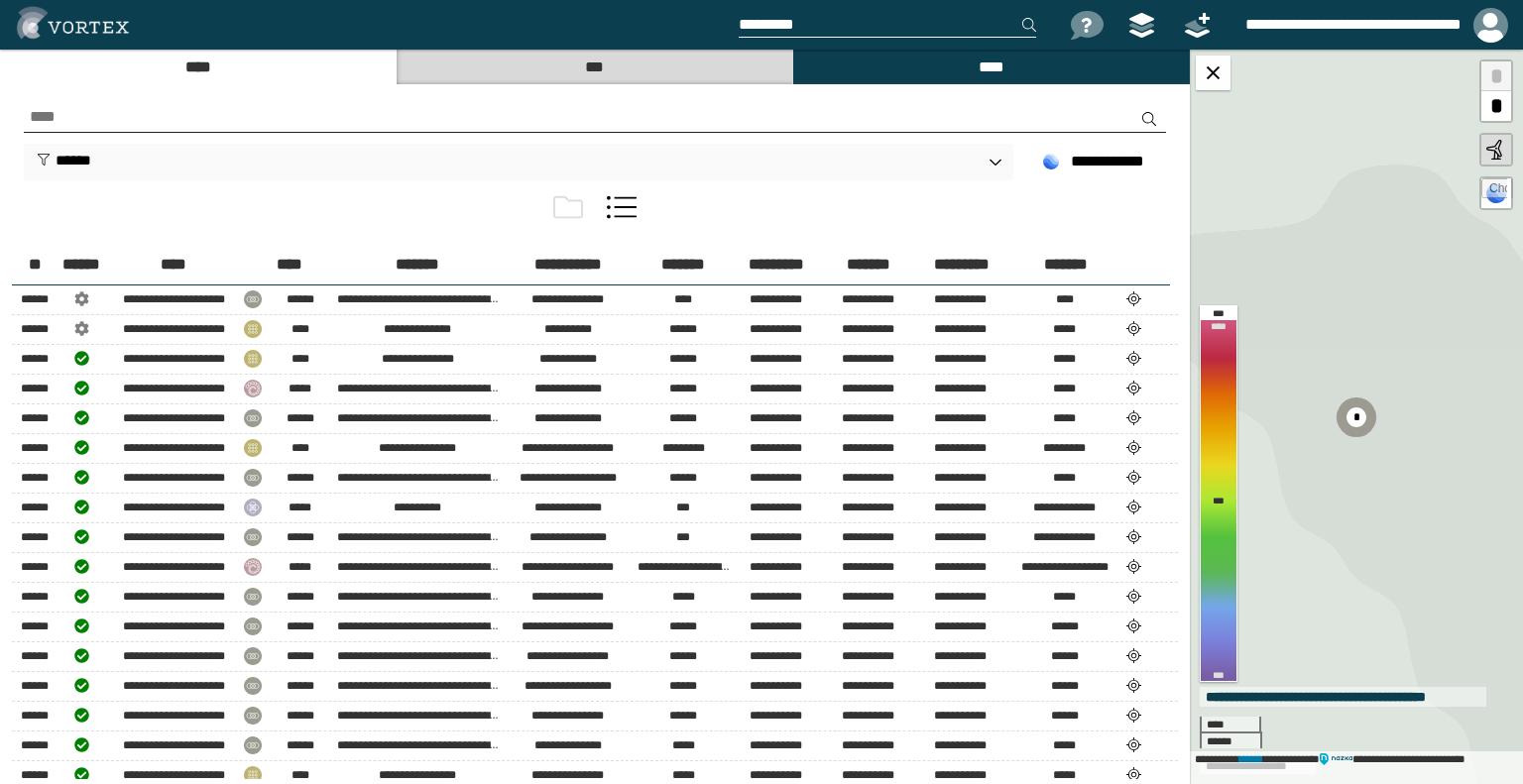 click at bounding box center [595, 117] 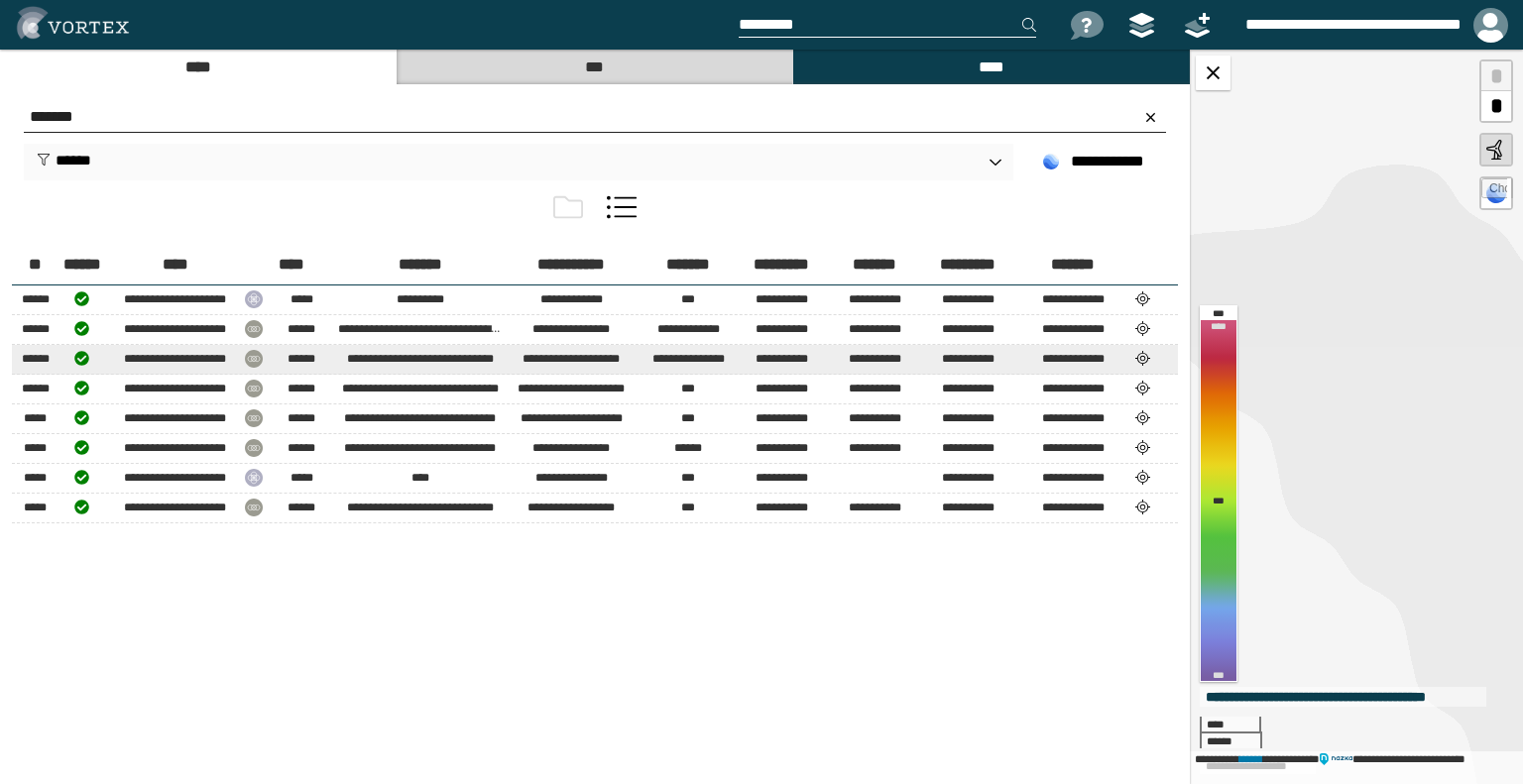 type on "*******" 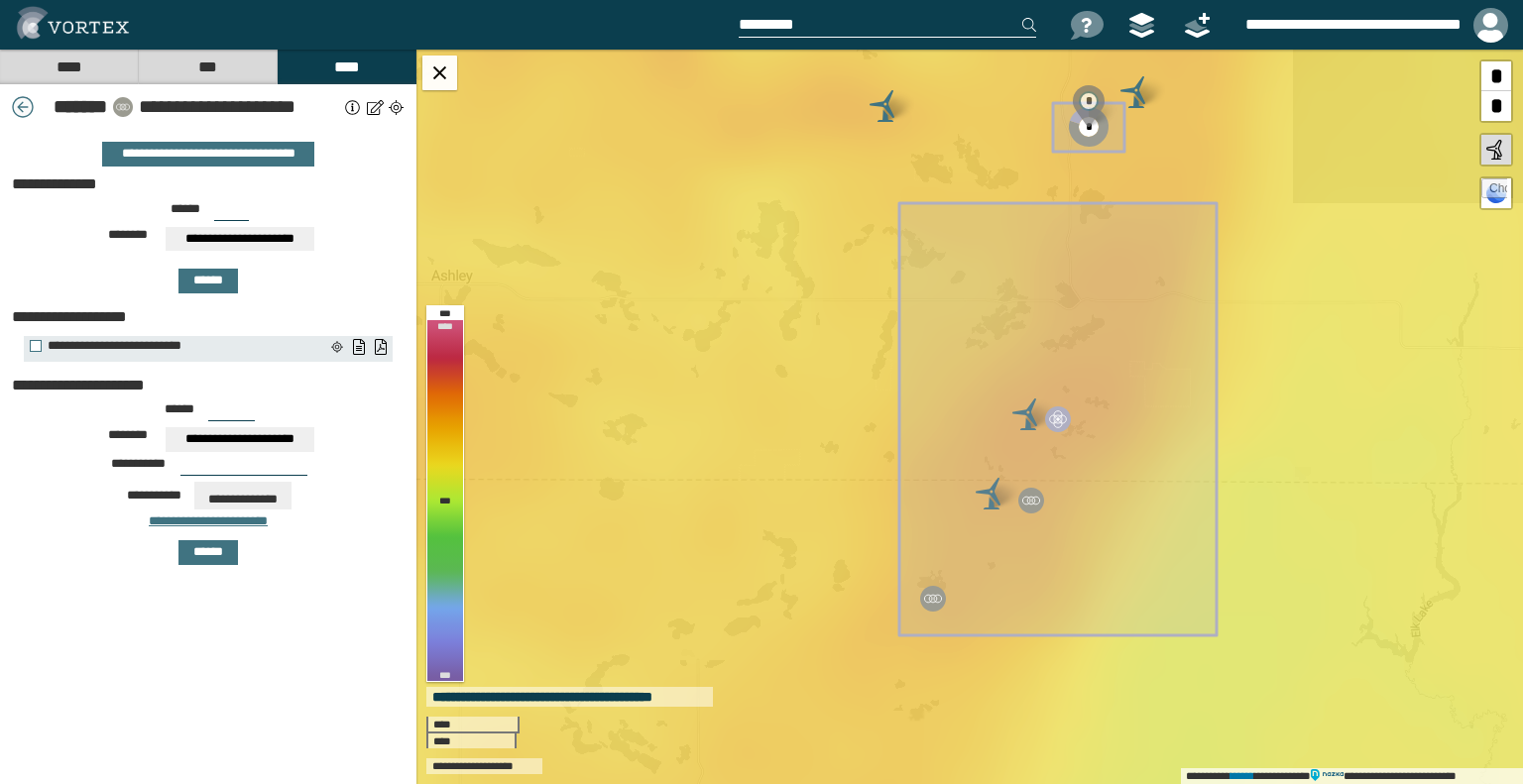 click at bounding box center (23, 107) 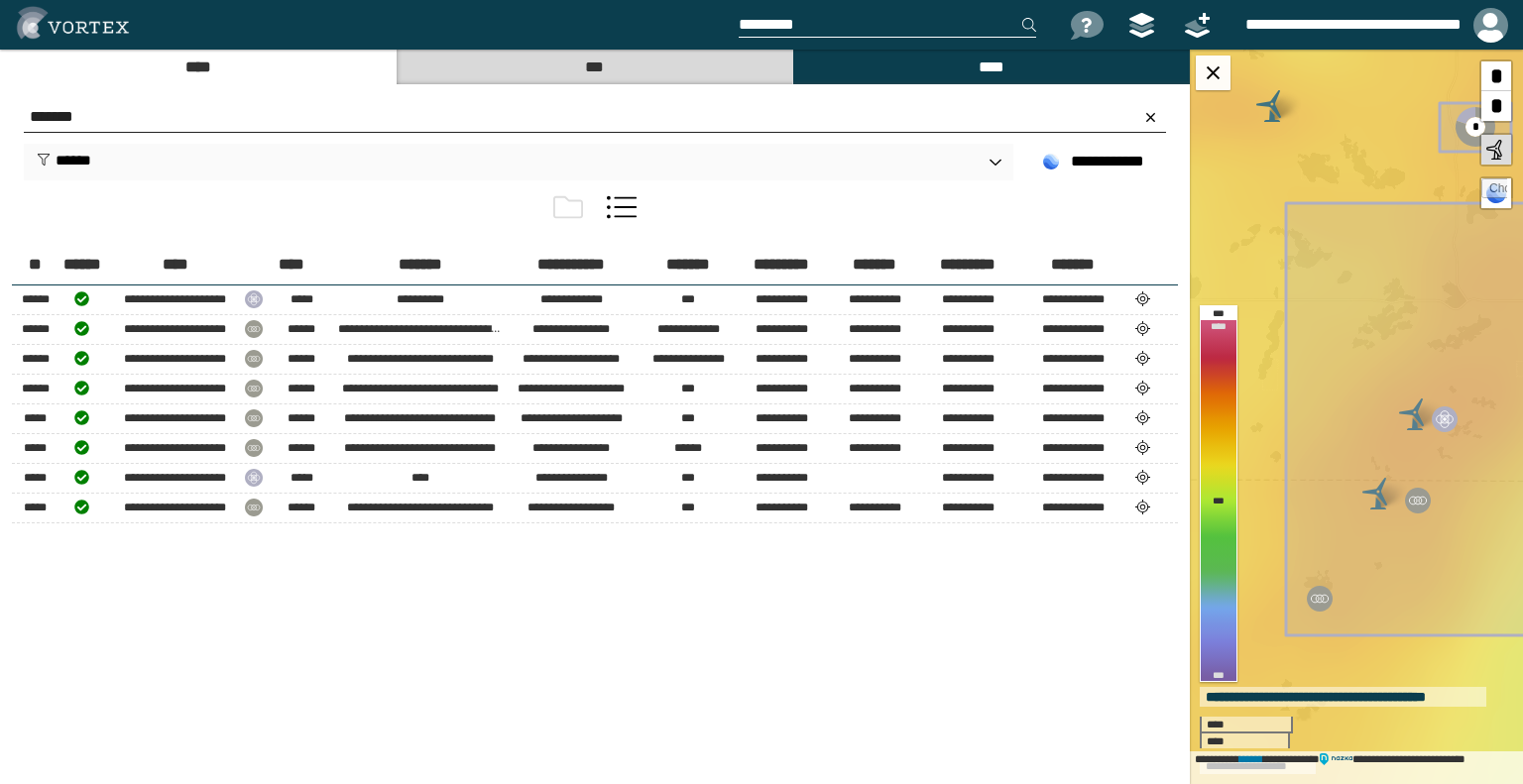drag, startPoint x: 91, startPoint y: 126, endPoint x: 0, endPoint y: 113, distance: 91.92388 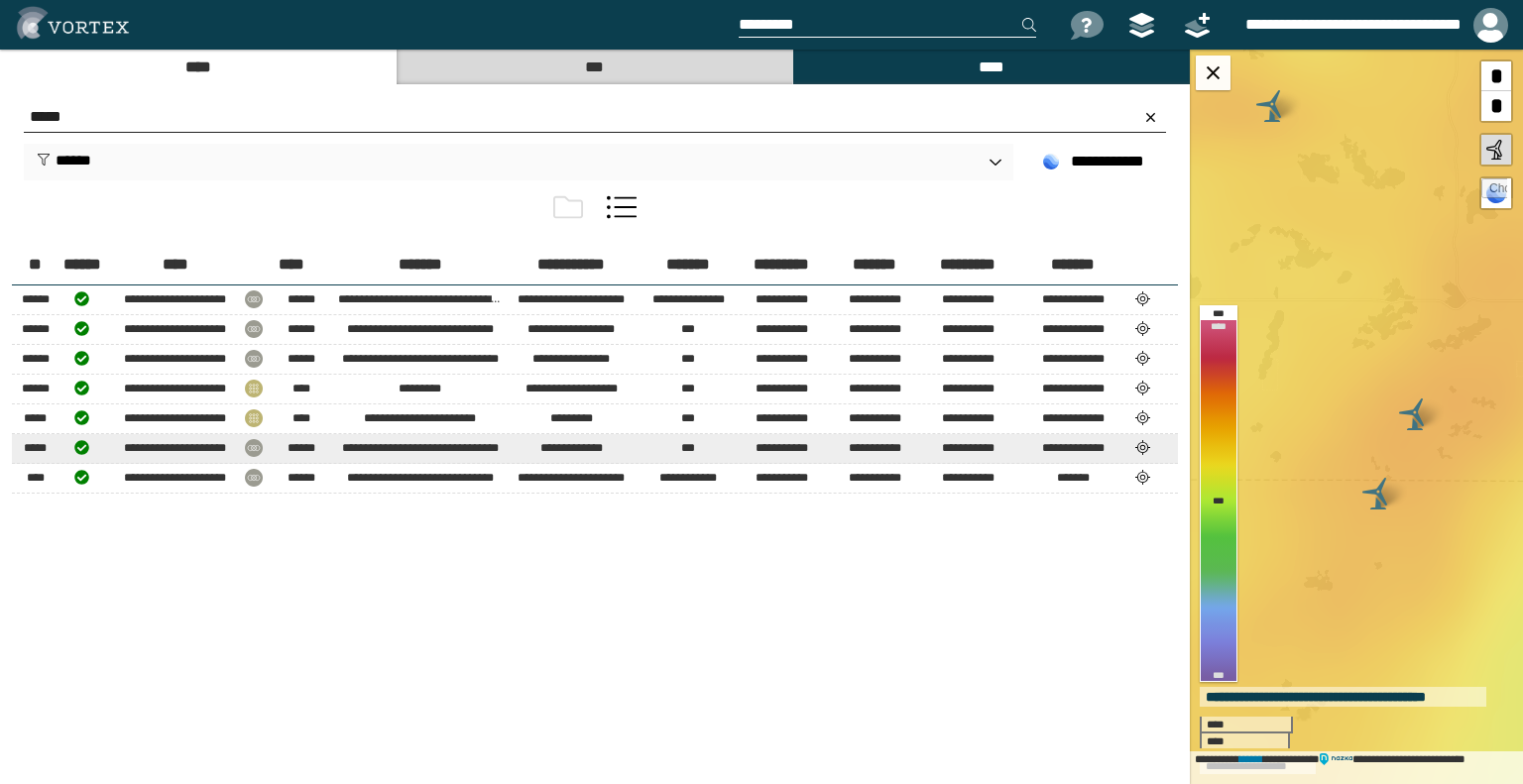 type on "*****" 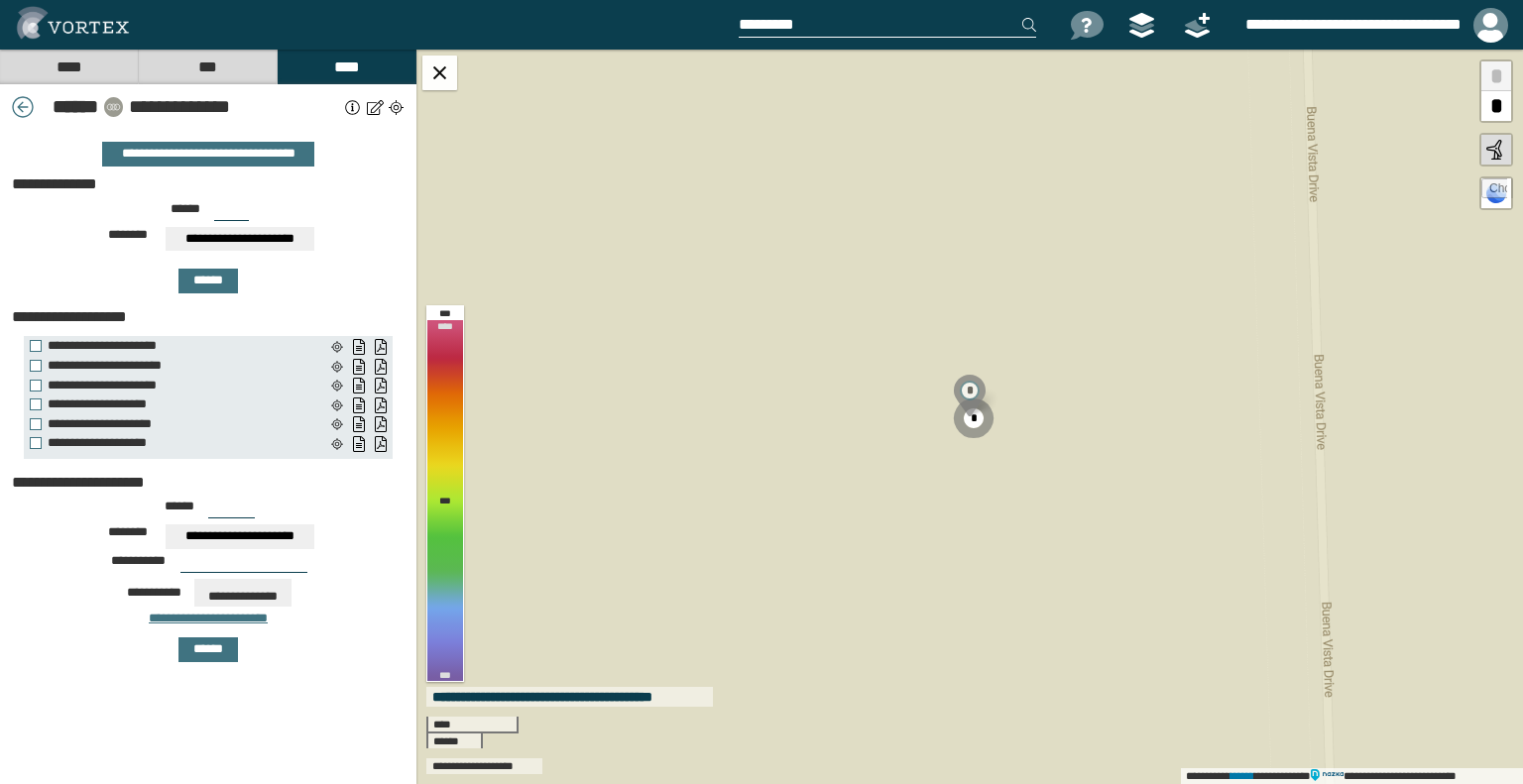 click at bounding box center [353, 107] 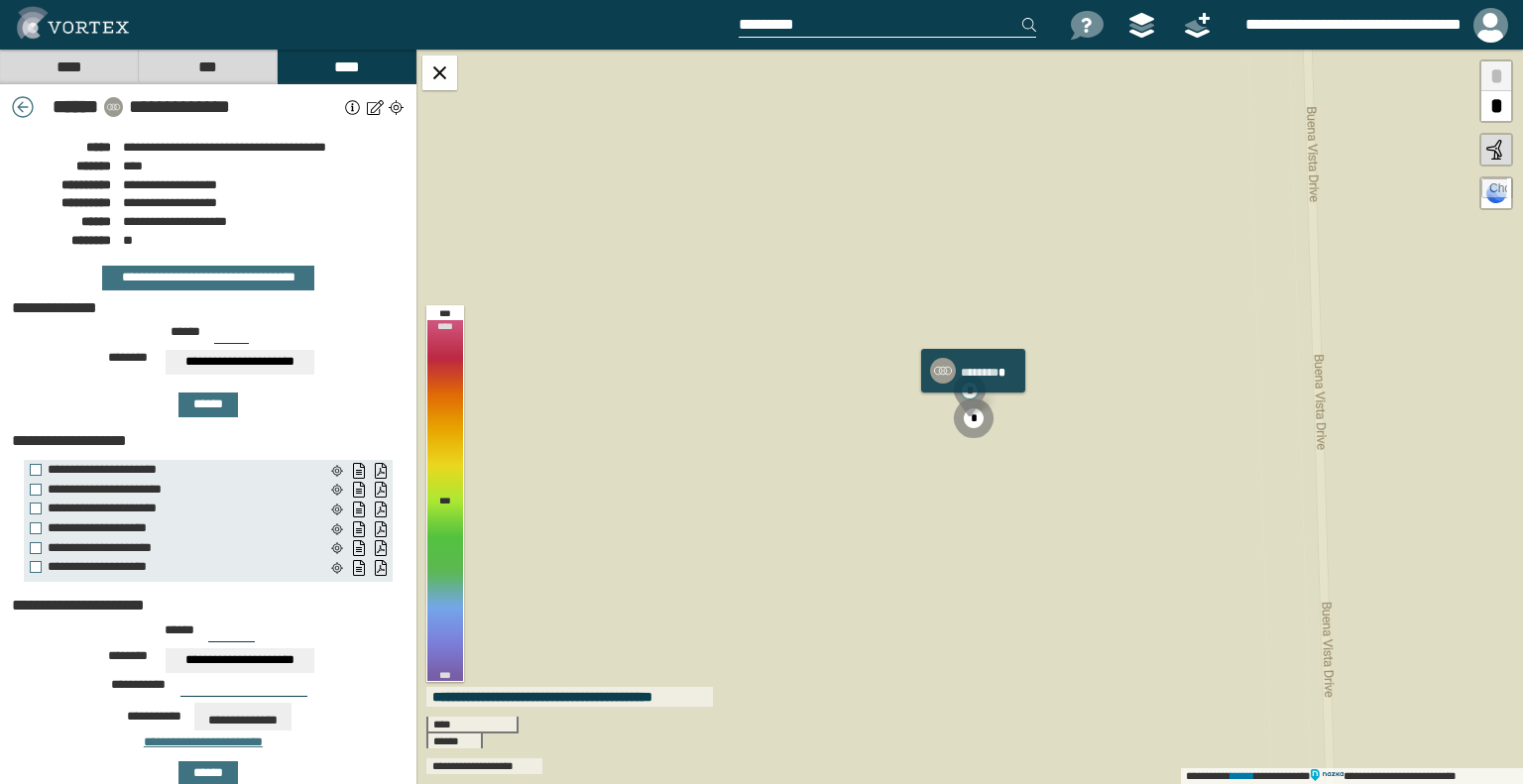 click on "*" at bounding box center (974, 418) 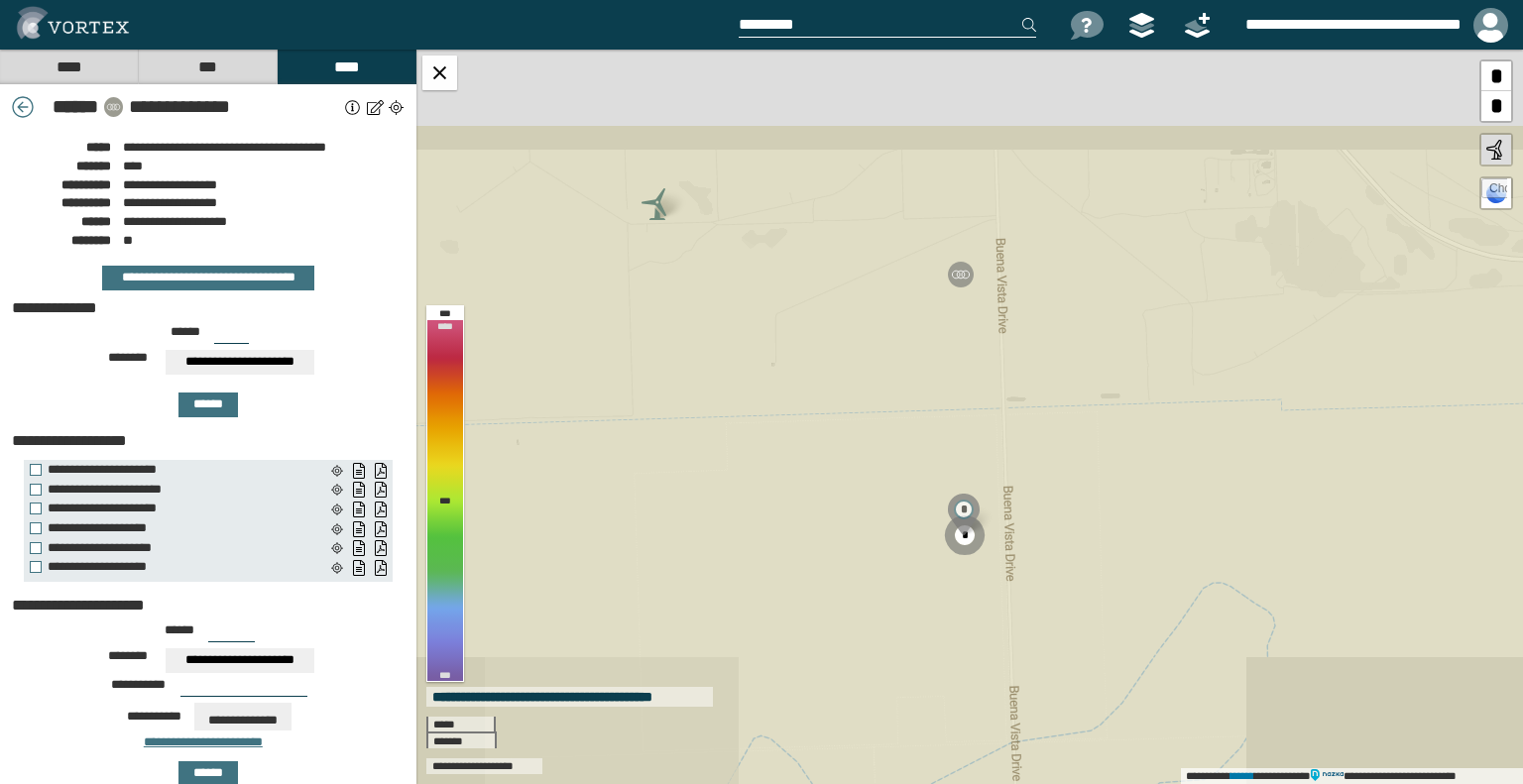 drag, startPoint x: 1041, startPoint y: 418, endPoint x: 1039, endPoint y: 432, distance: 14.142136 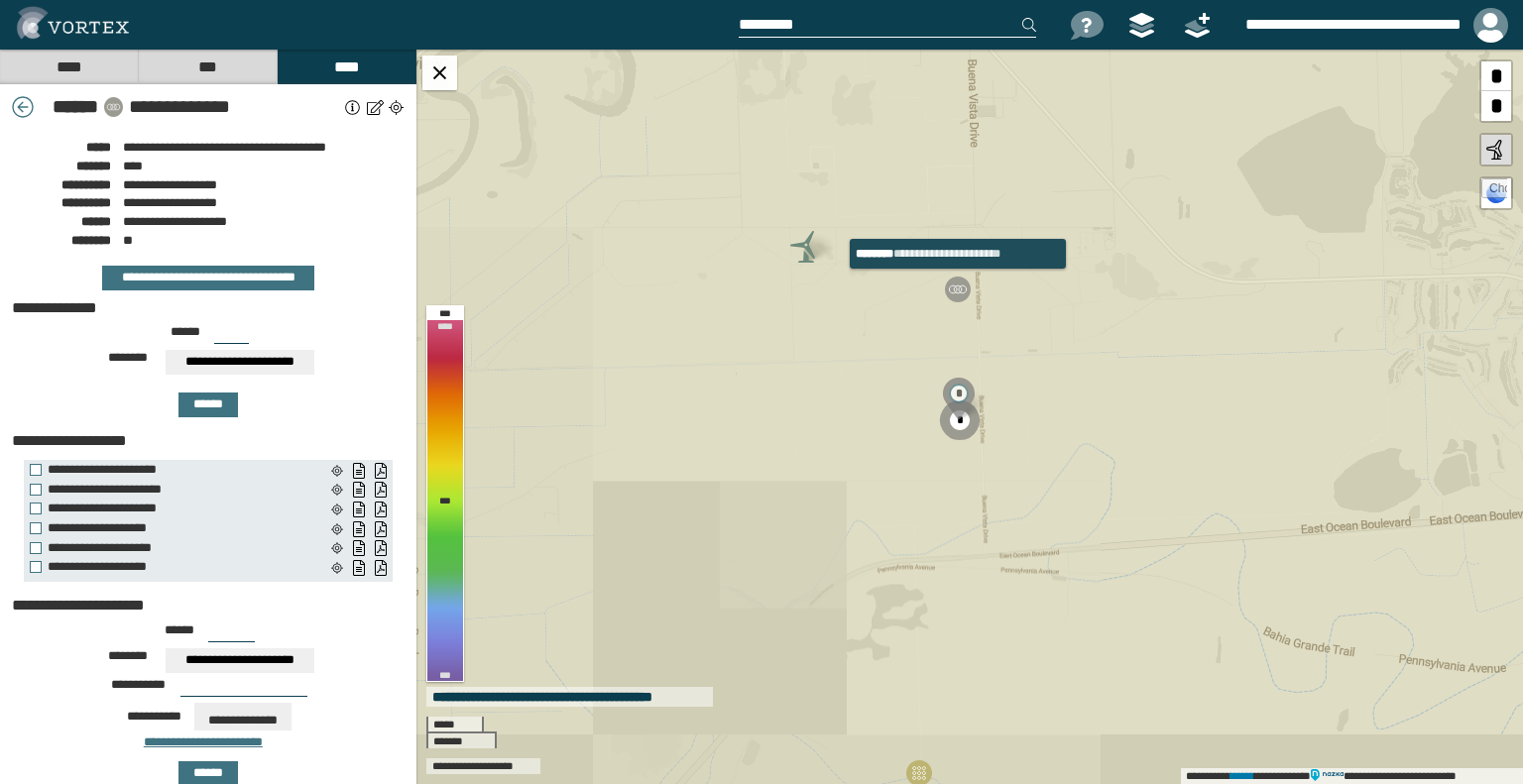 click at bounding box center [958, 289] 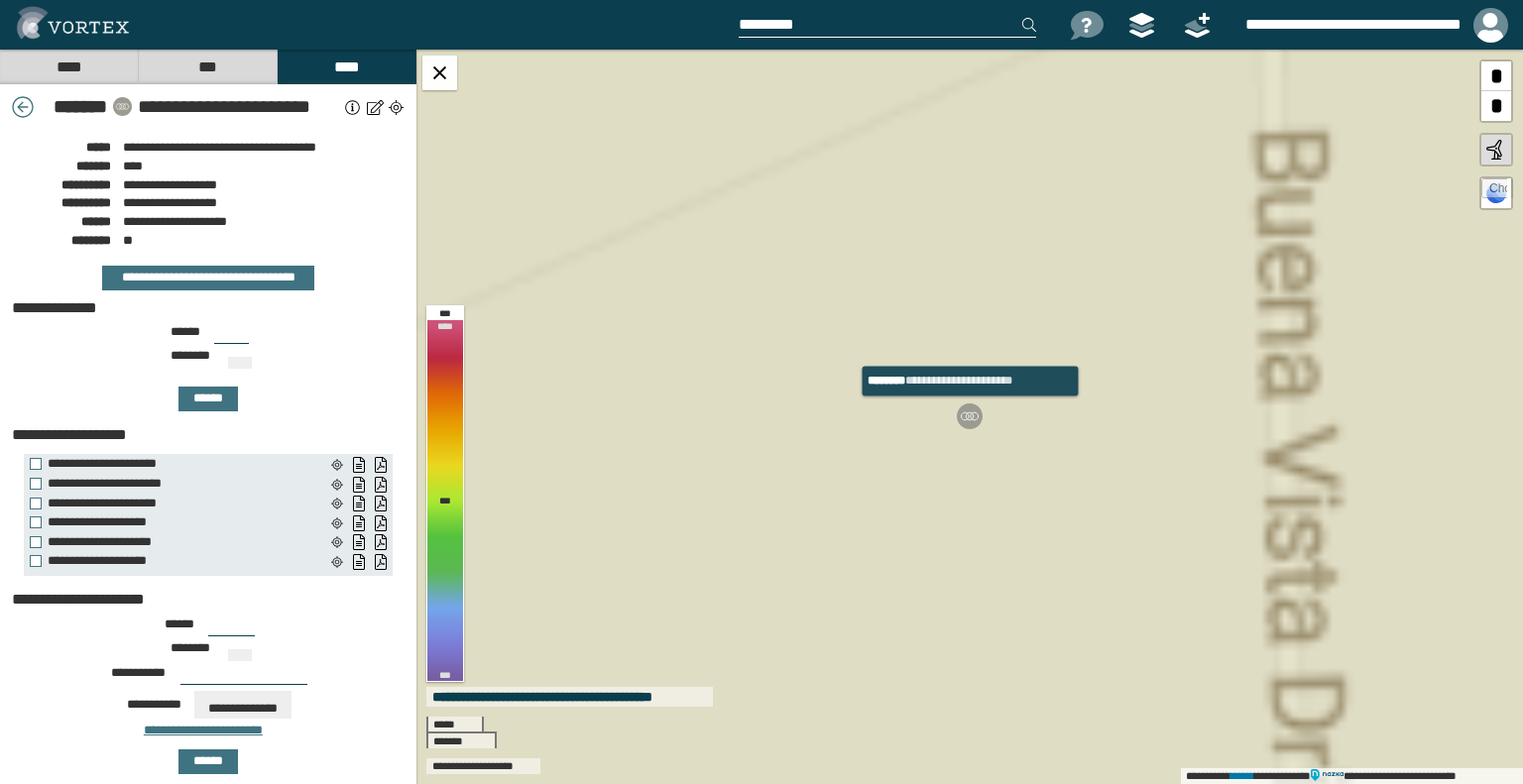 type on "***" 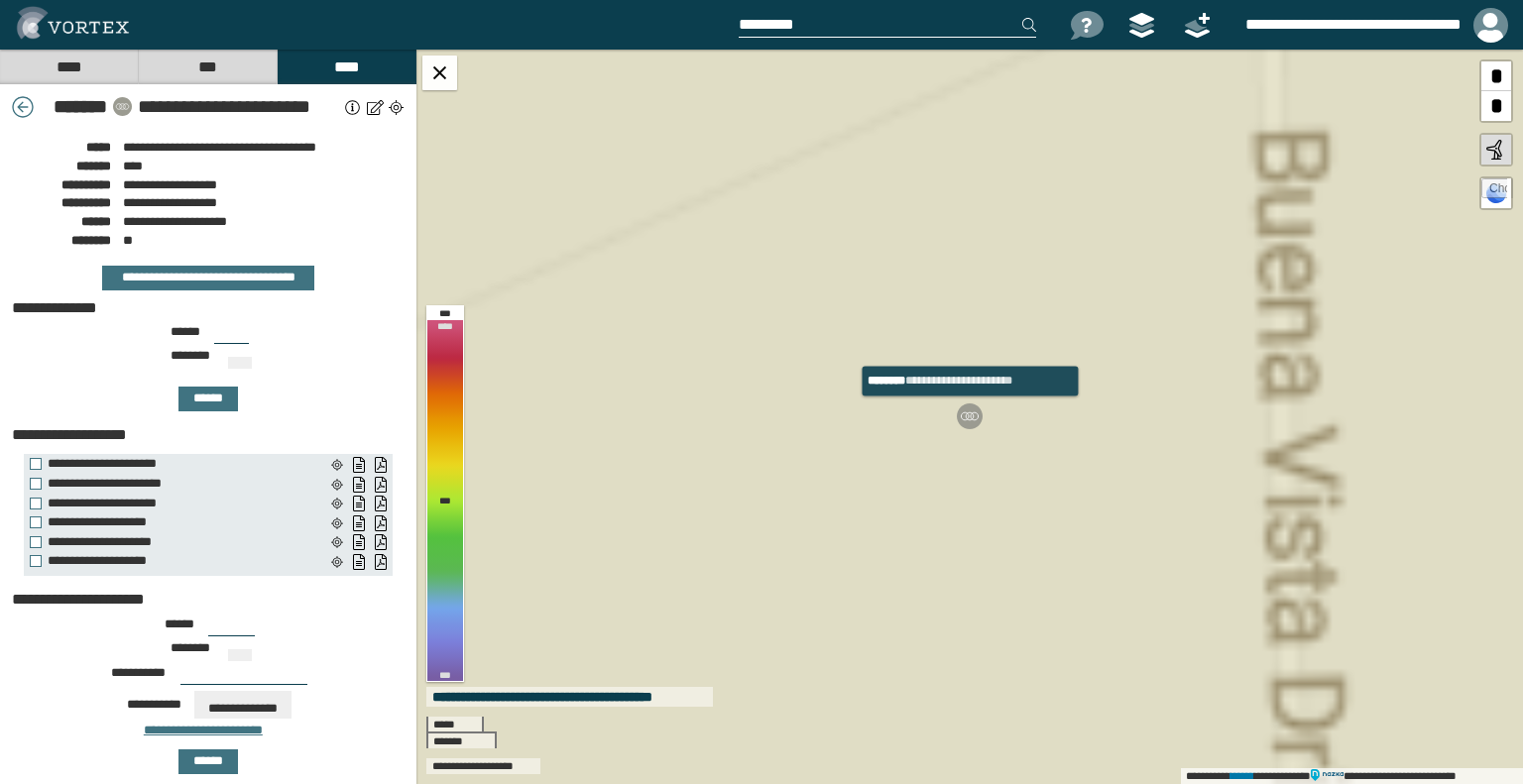 type on "***" 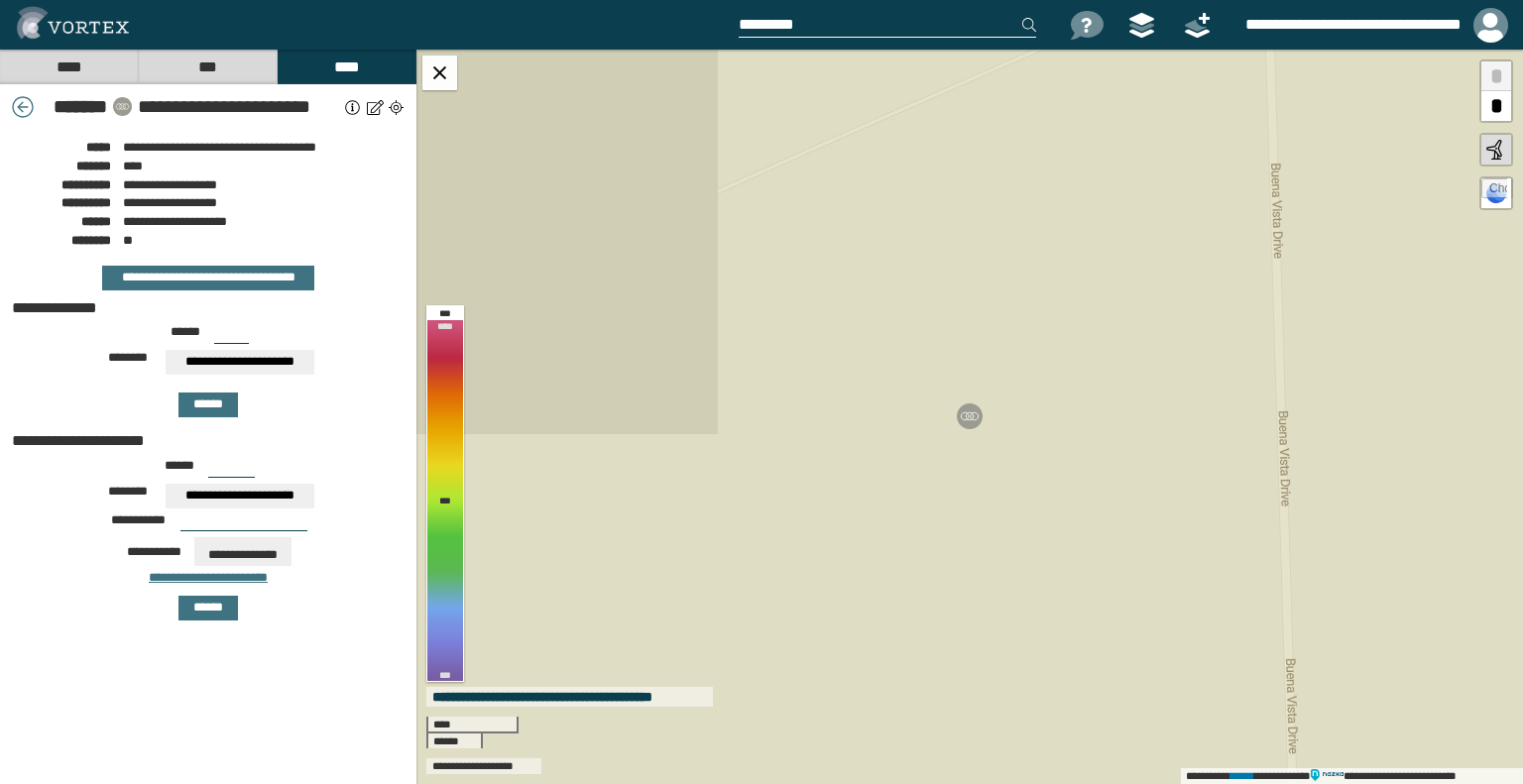 click at bounding box center (353, 107) 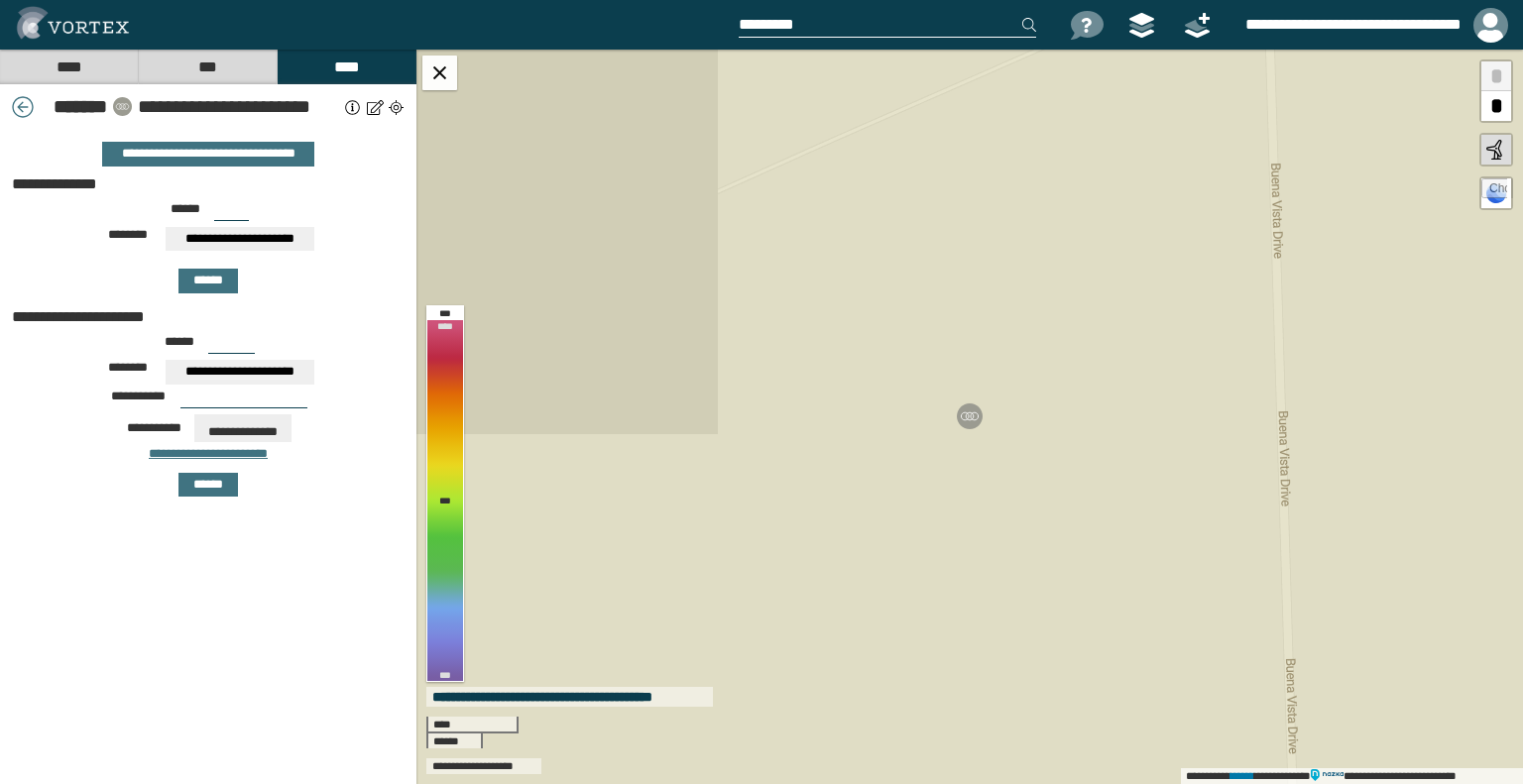click at bounding box center [353, 107] 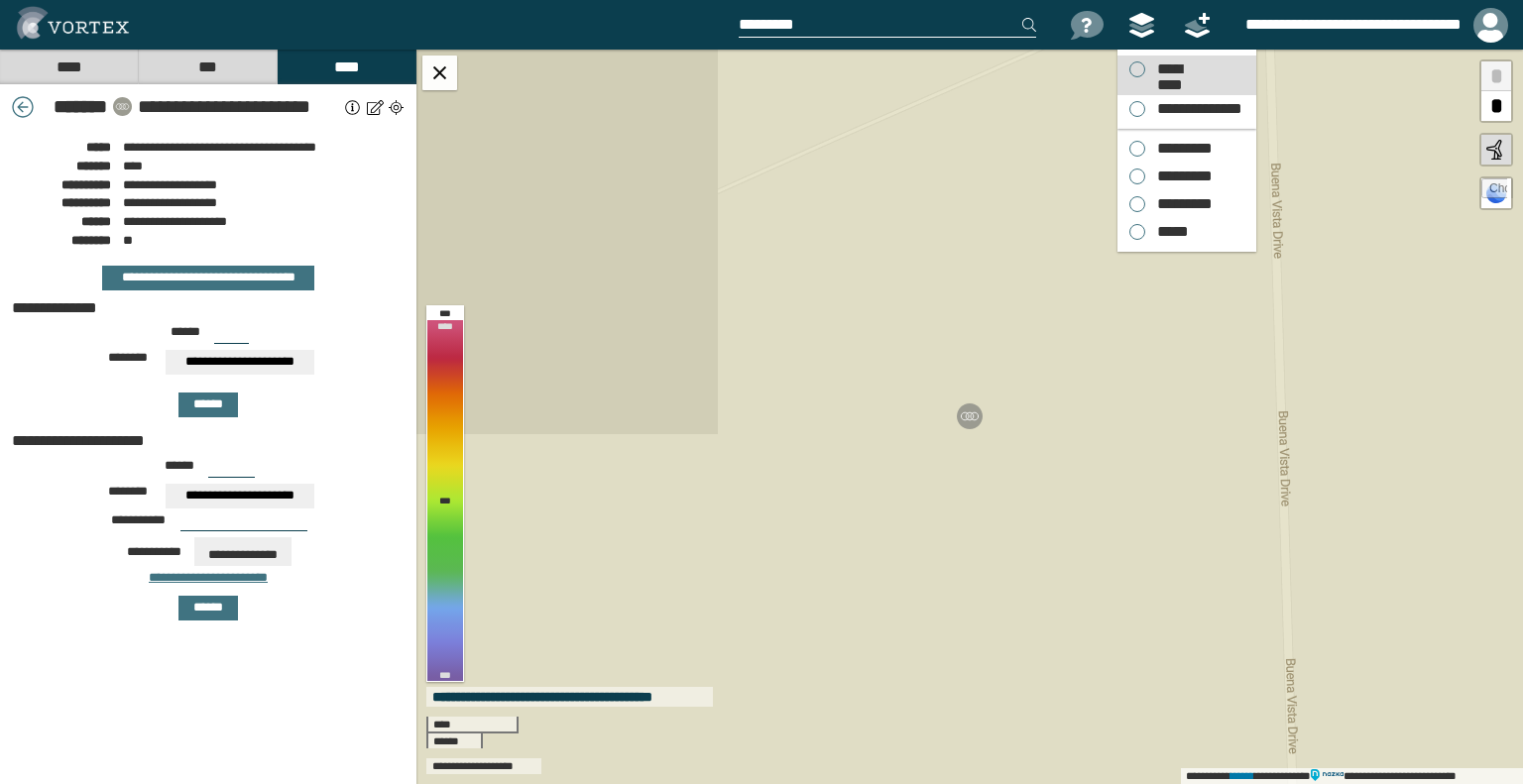 click on "*********" at bounding box center [1169, 69] 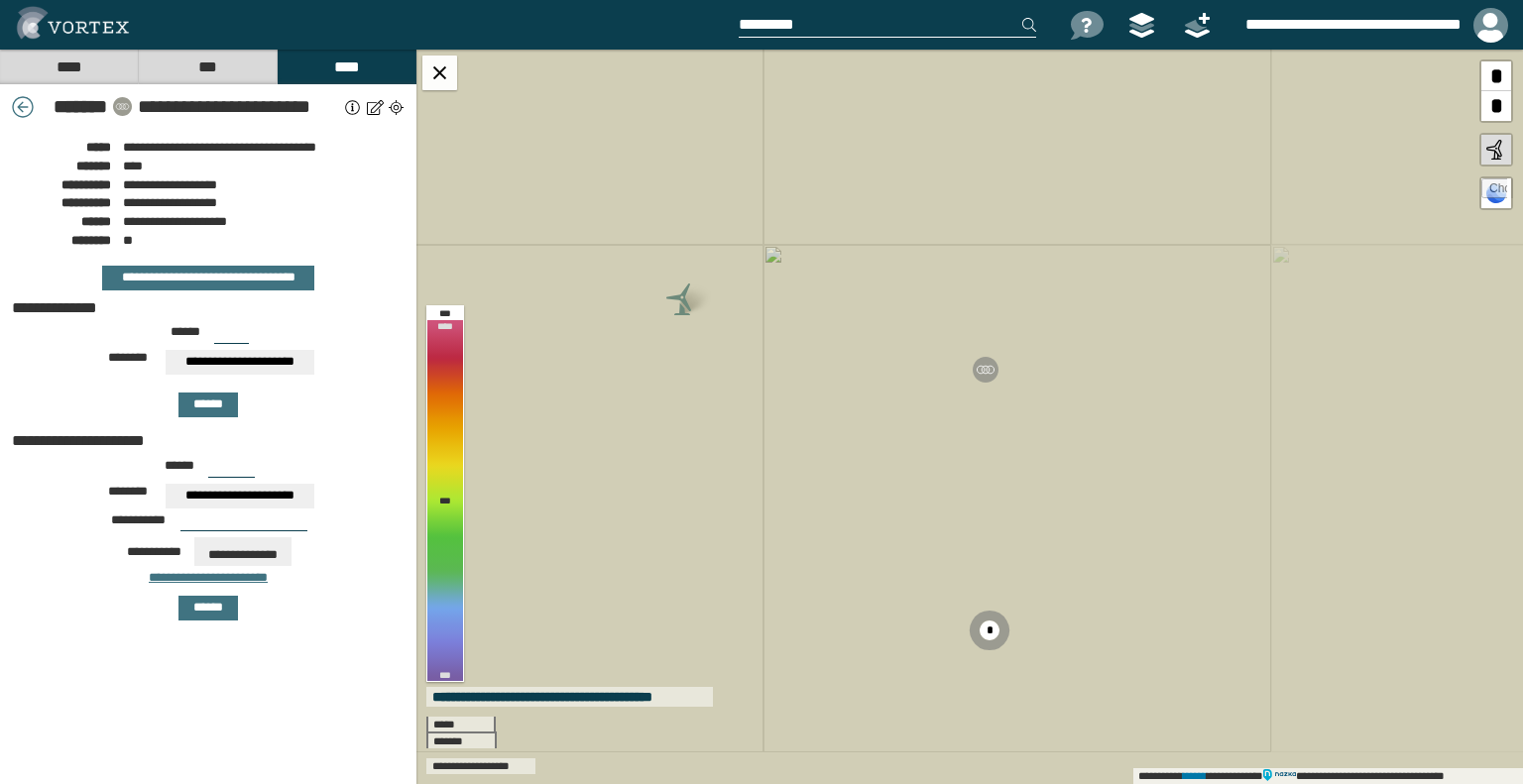 drag, startPoint x: 1015, startPoint y: 412, endPoint x: 969, endPoint y: 220, distance: 197.43353 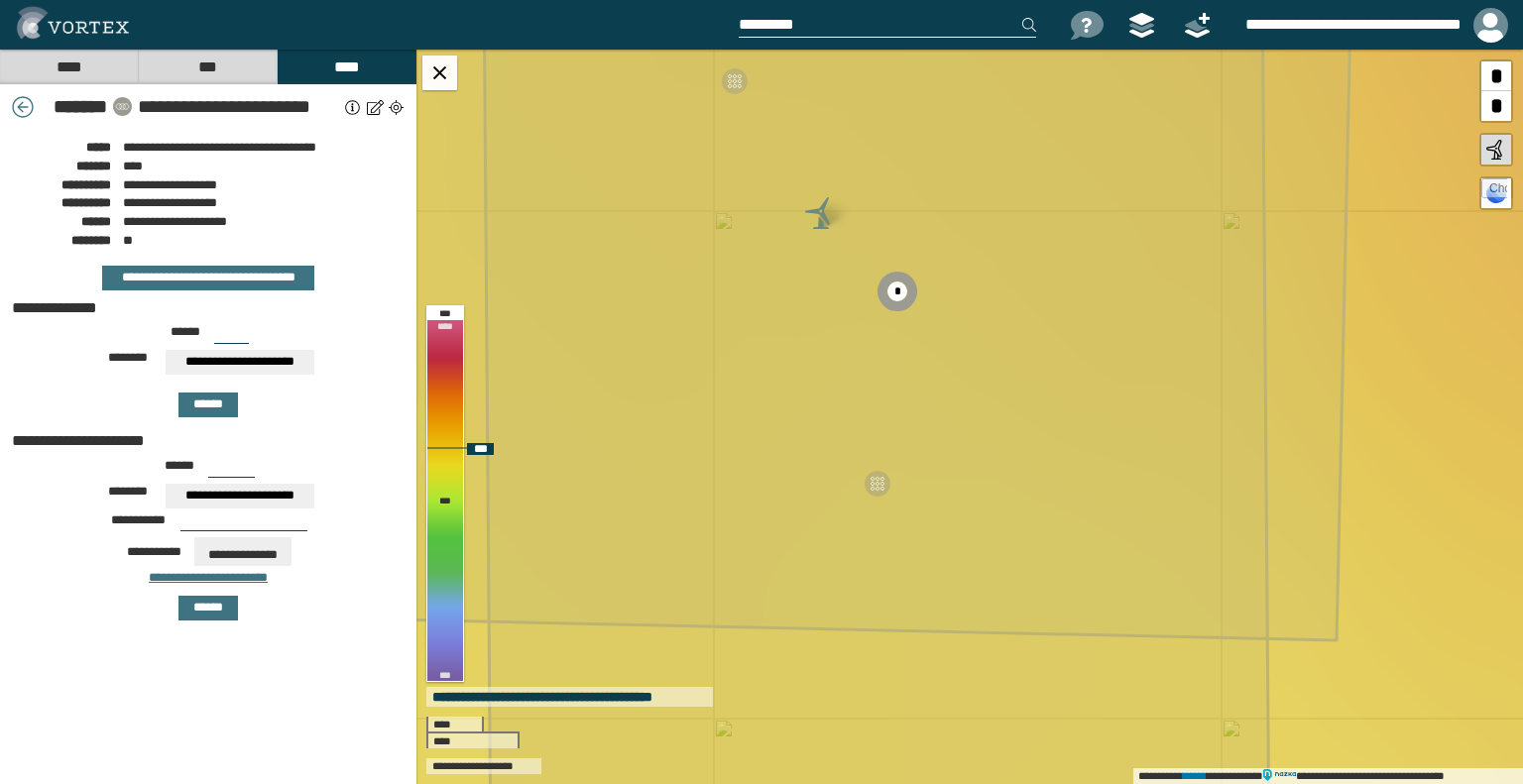 drag, startPoint x: 932, startPoint y: 225, endPoint x: 942, endPoint y: 266, distance: 42.201896 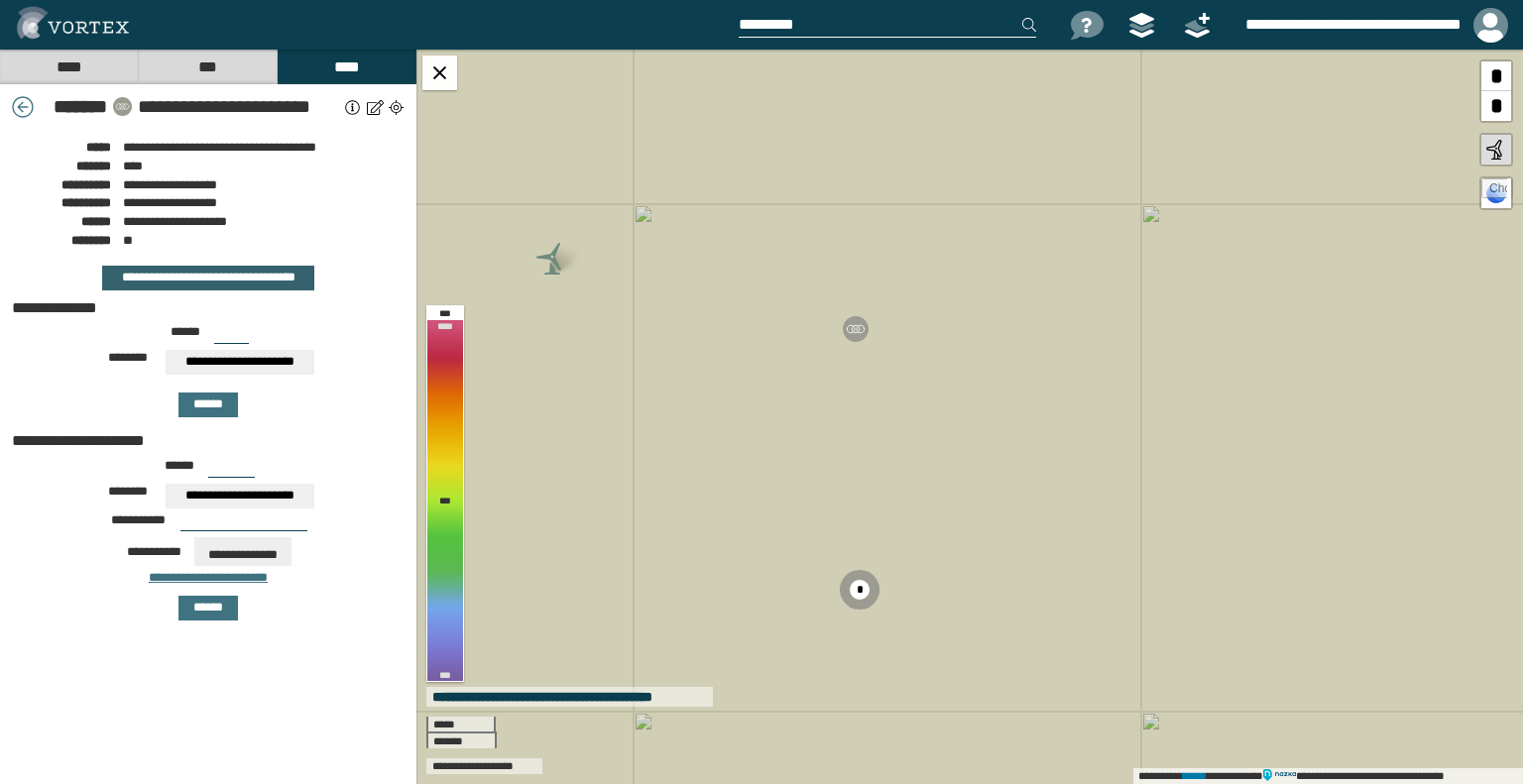 click on "**********" at bounding box center (208, 278) 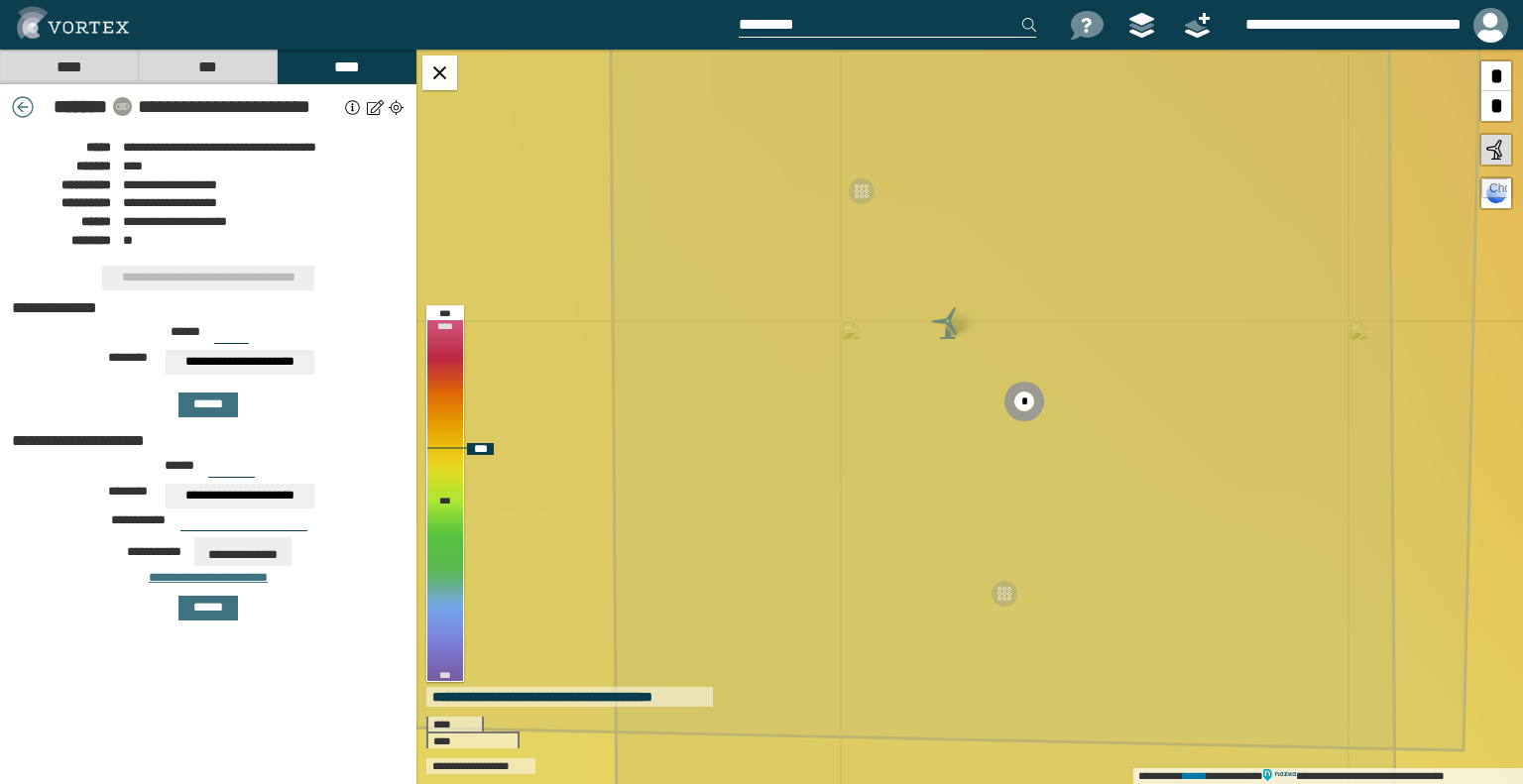 drag, startPoint x: 741, startPoint y: 454, endPoint x: 836, endPoint y: 413, distance: 103.469802 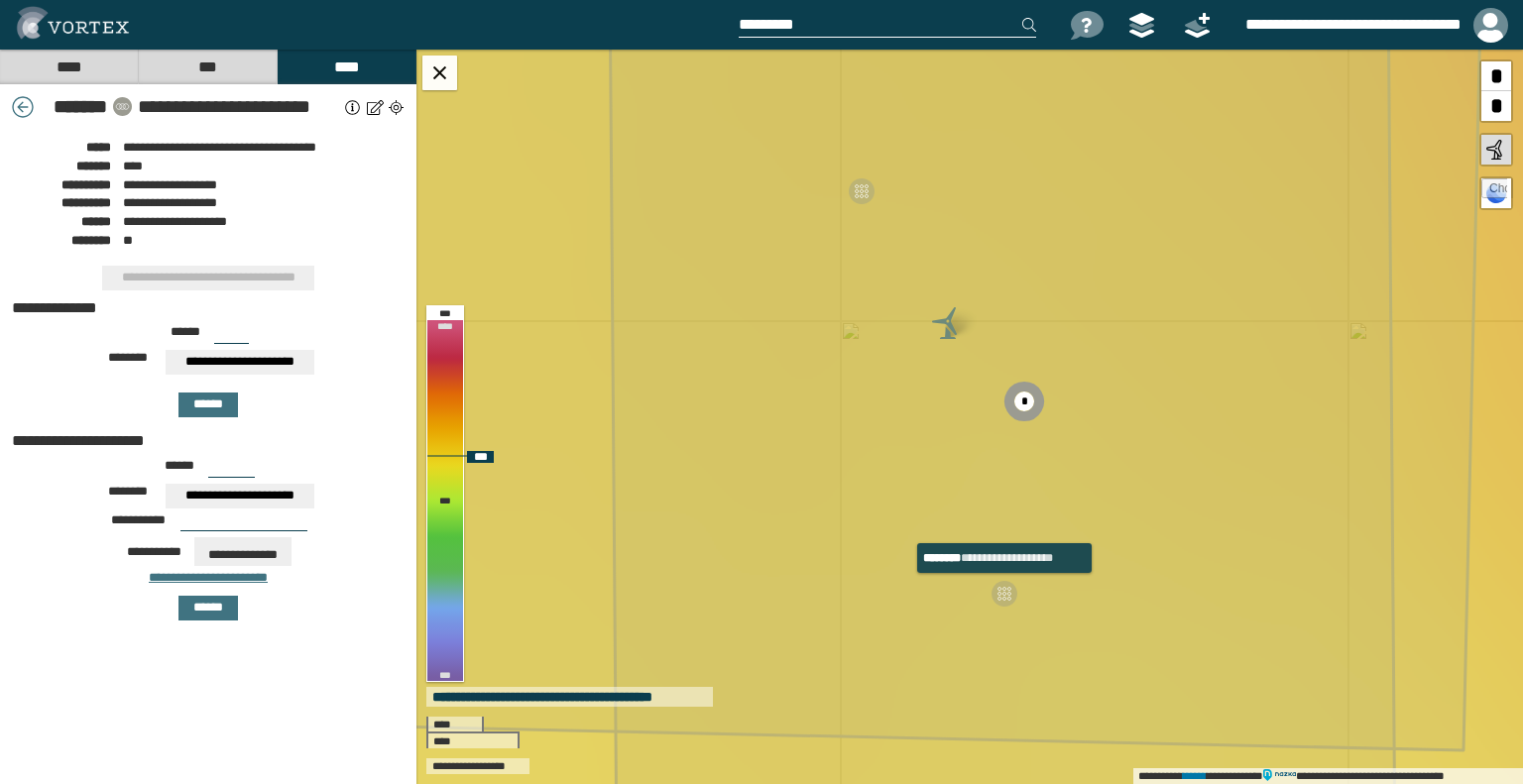 click at bounding box center (1004, 594) 